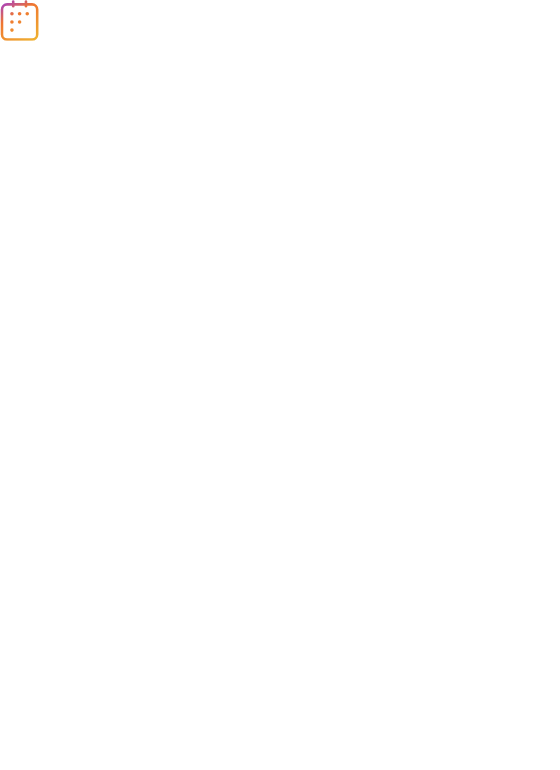 scroll, scrollTop: 0, scrollLeft: 0, axis: both 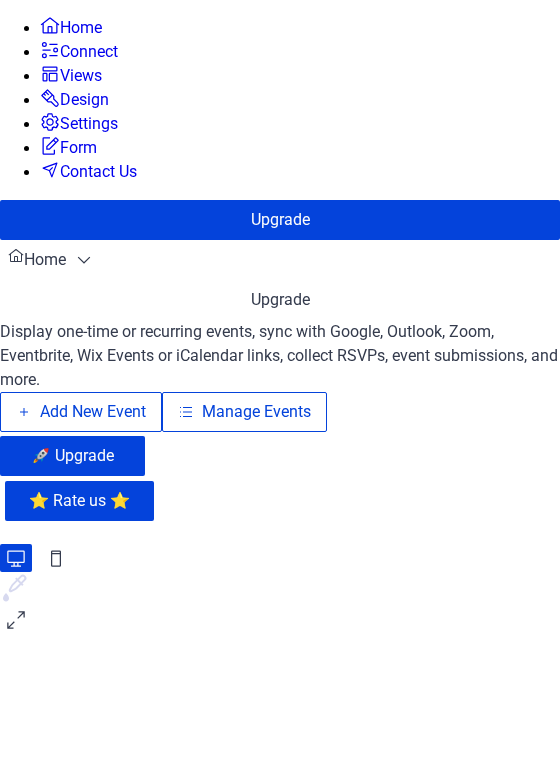 click on "Manage Events" at bounding box center [256, 412] 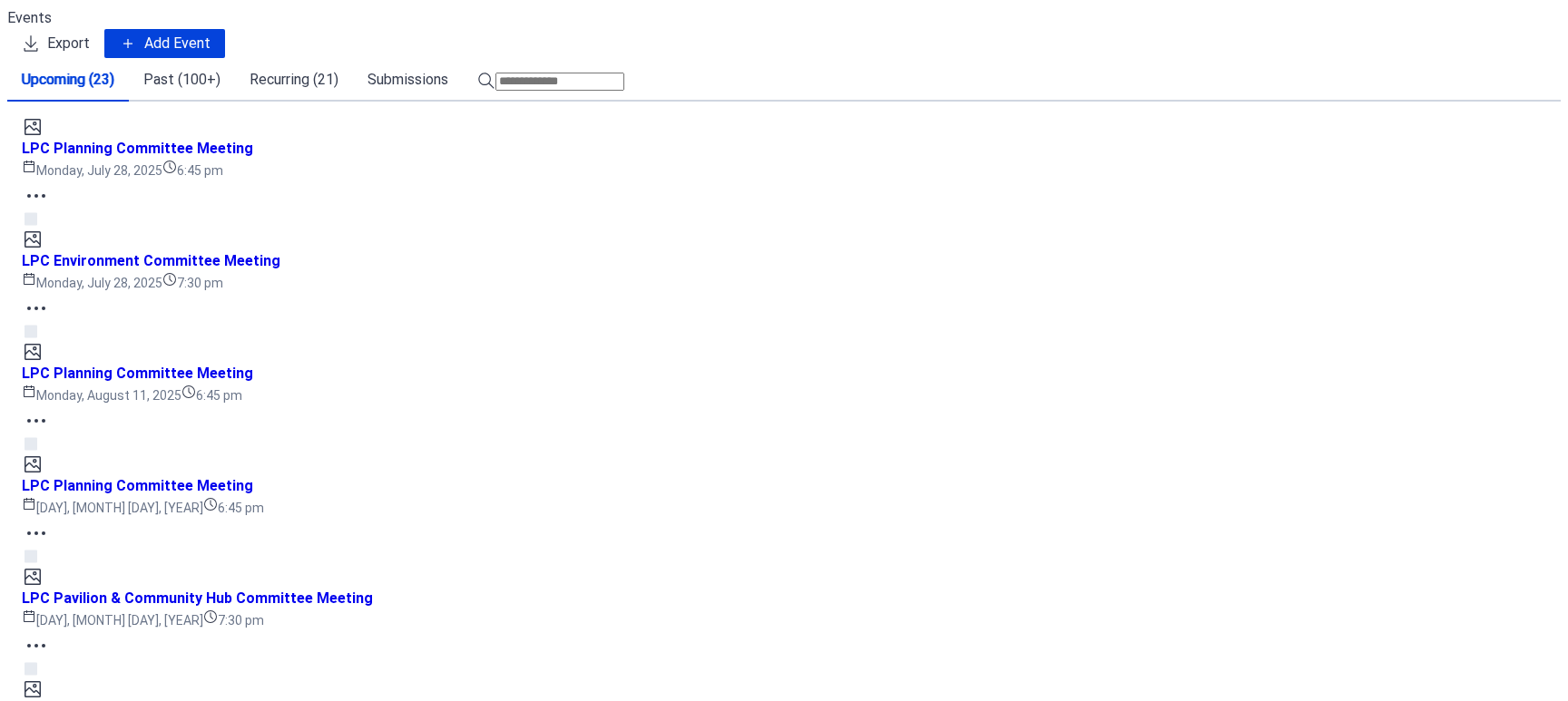 scroll, scrollTop: 0, scrollLeft: 0, axis: both 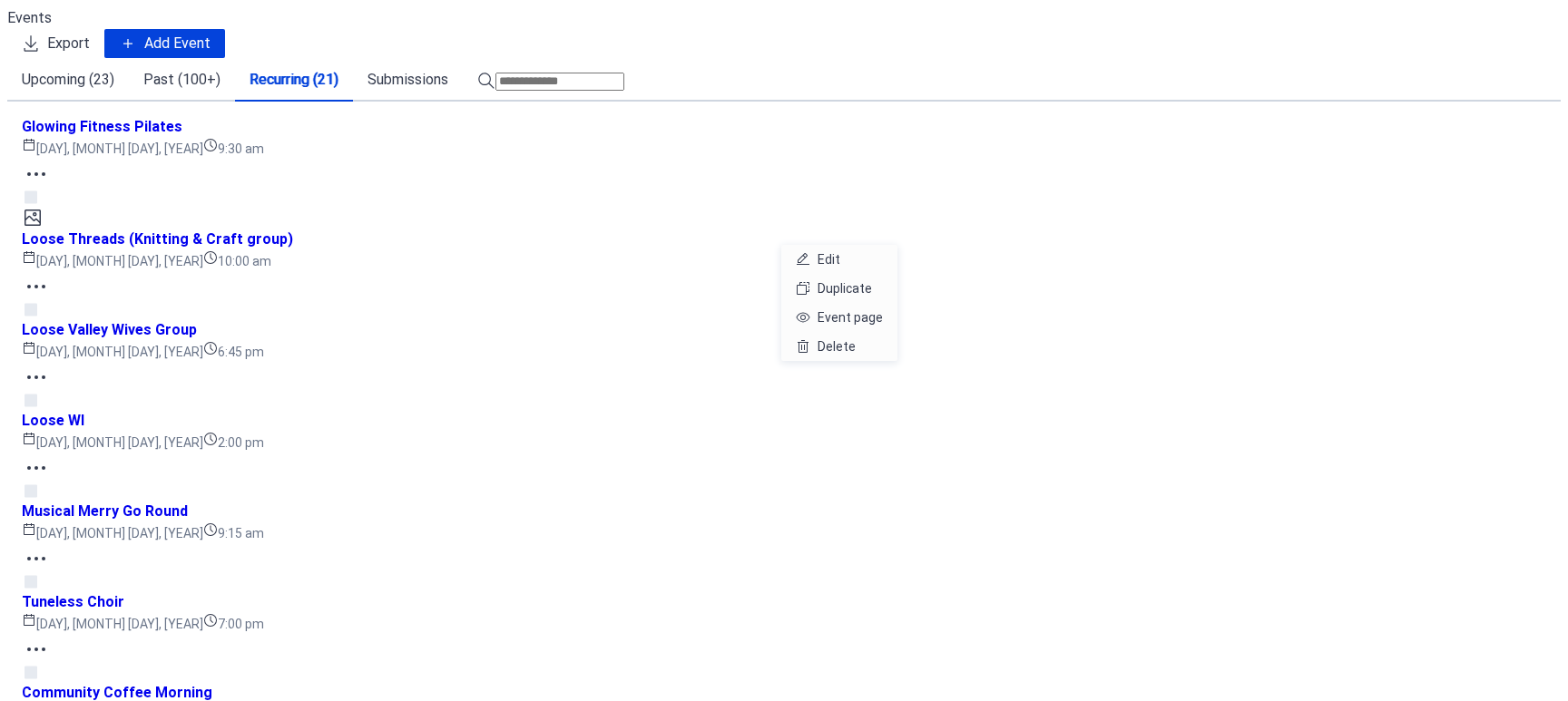 click 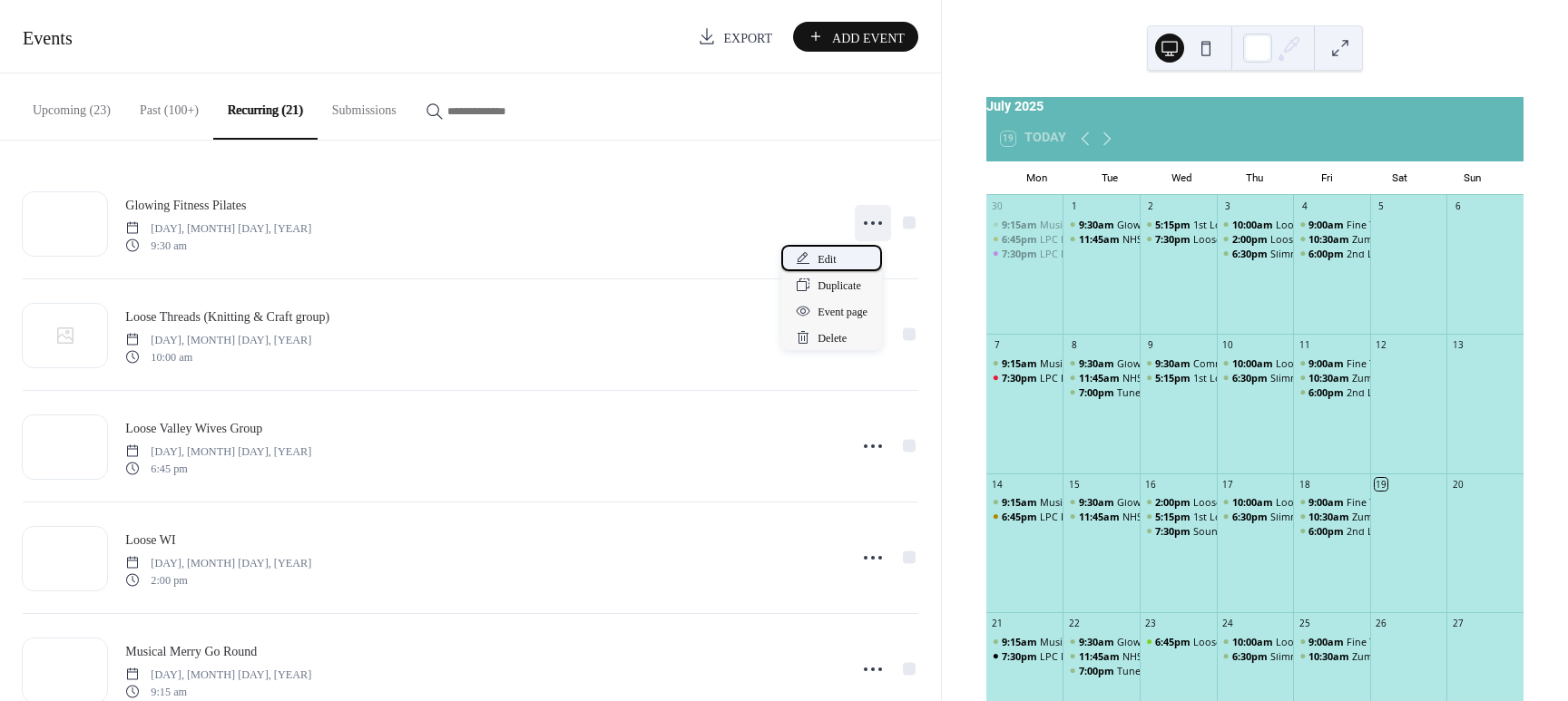 click on "Edit" at bounding box center [831, 258] 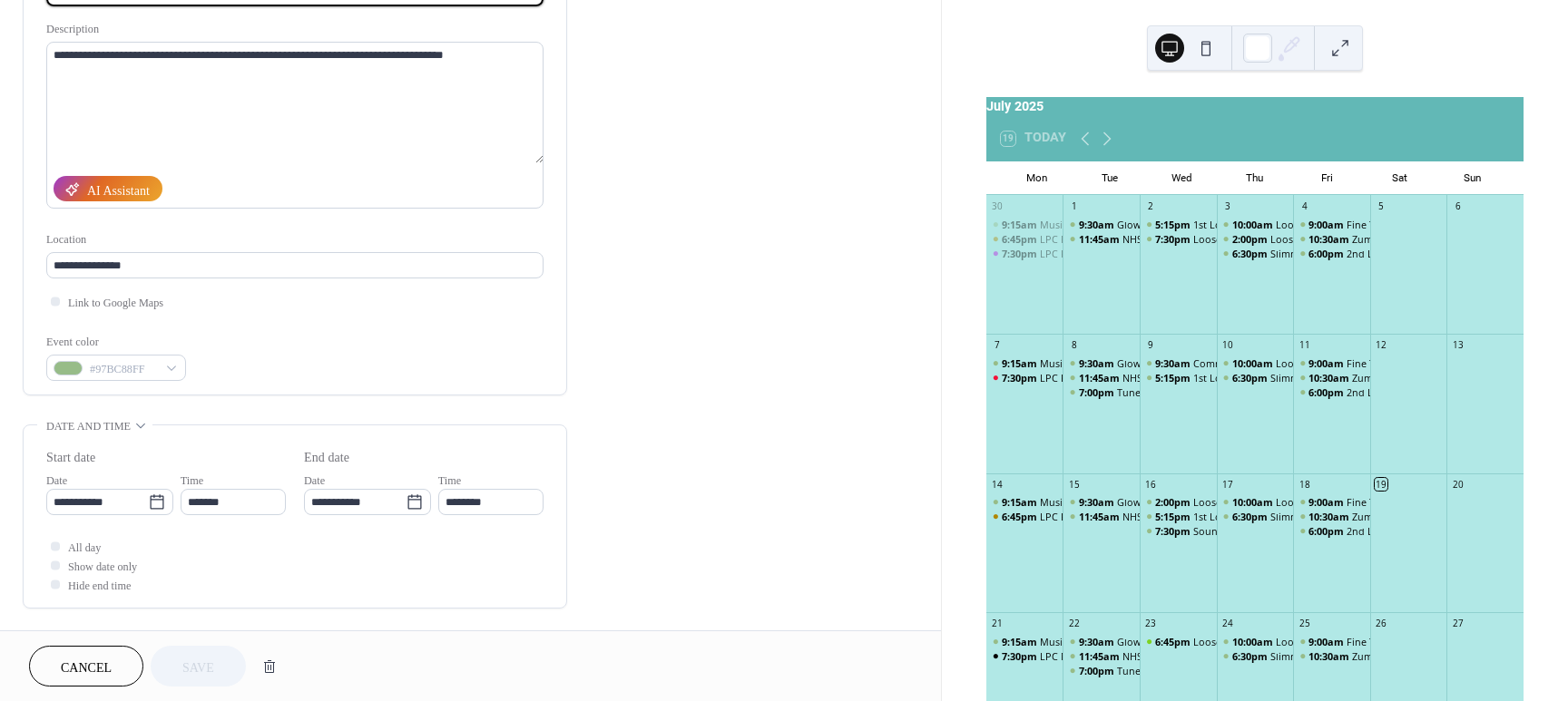 scroll, scrollTop: 171, scrollLeft: 0, axis: vertical 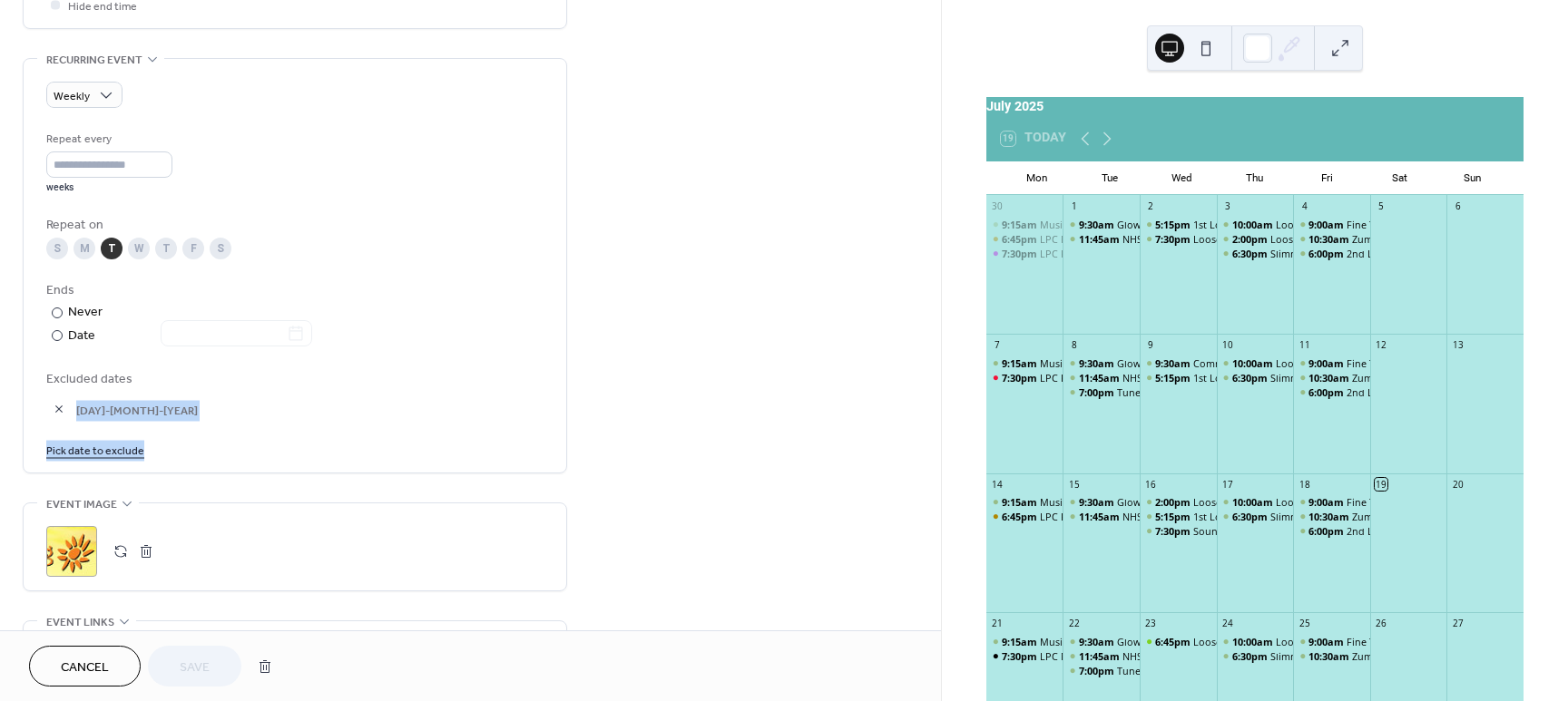 drag, startPoint x: 935, startPoint y: 368, endPoint x: 938, endPoint y: 492, distance: 124.0363 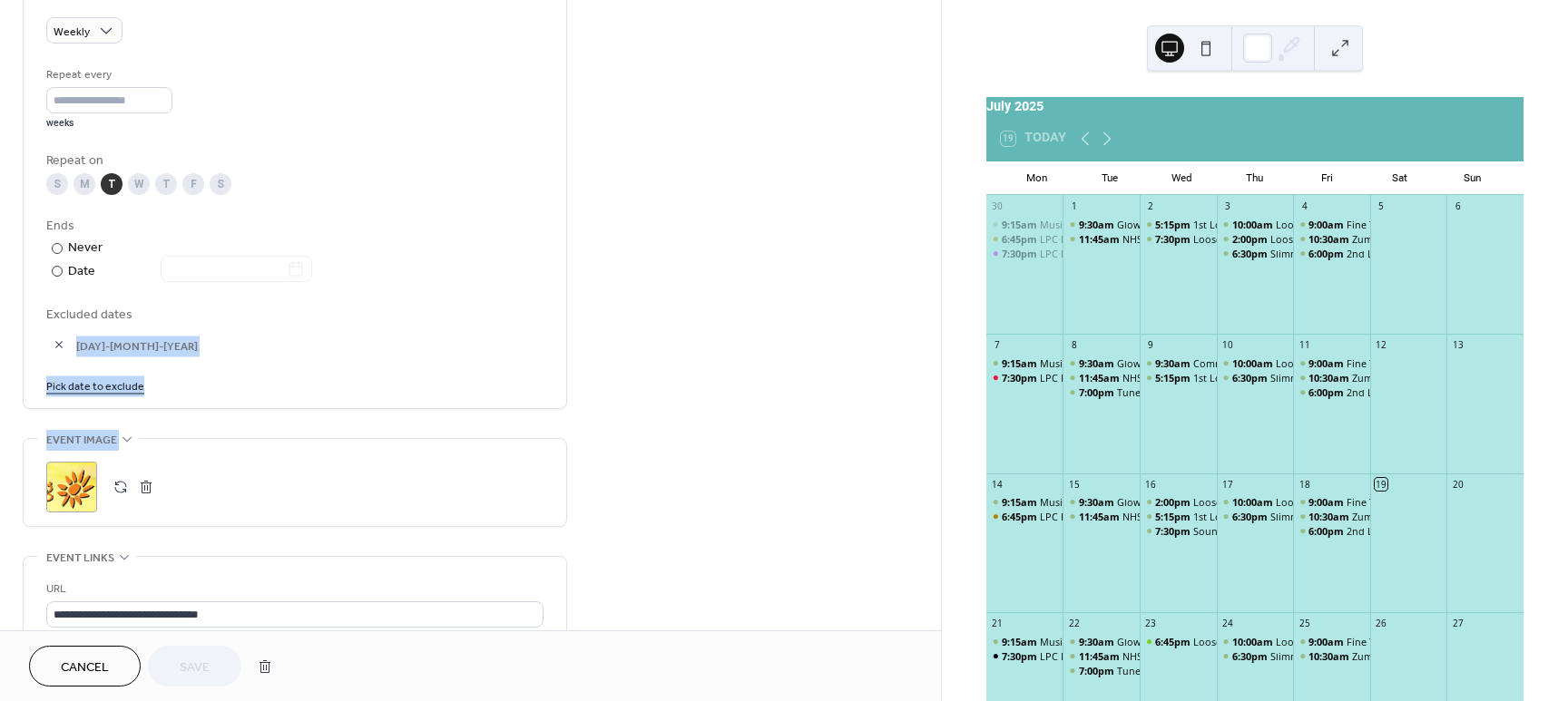 scroll, scrollTop: 806, scrollLeft: 0, axis: vertical 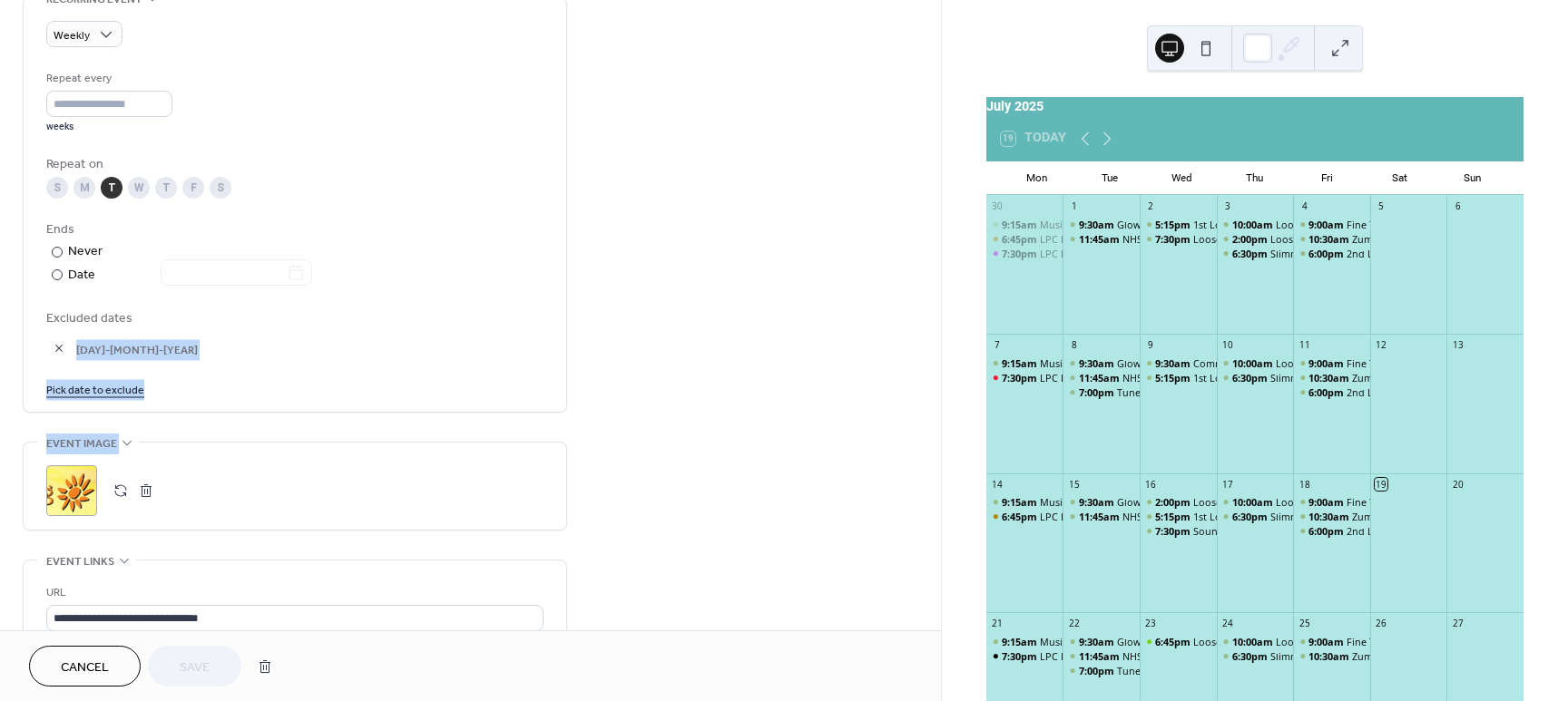click on "Pick date to exclude" at bounding box center (95, 388) 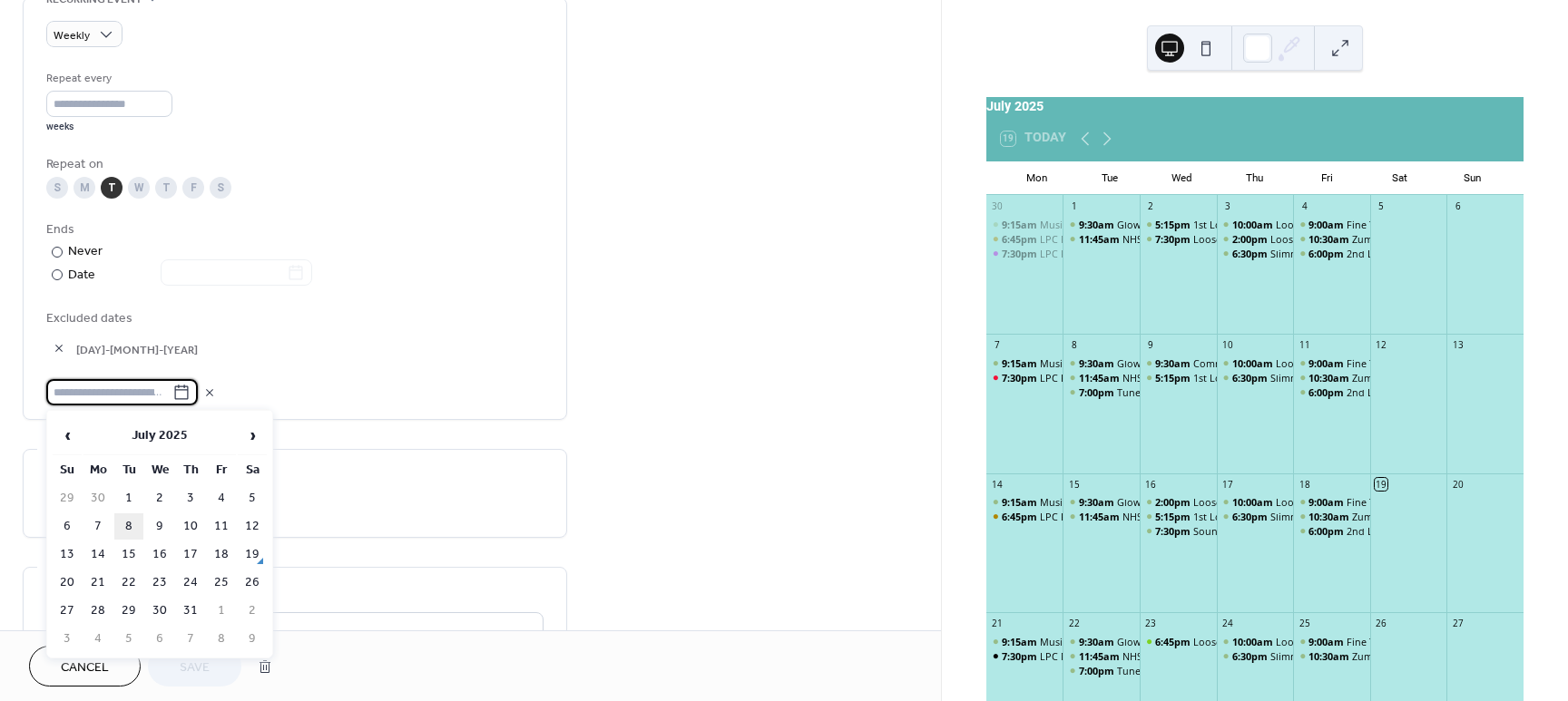 click on "8" at bounding box center [129, 526] 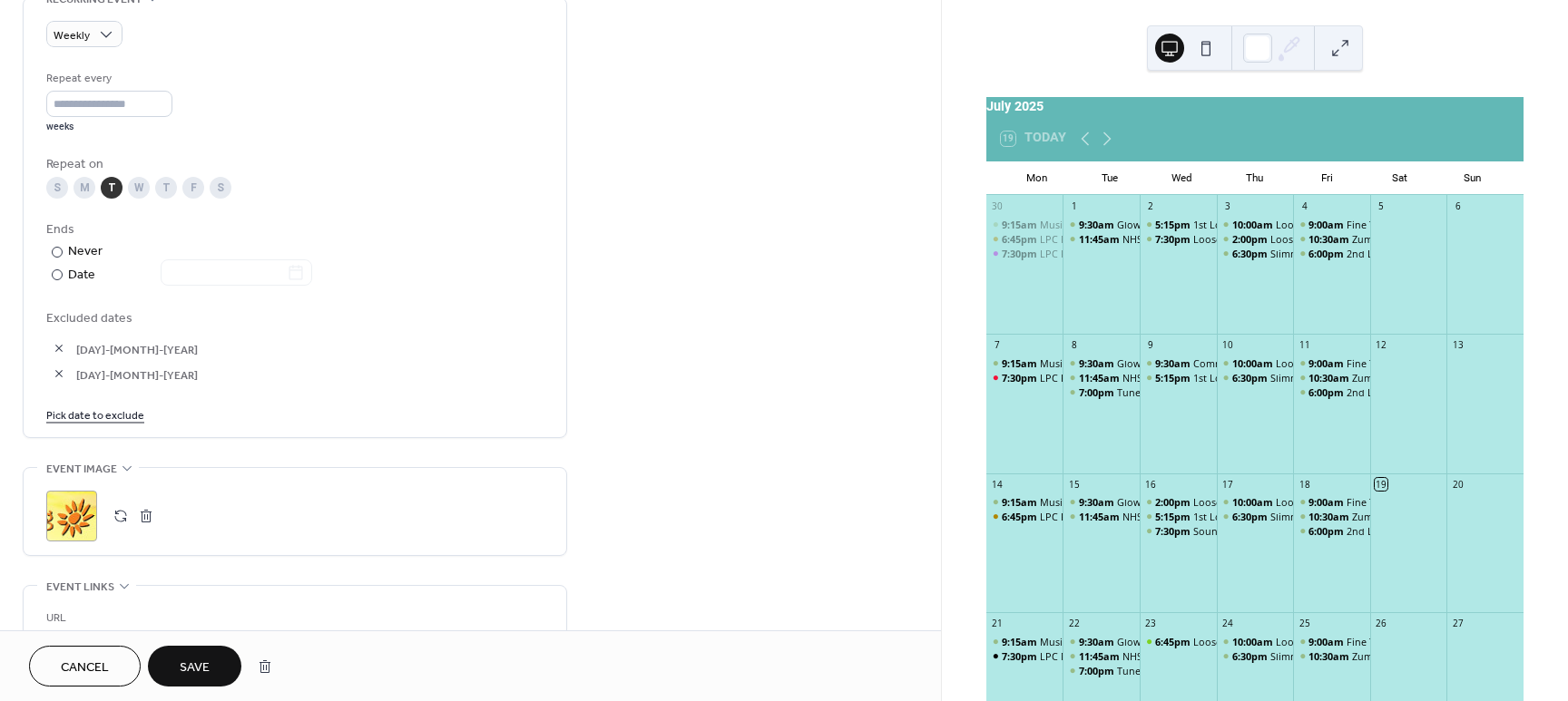 click on "Pick date to exclude" at bounding box center [95, 414] 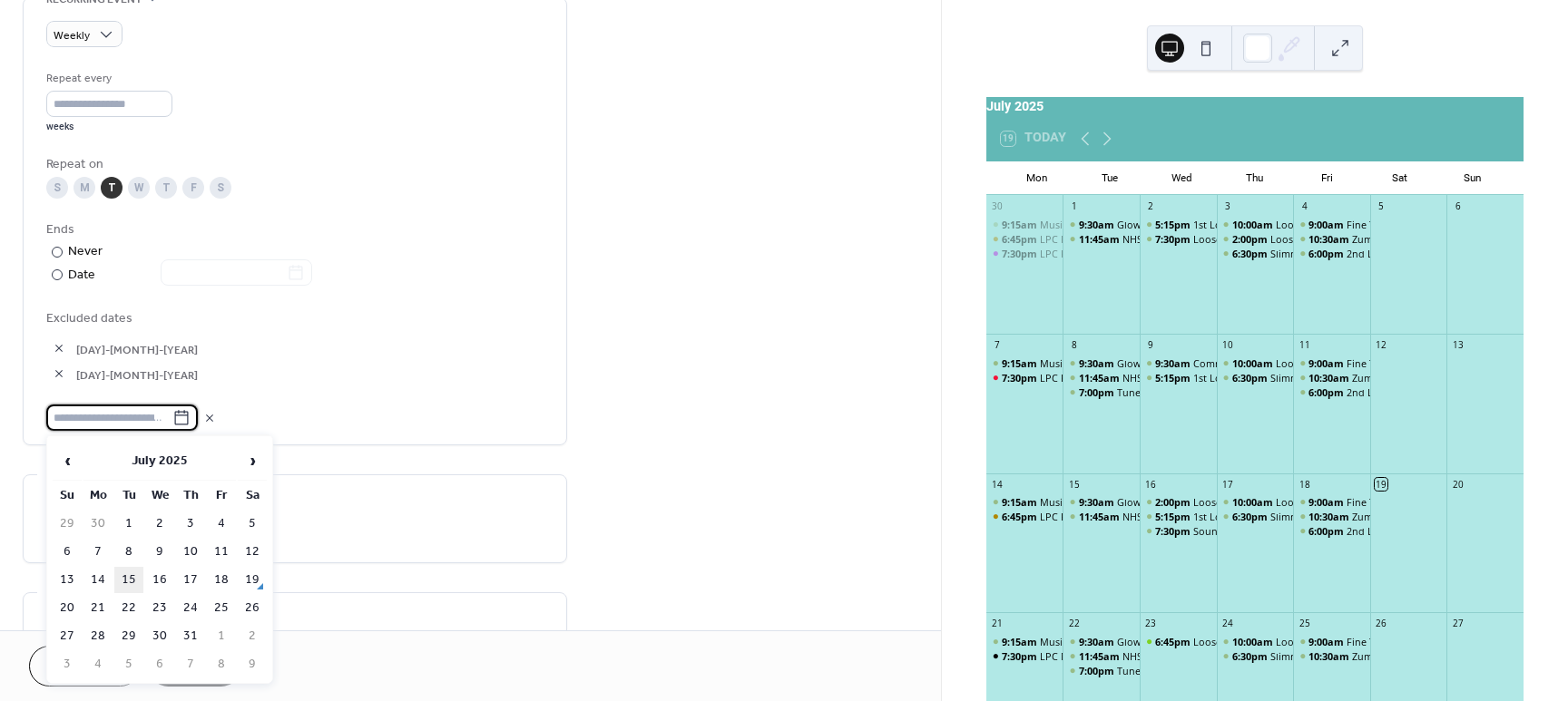 click on "15" at bounding box center [129, 579] 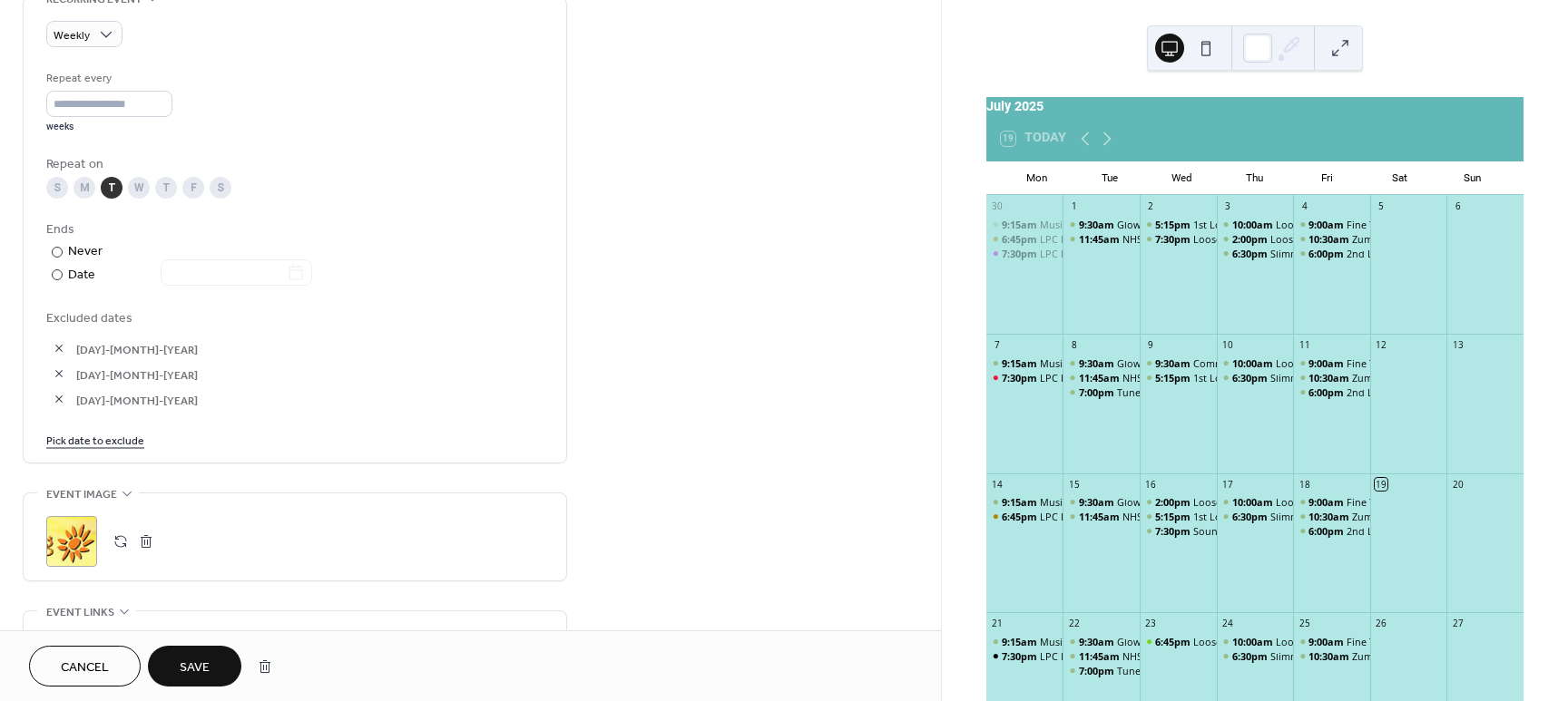 click on "Pick date to exclude" at bounding box center (95, 439) 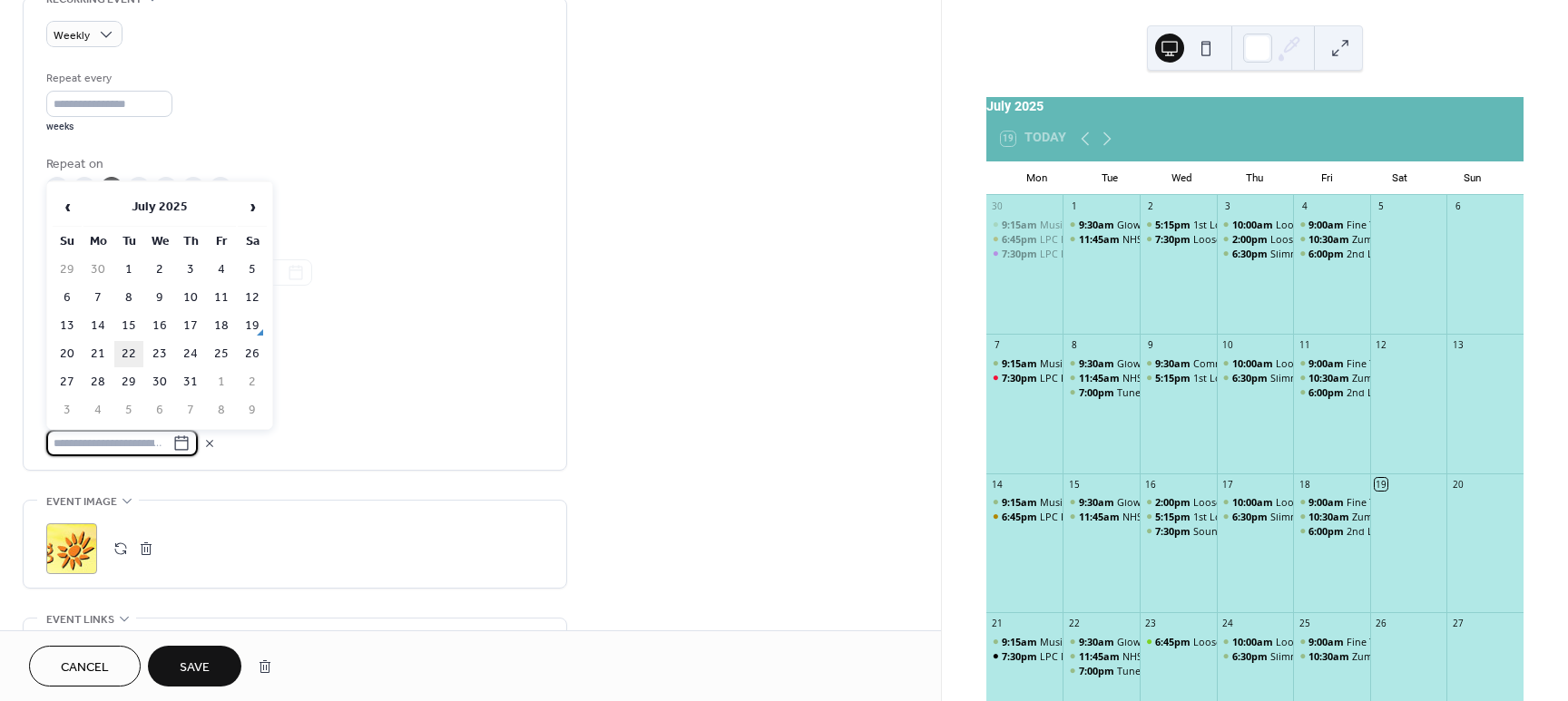 click on "22" at bounding box center (129, 354) 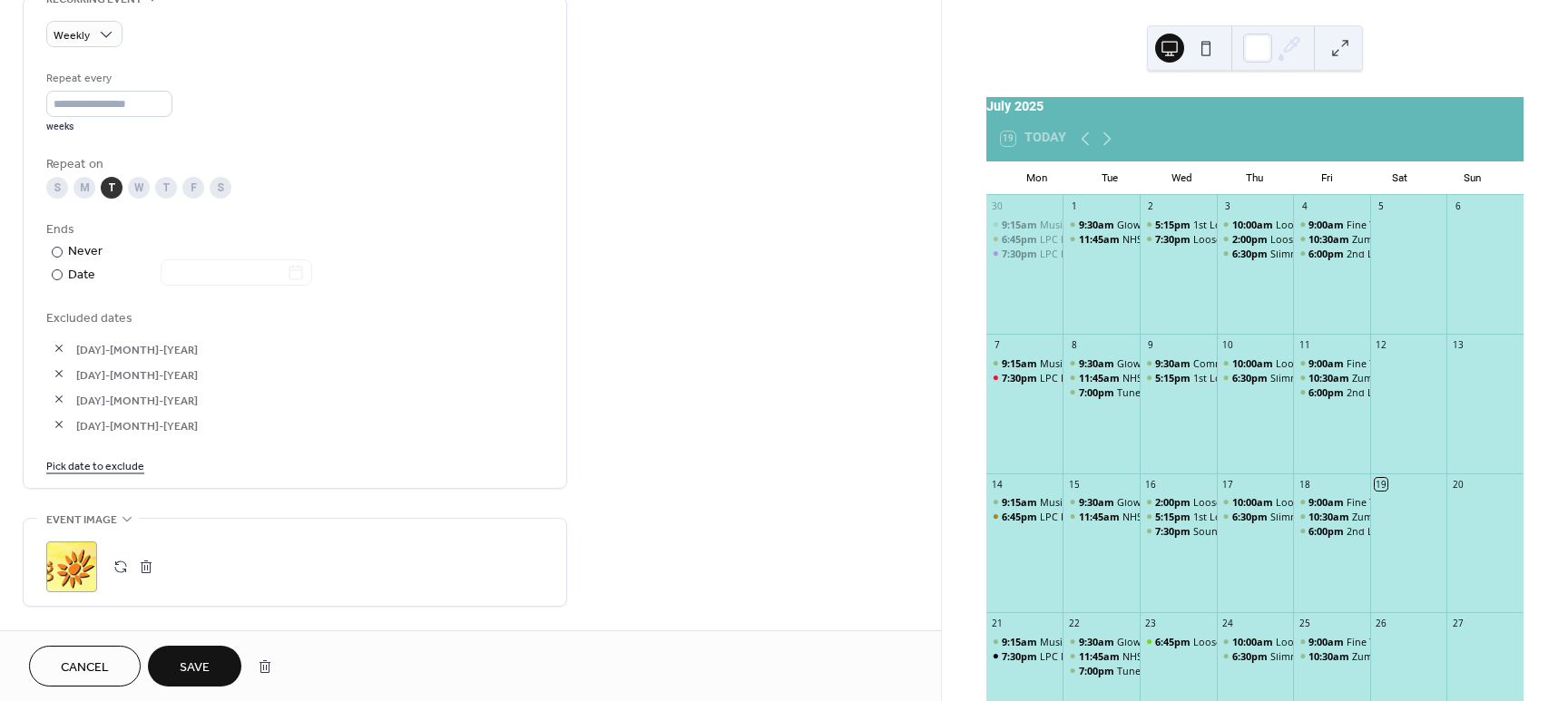 click on "Pick date to exclude" at bounding box center (95, 464) 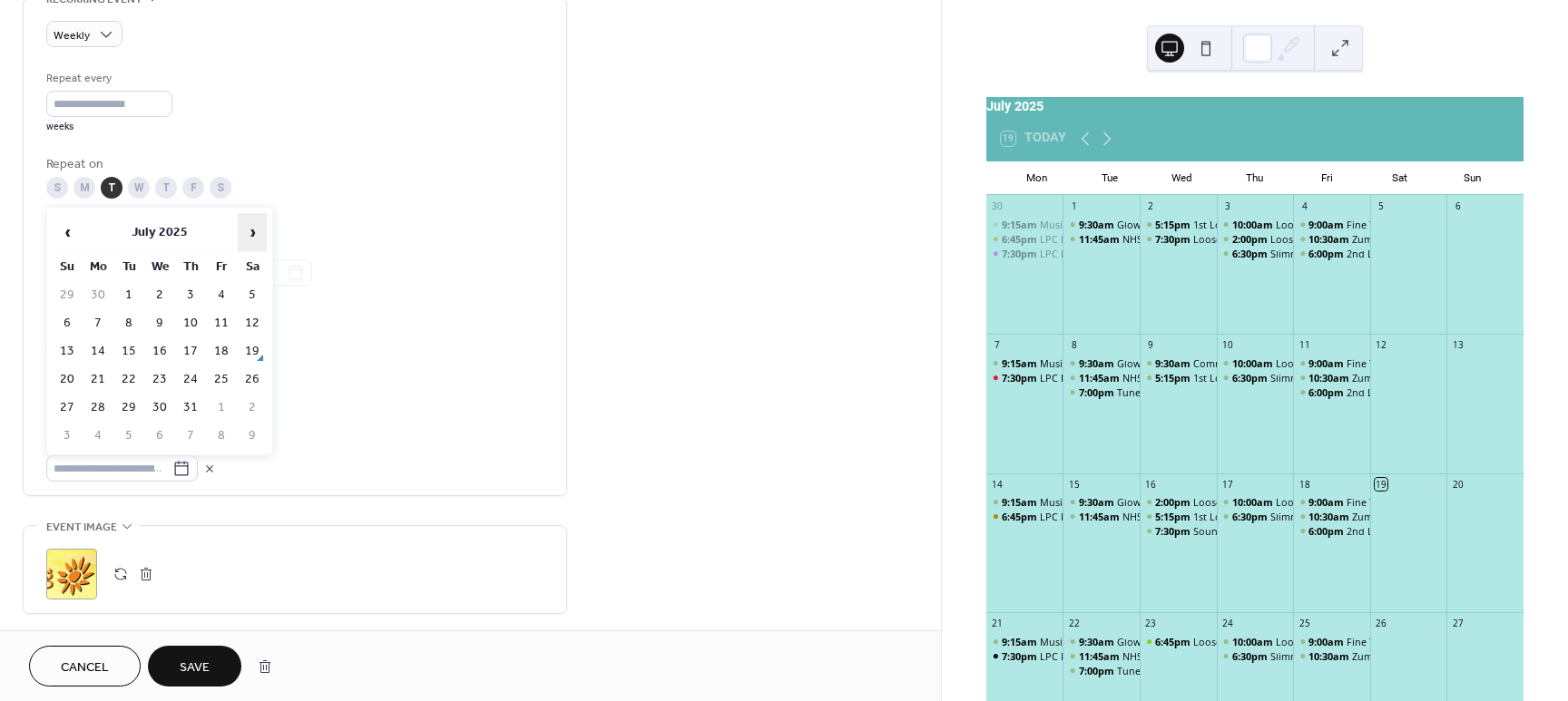 click on "›" at bounding box center [252, 232] 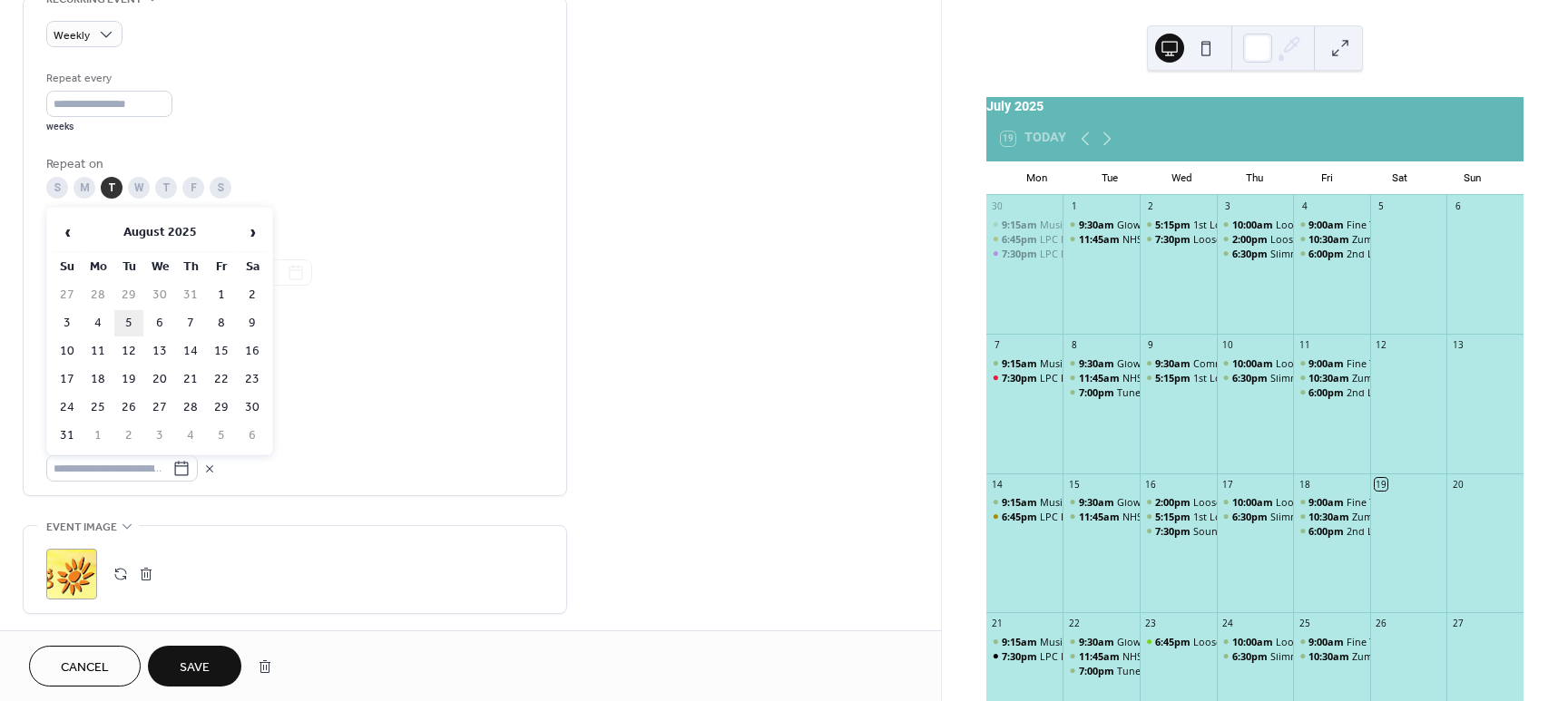 click on "5" at bounding box center (129, 323) 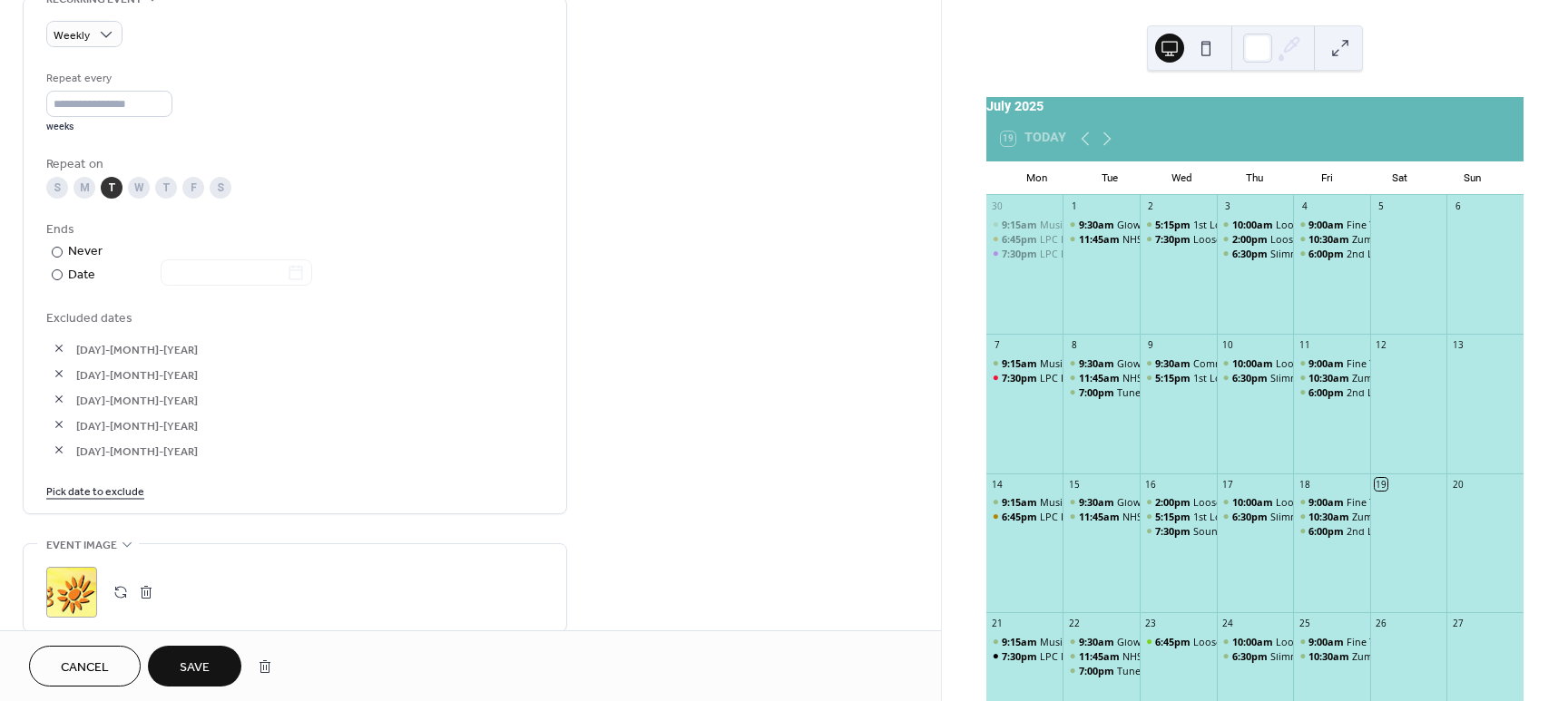 click on "Pick date to exclude" at bounding box center (95, 490) 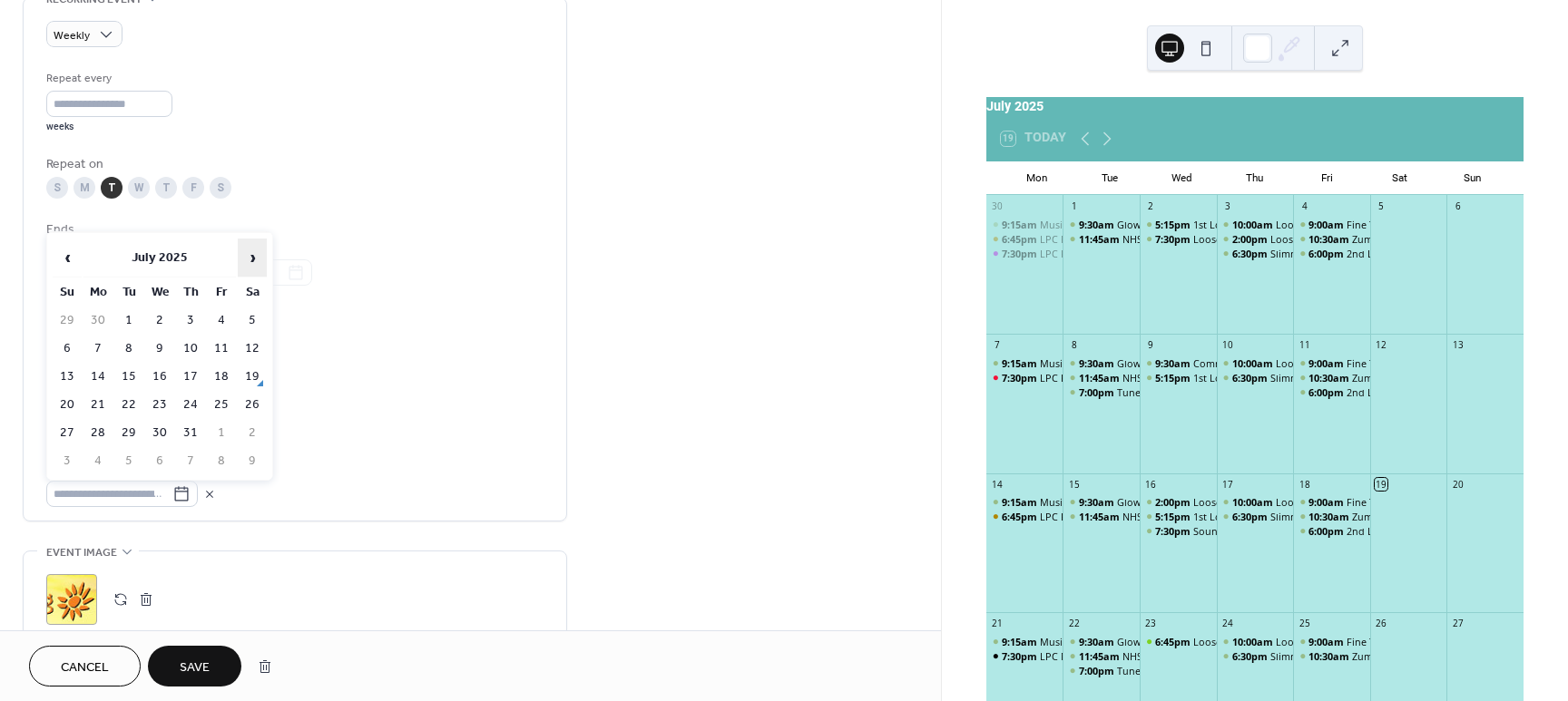click on "›" at bounding box center [252, 258] 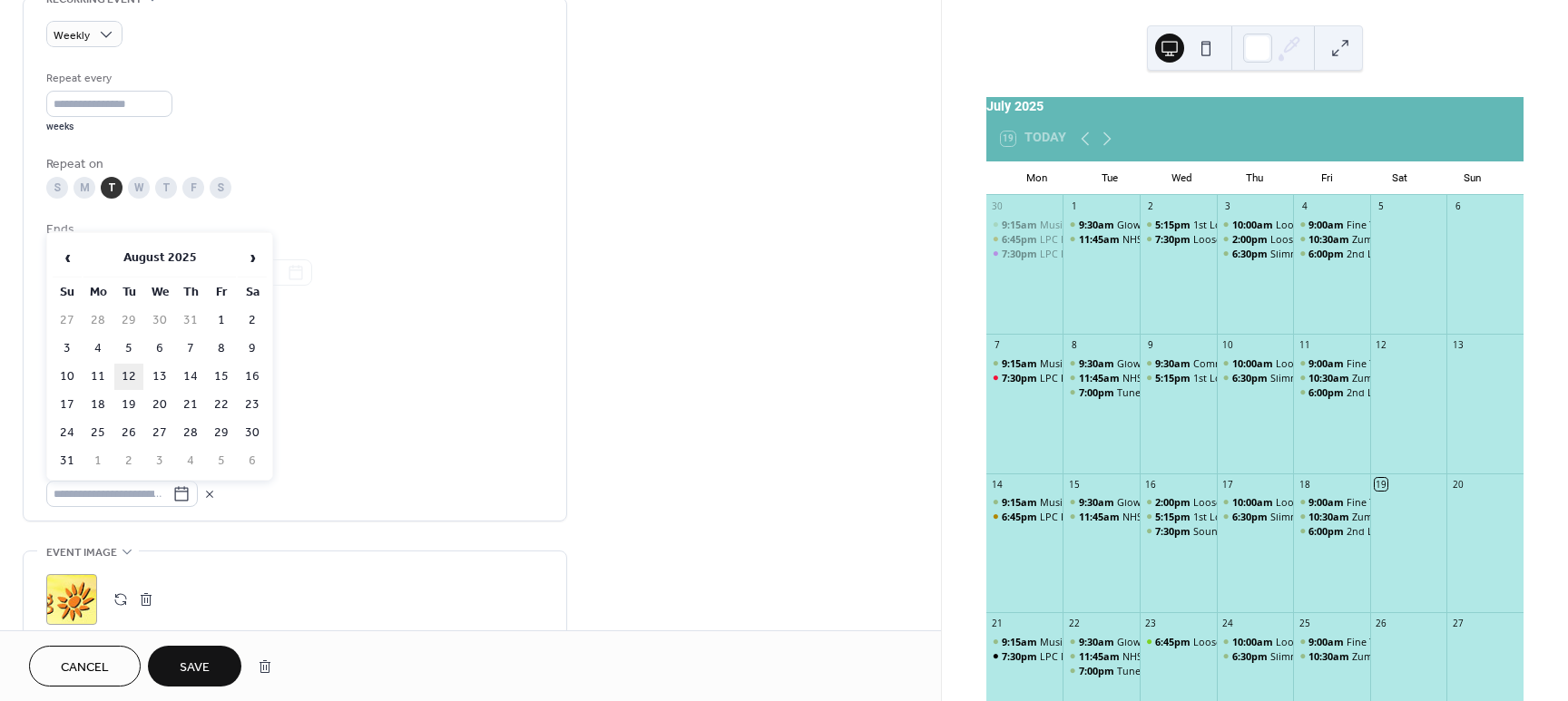 click on "12" at bounding box center [129, 376] 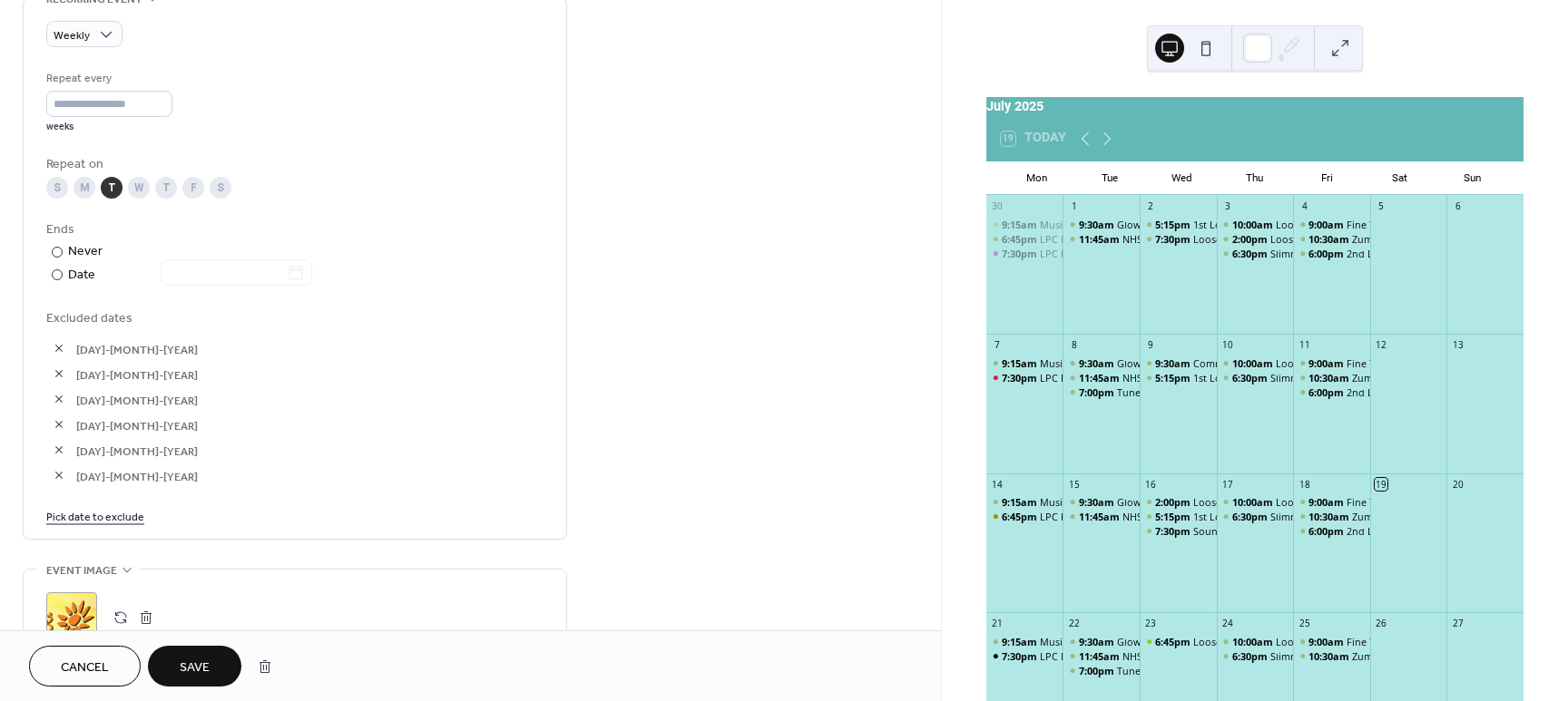 click on "Pick date to exclude" at bounding box center [95, 515] 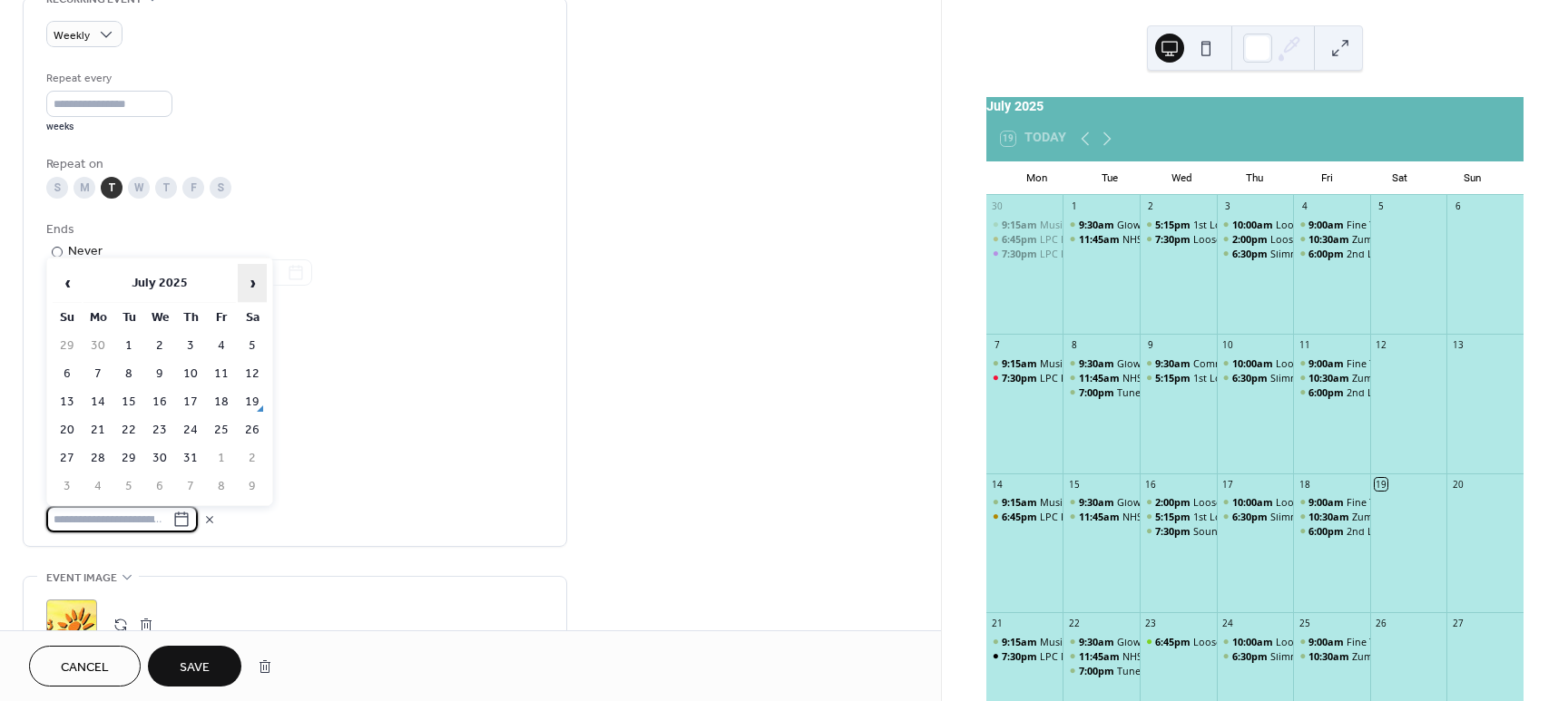 click on "›" at bounding box center (252, 283) 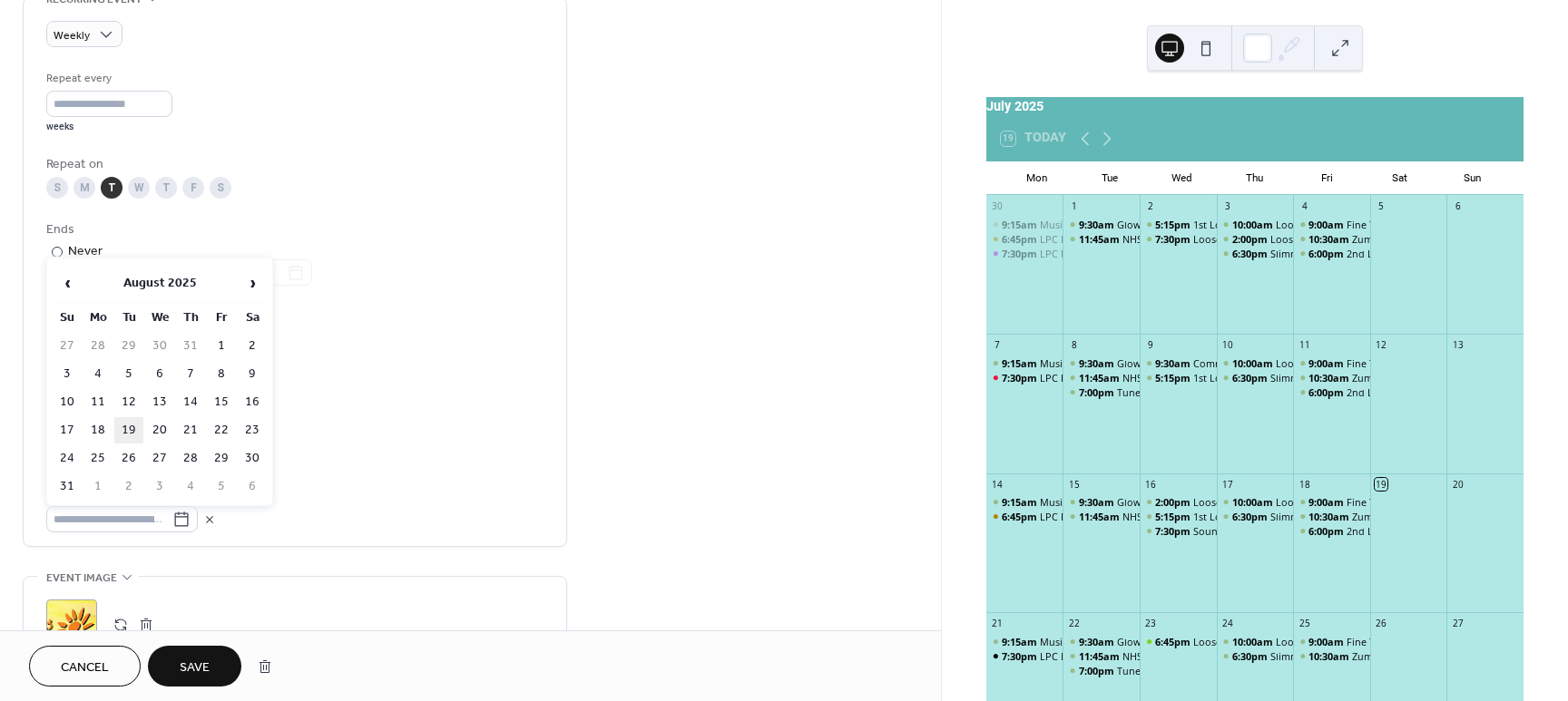 click on "19" at bounding box center (129, 430) 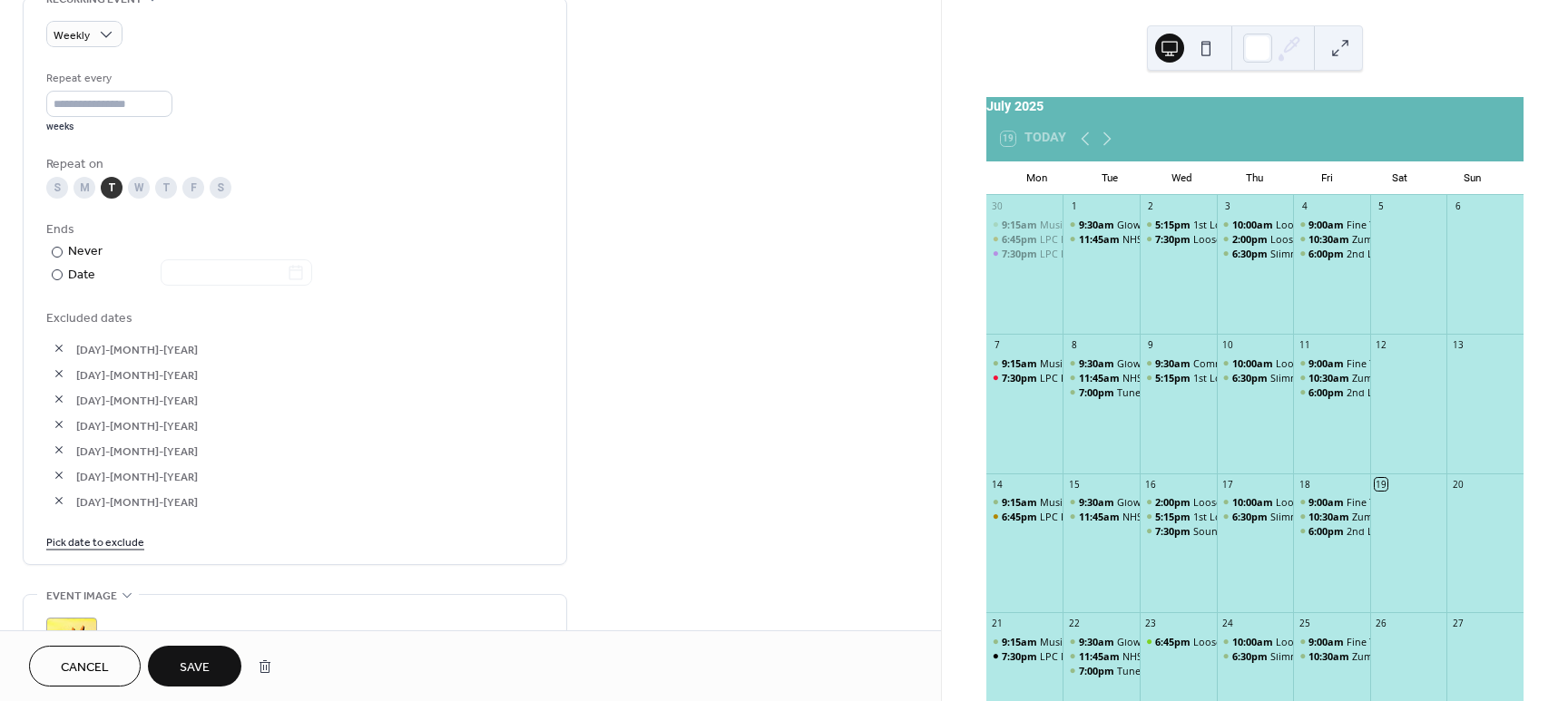 click on "Pick date to exclude" at bounding box center (95, 540) 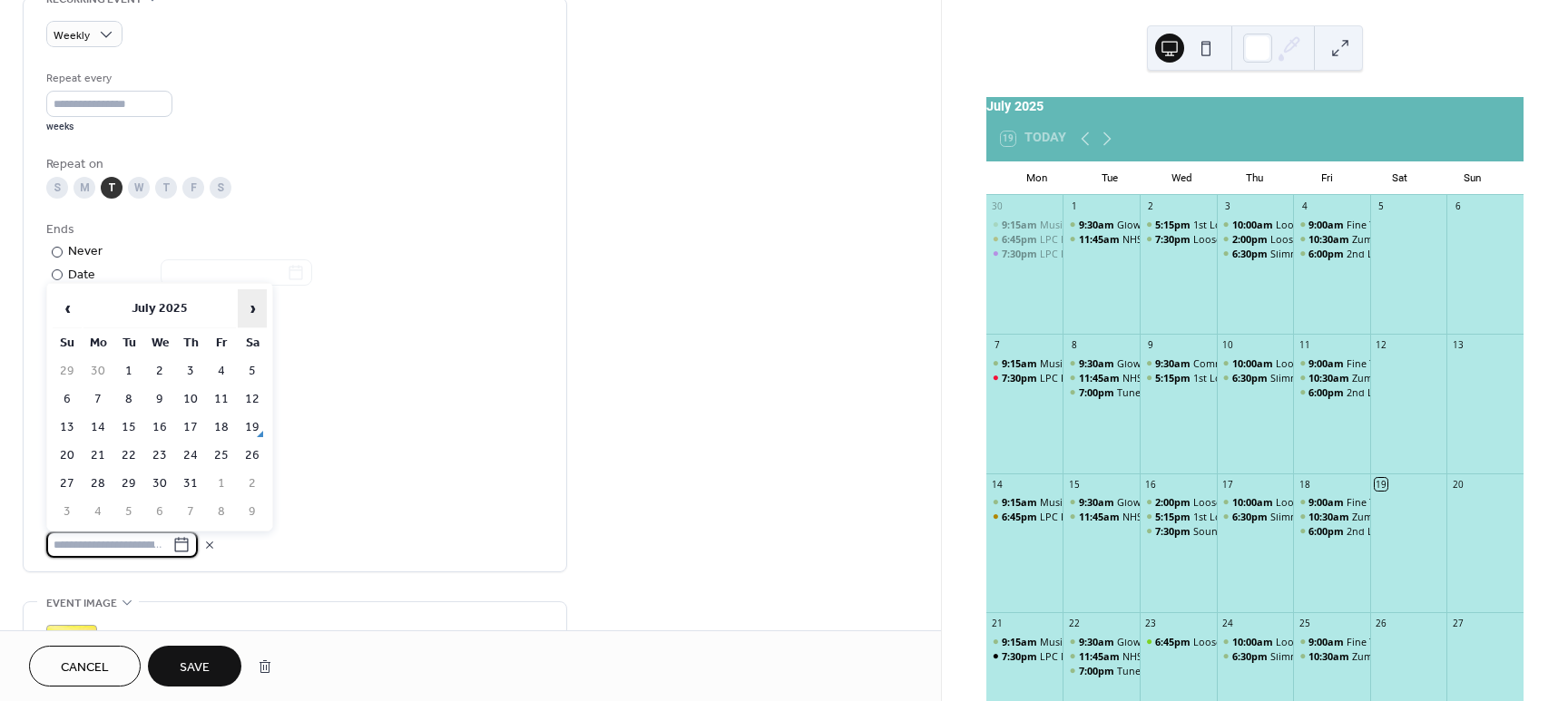 click on "›" at bounding box center (252, 308) 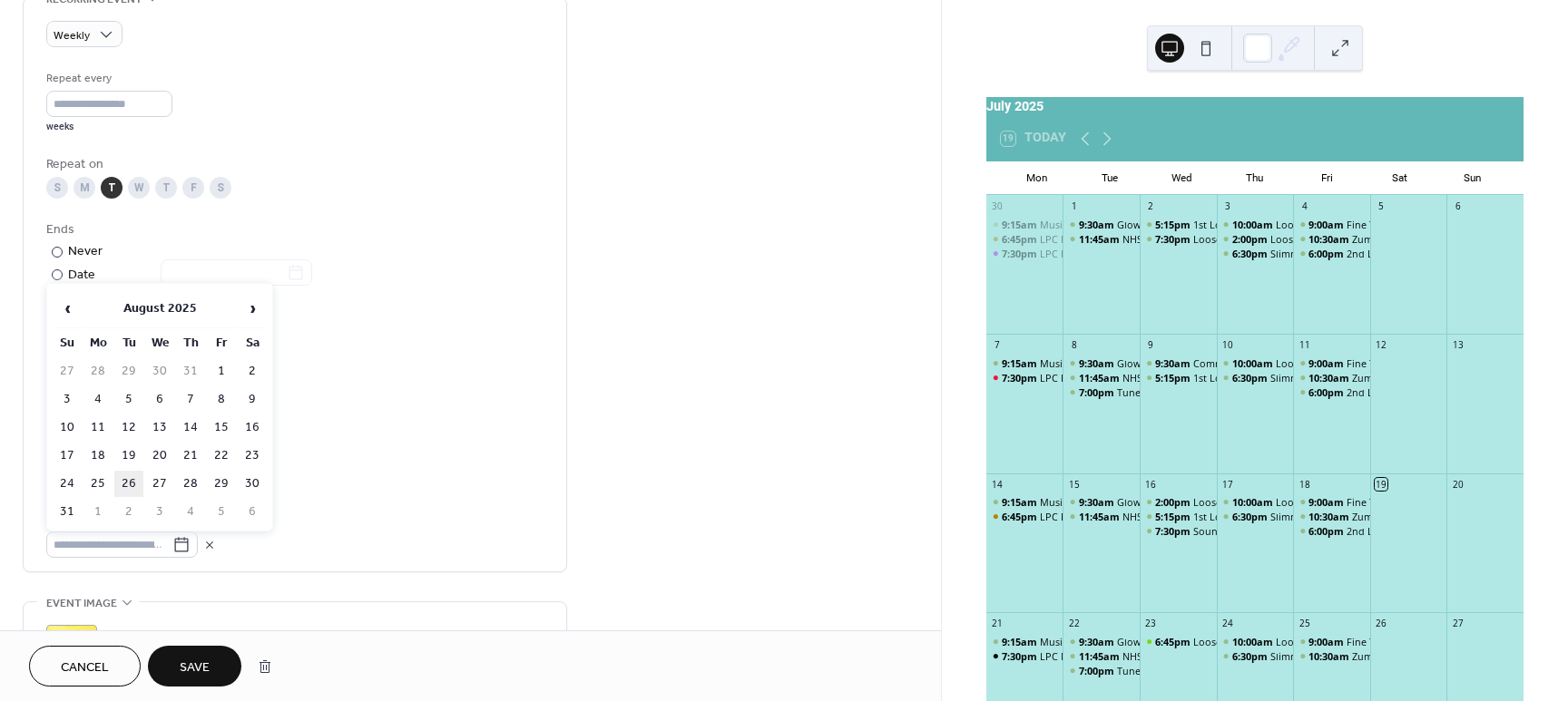 click on "26" at bounding box center (129, 483) 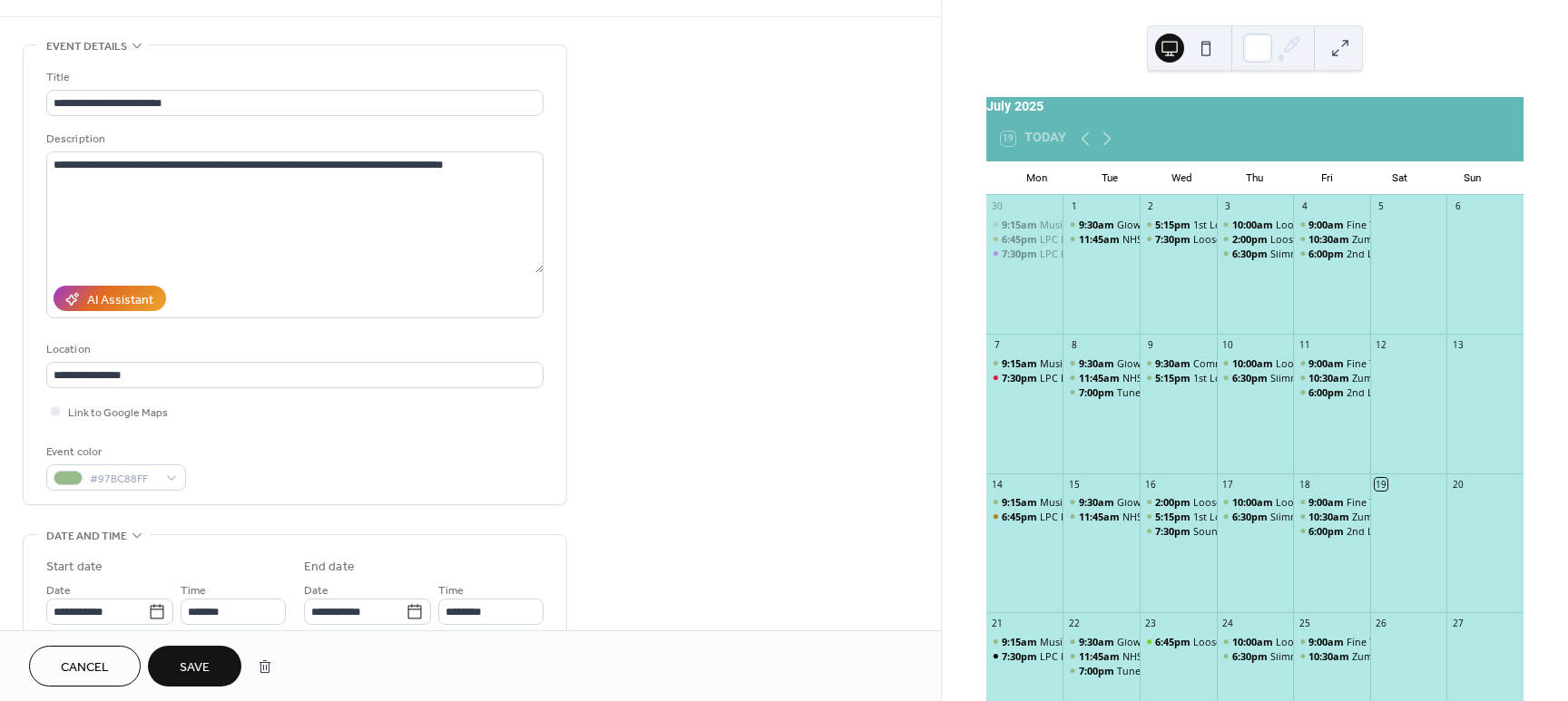 scroll, scrollTop: 0, scrollLeft: 0, axis: both 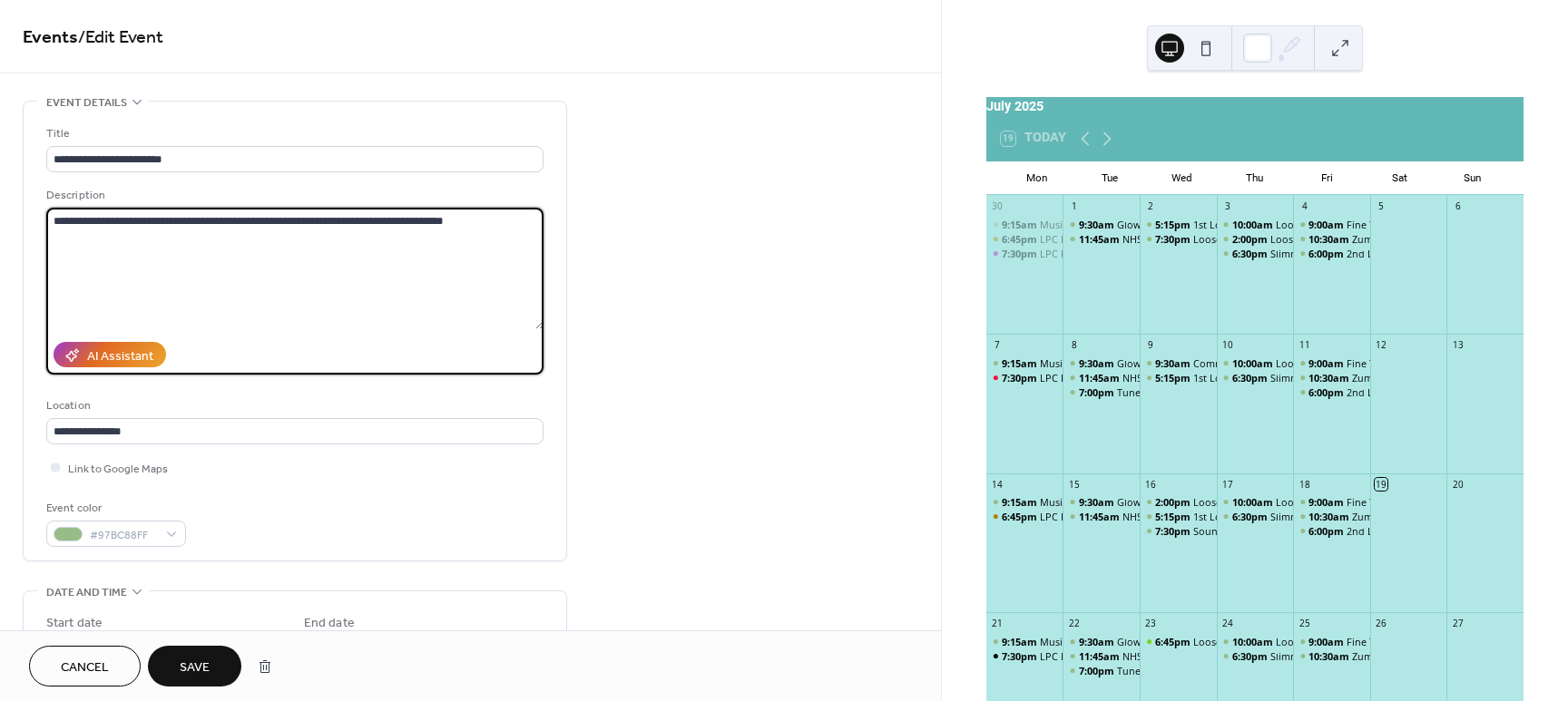 drag, startPoint x: 479, startPoint y: 219, endPoint x: 49, endPoint y: 221, distance: 430.0047 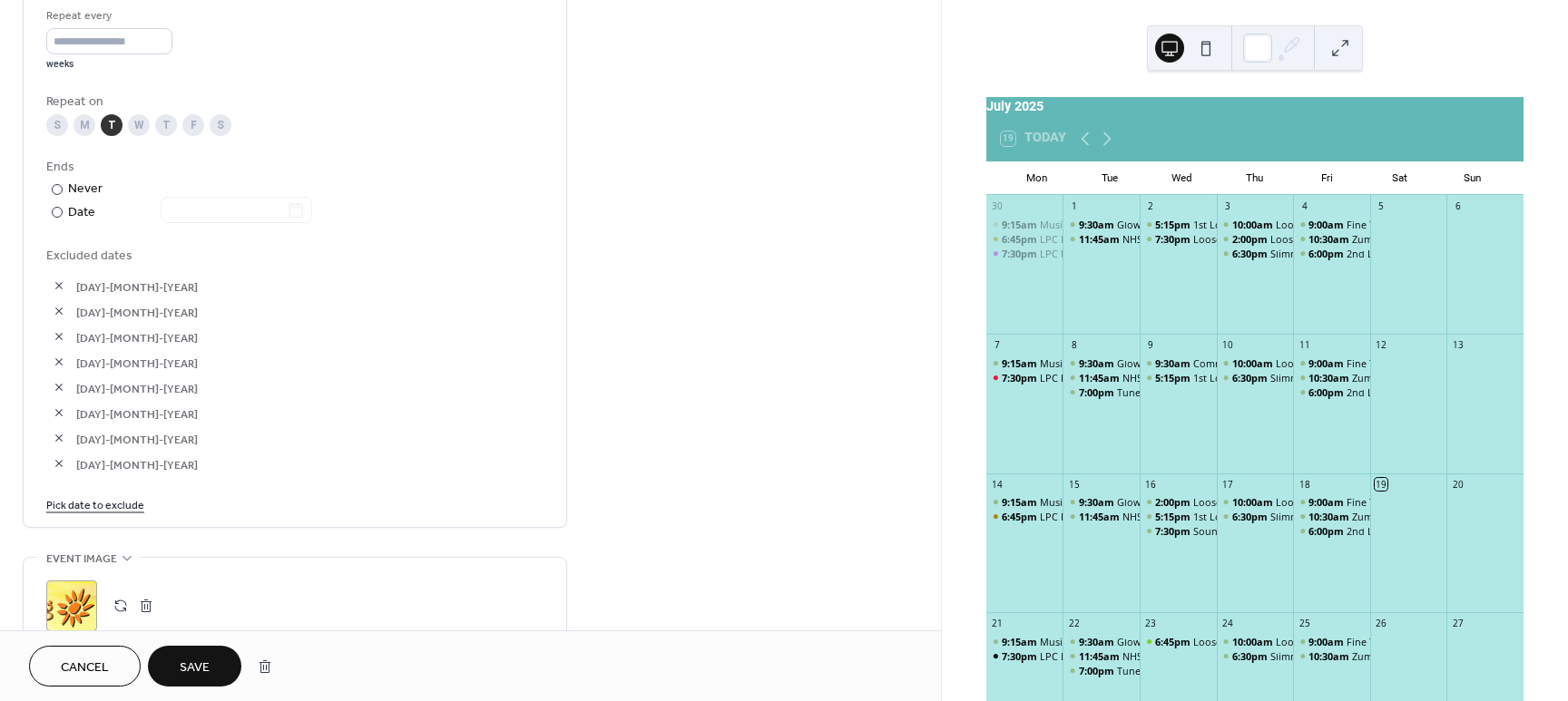 scroll, scrollTop: 871, scrollLeft: 0, axis: vertical 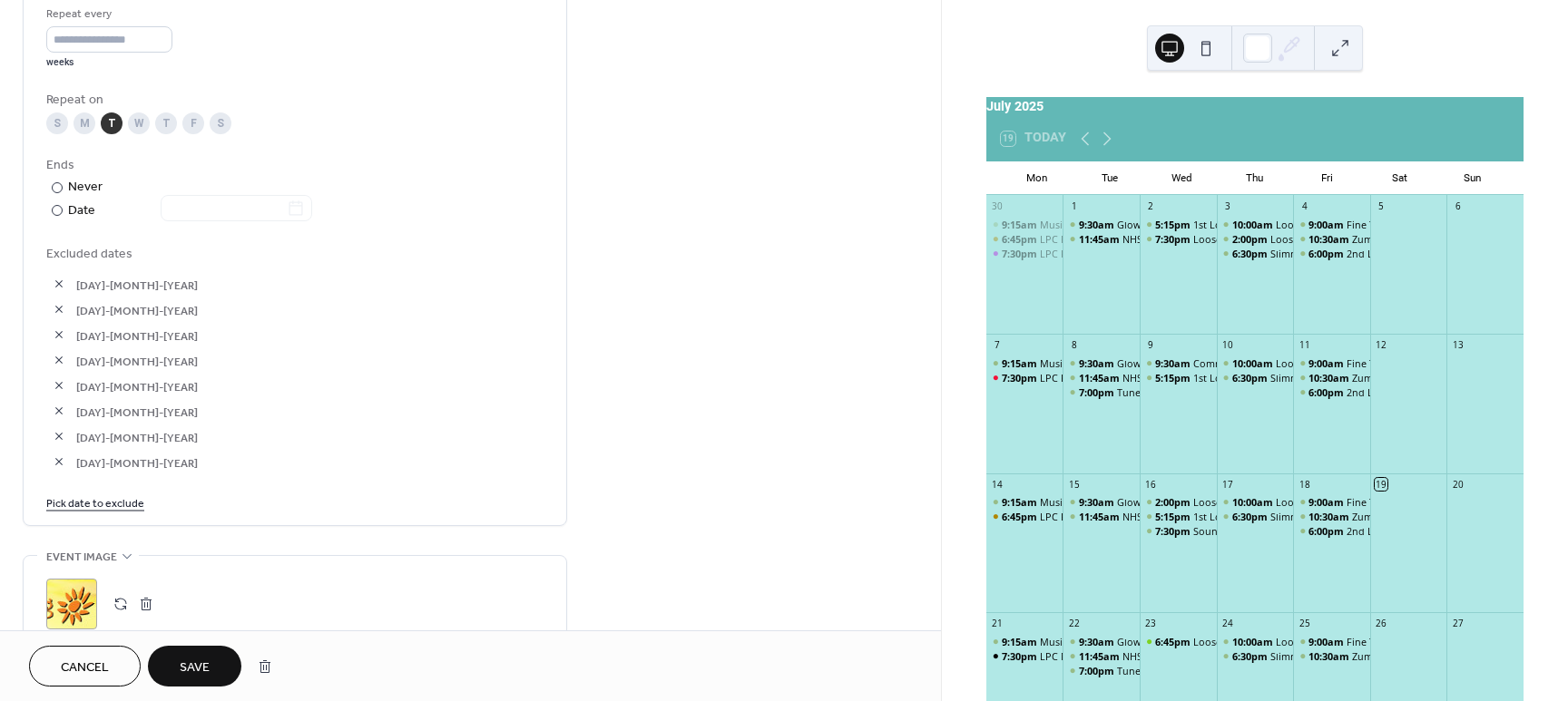 click on "Save" at bounding box center (194, 667) 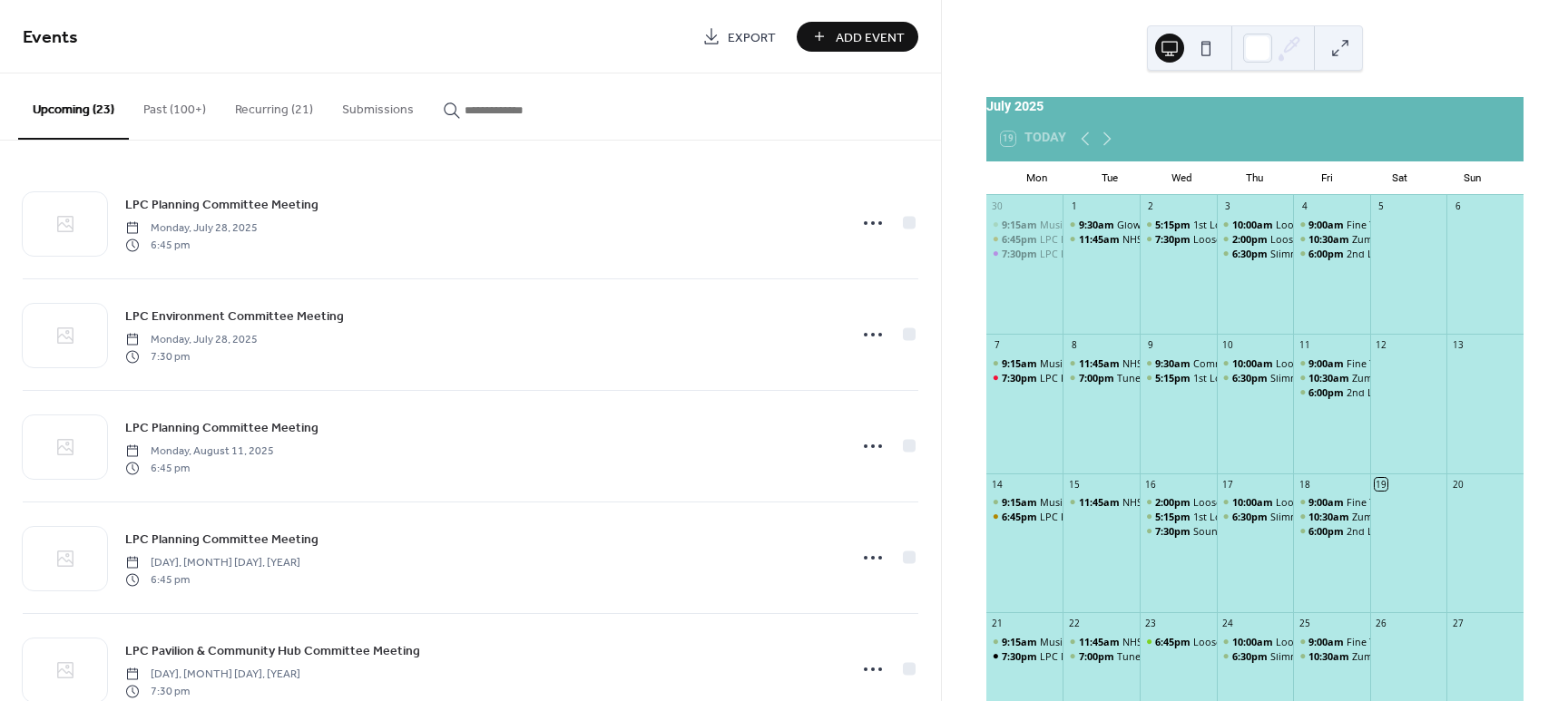 click on "[DAY], [MONTH] [DAY], [YEAR]" at bounding box center [212, 675] 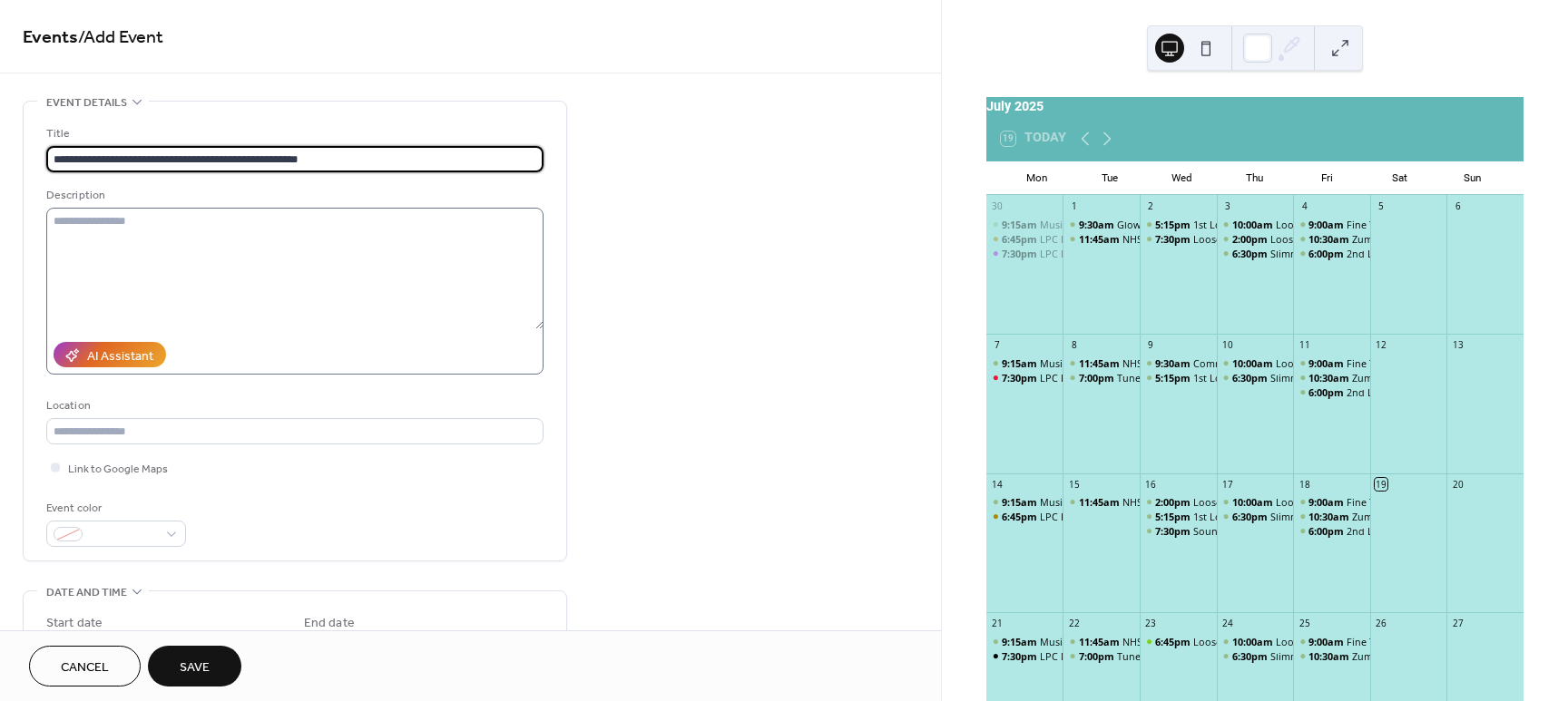 type on "**********" 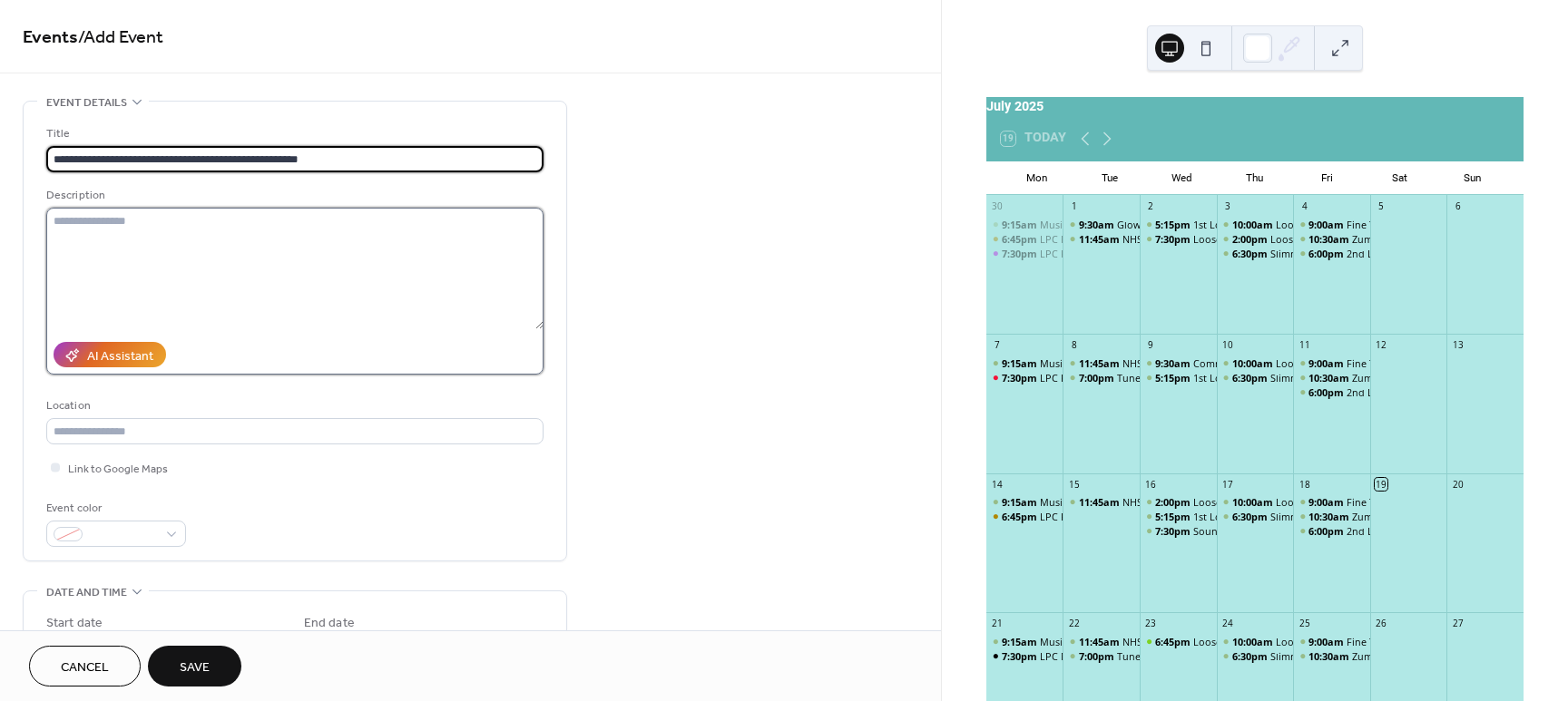 click at bounding box center [295, 268] 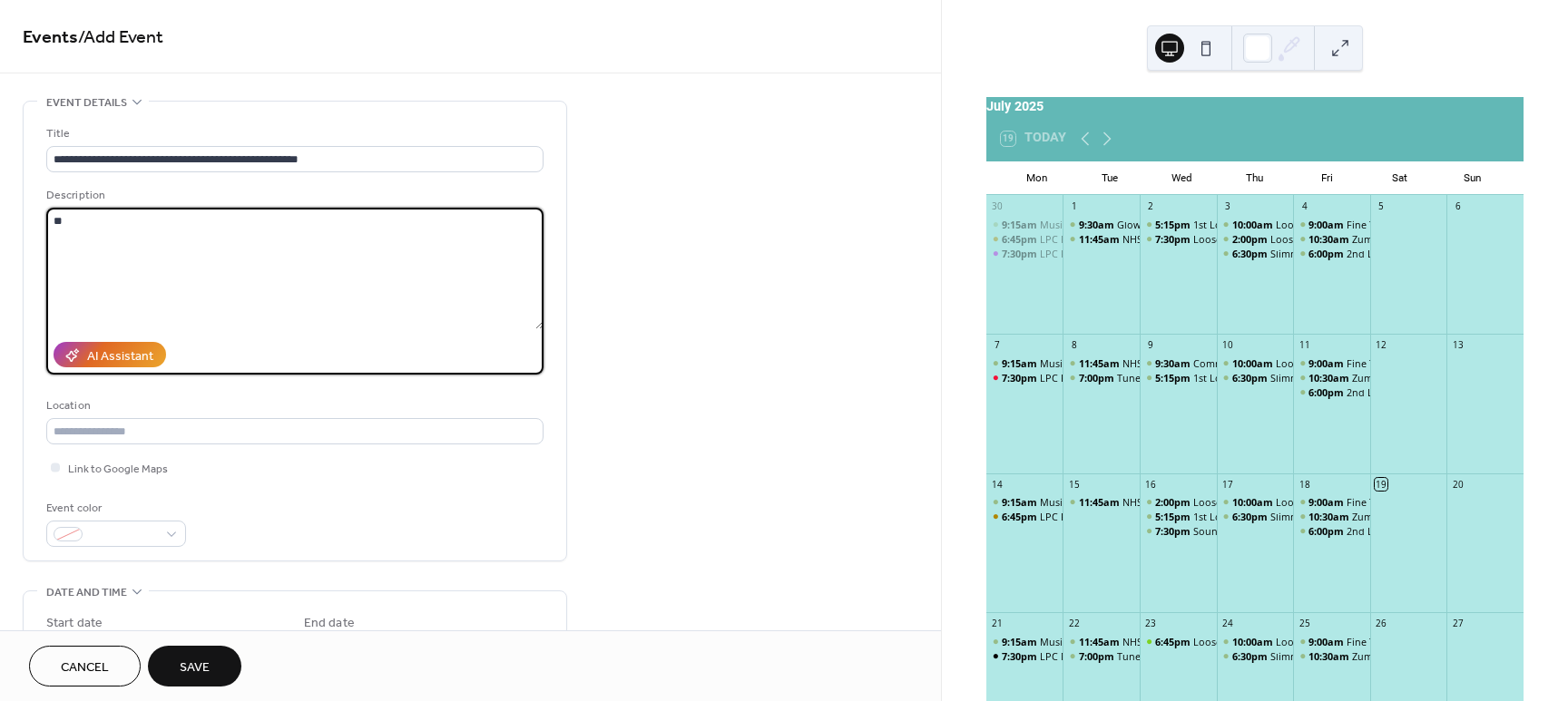 type on "*" 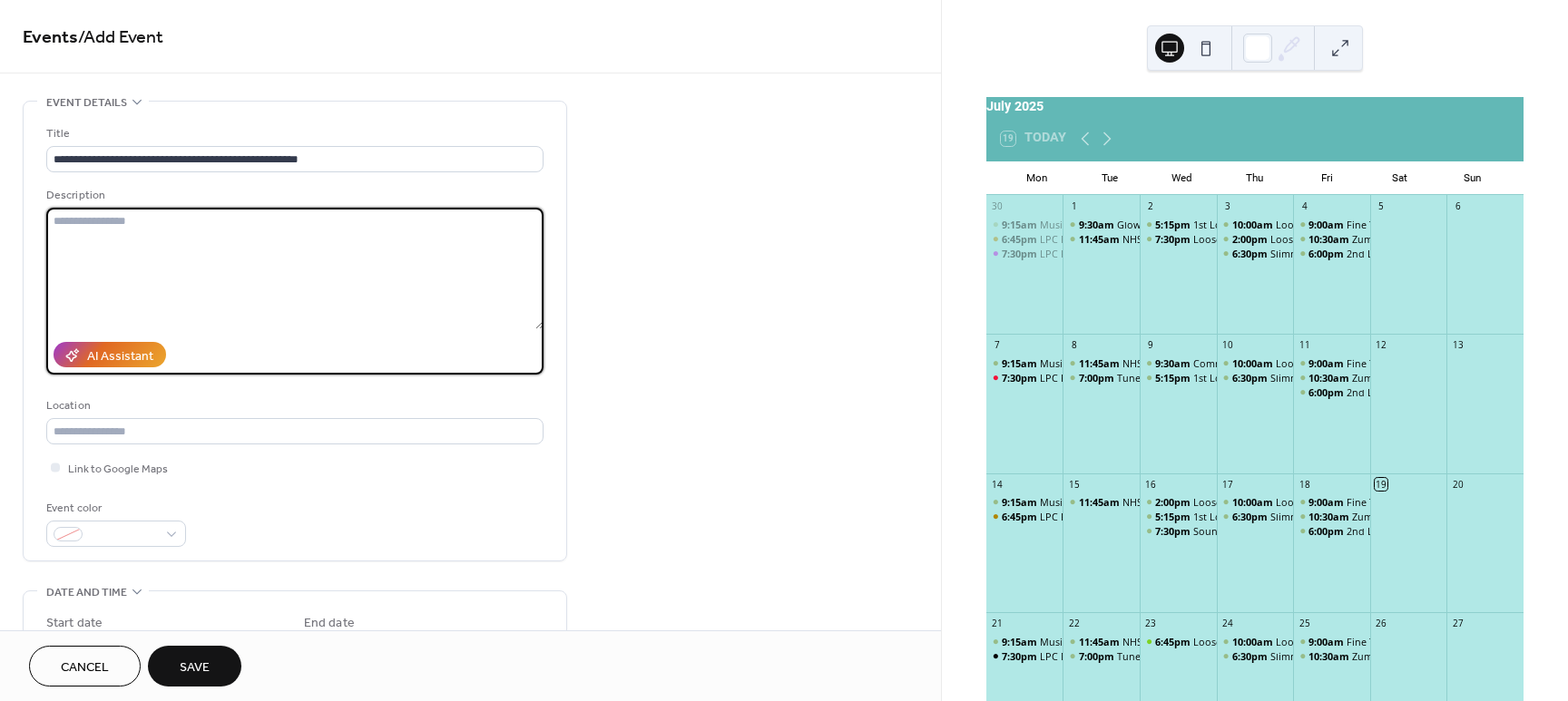 paste on "**********" 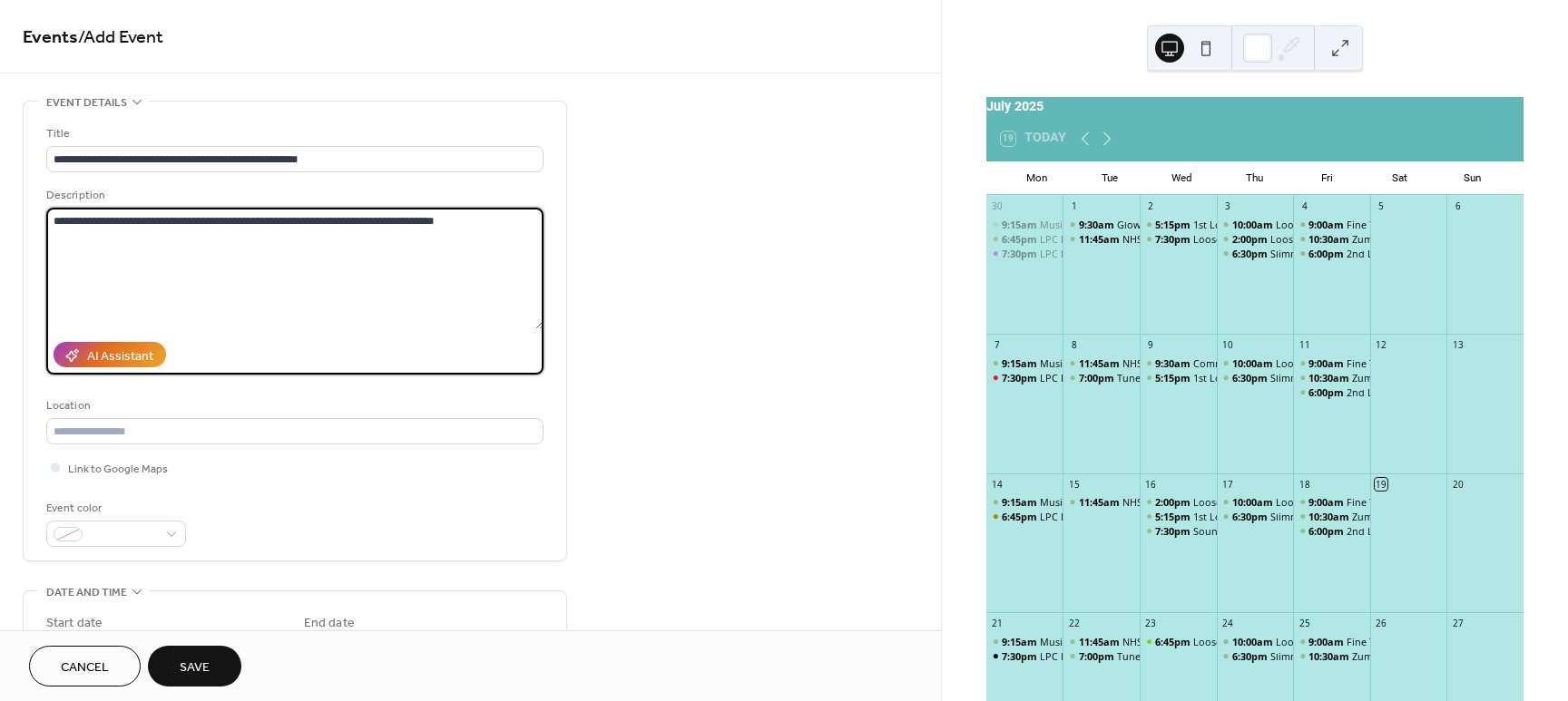 click on "**********" at bounding box center [295, 268] 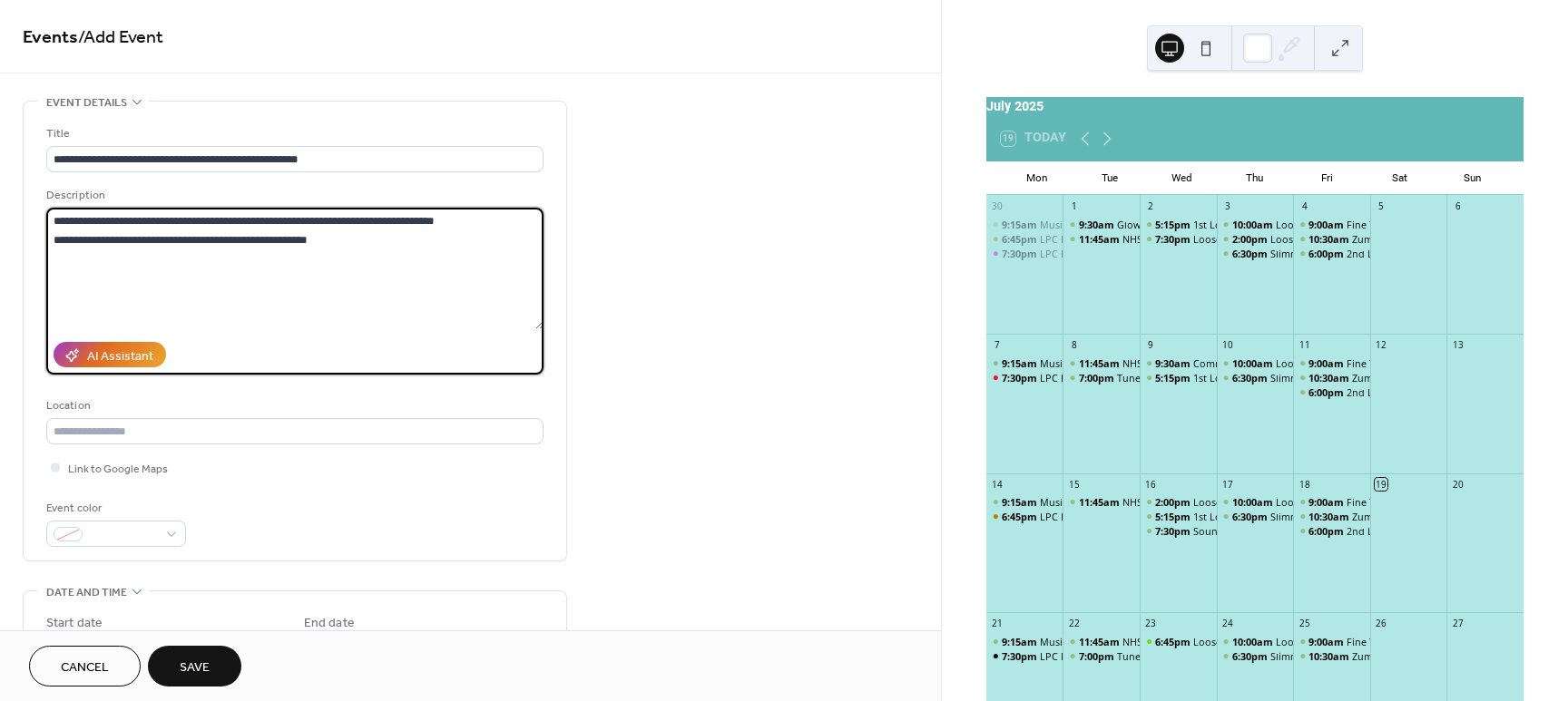 click on "**********" at bounding box center [295, 268] 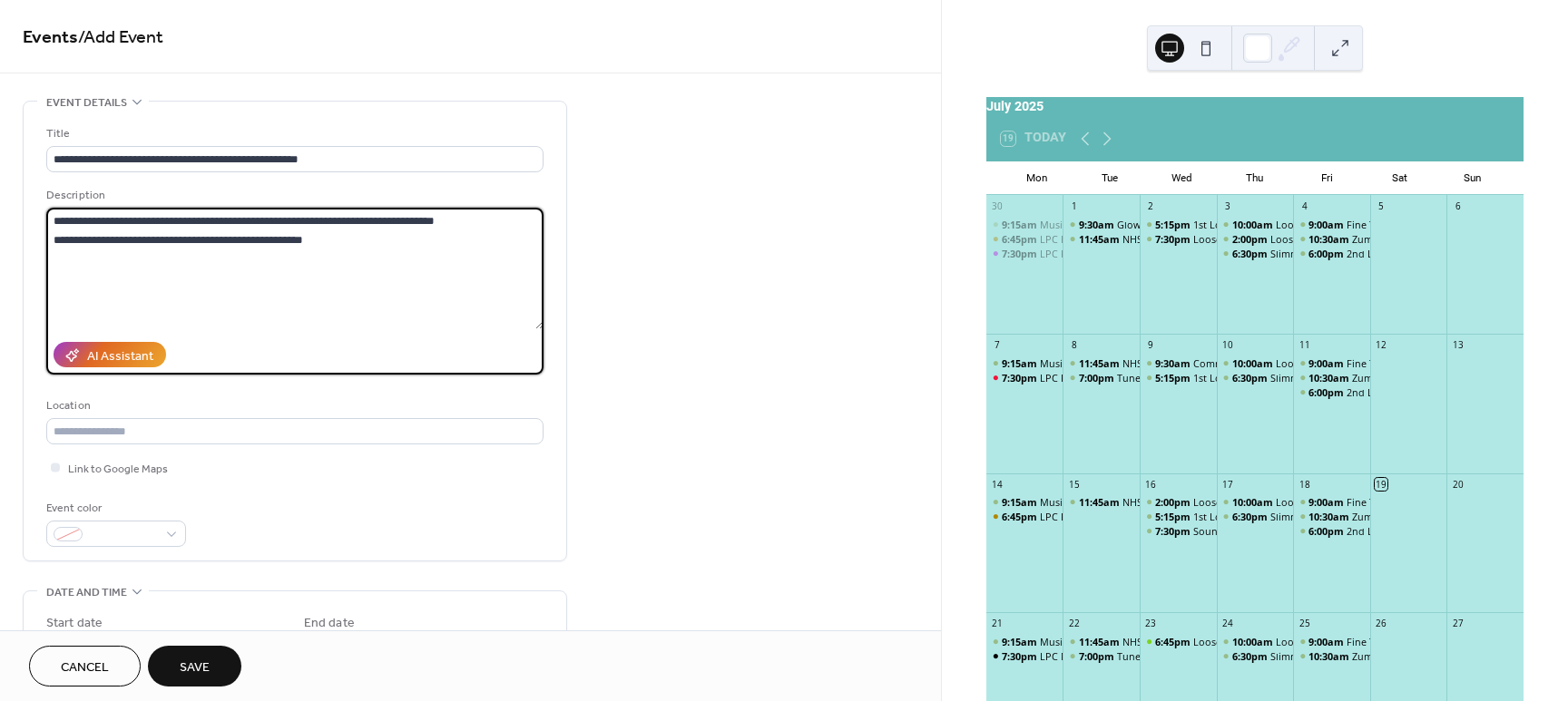 click on "**********" at bounding box center [295, 268] 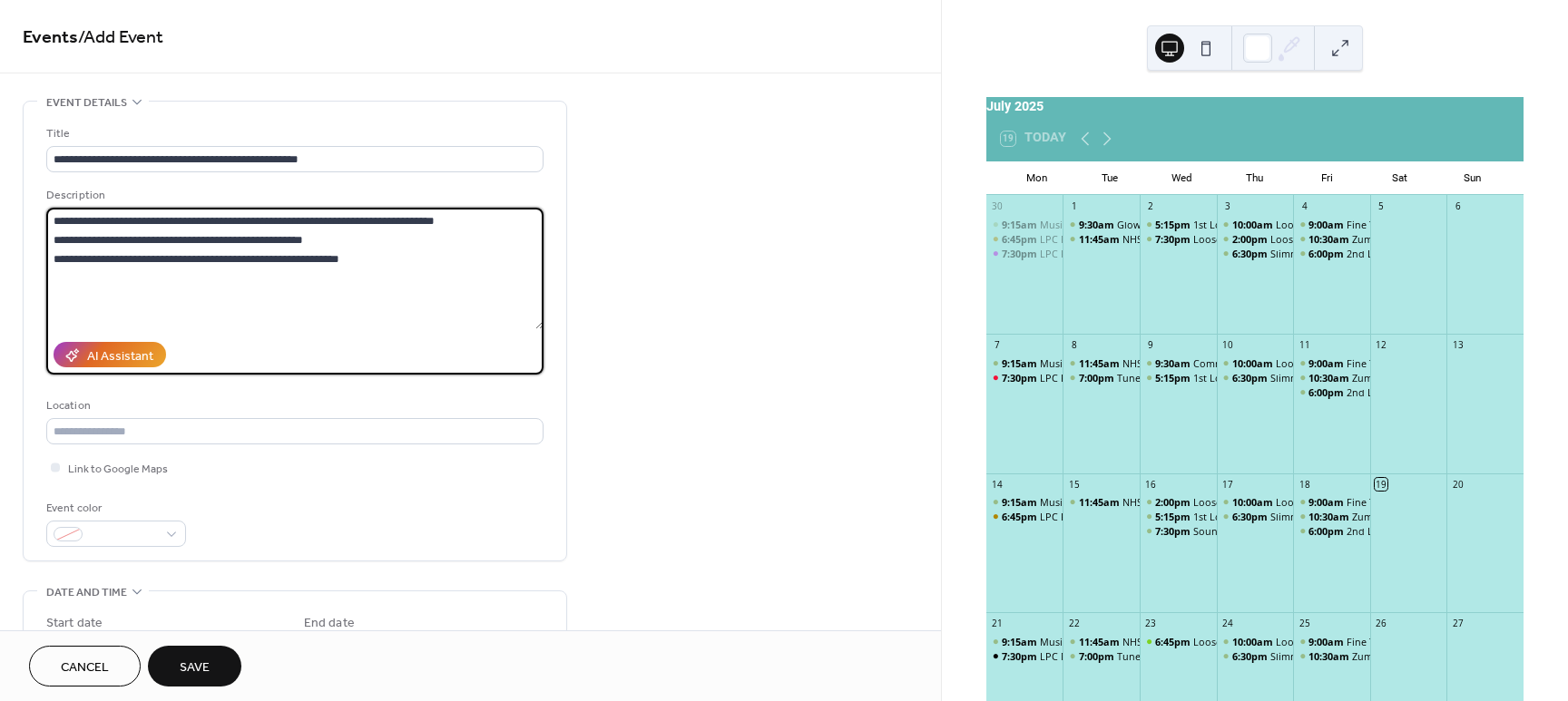 click on "**********" at bounding box center (295, 268) 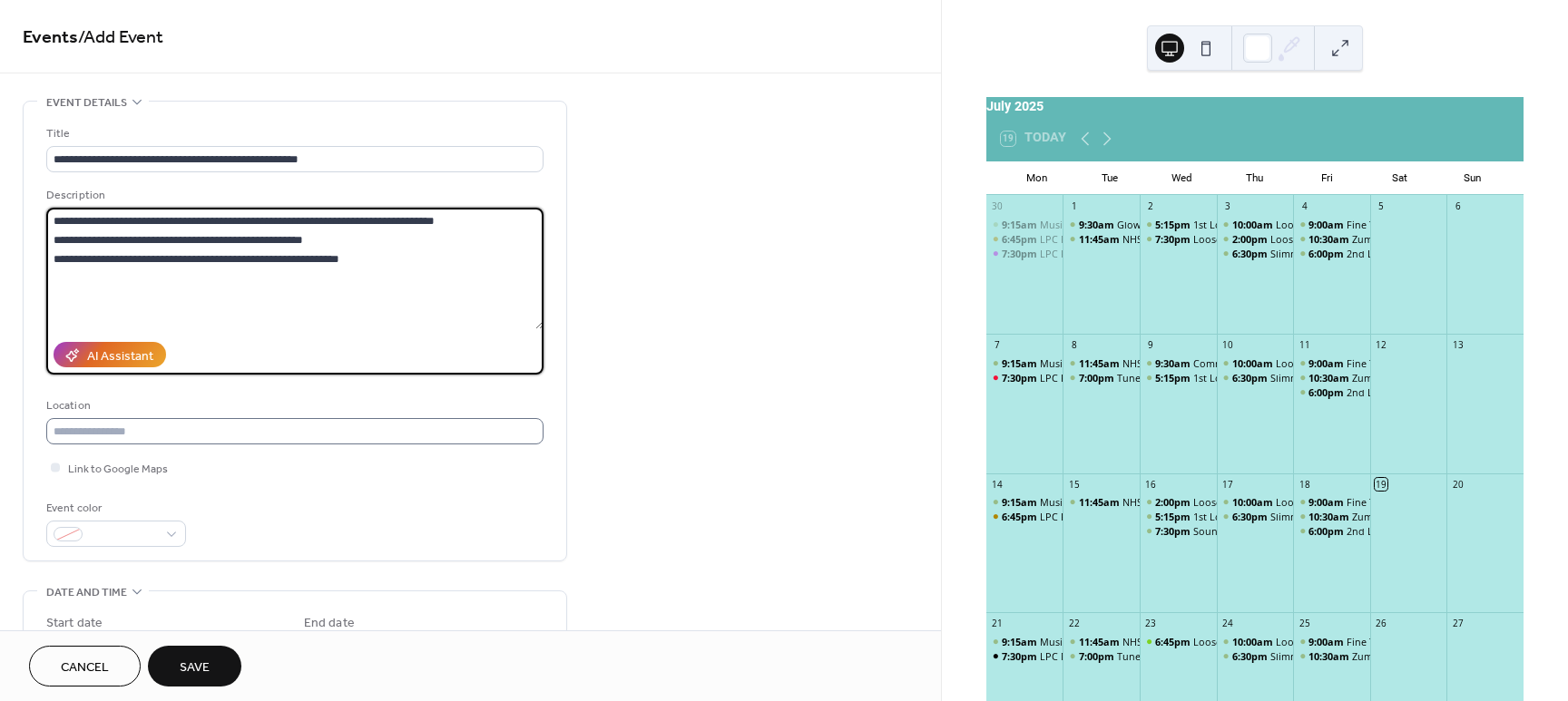 type on "**********" 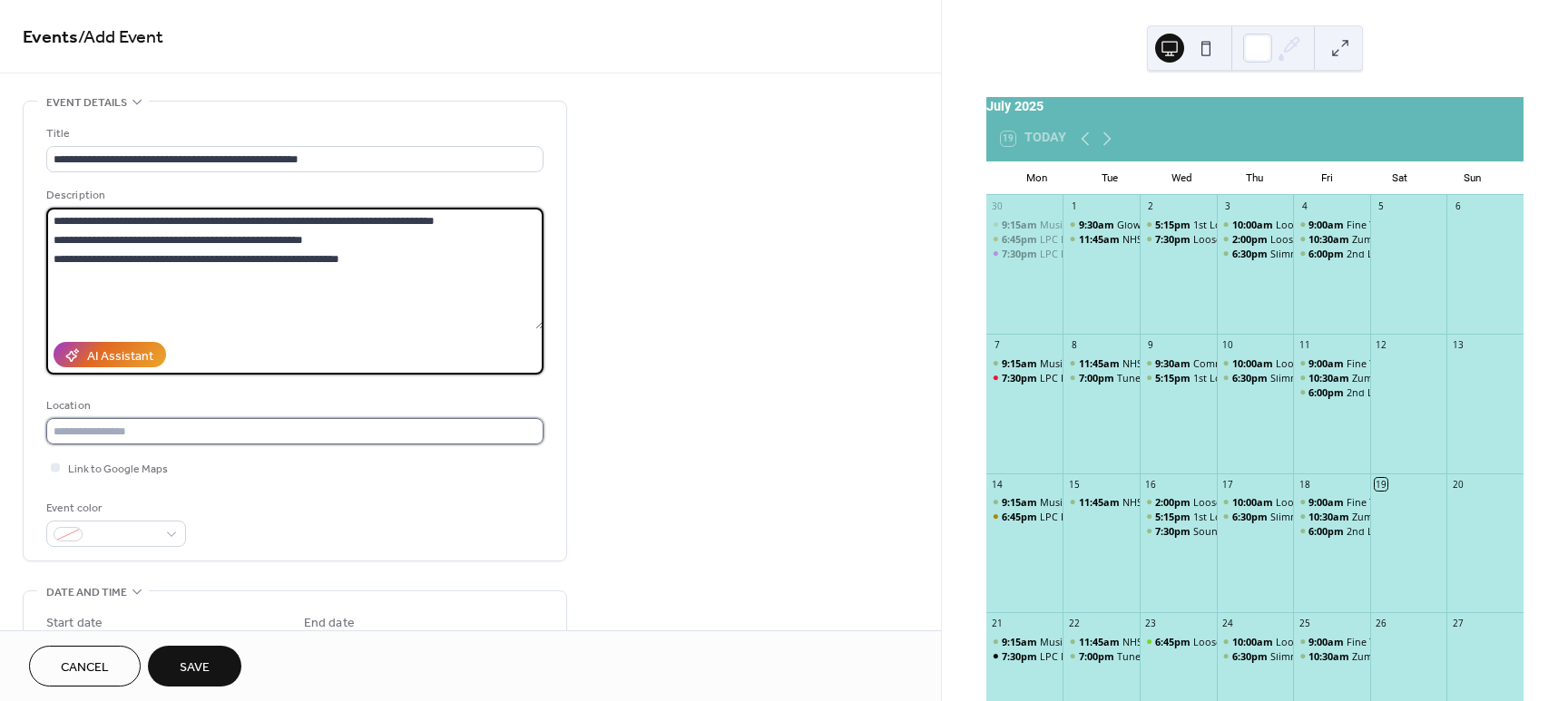 click at bounding box center [295, 431] 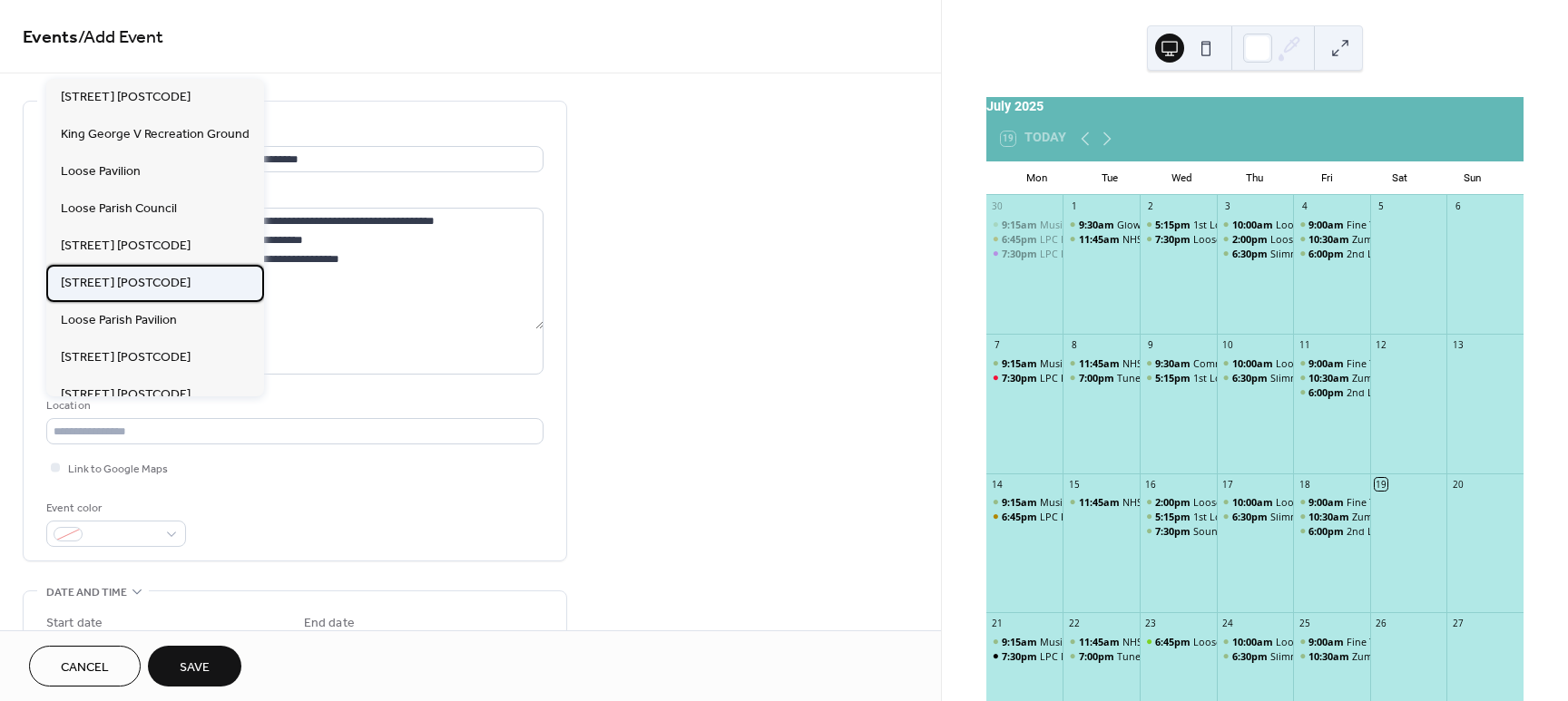 click on "[STREET] [POSTCODE]" at bounding box center (125, 283) 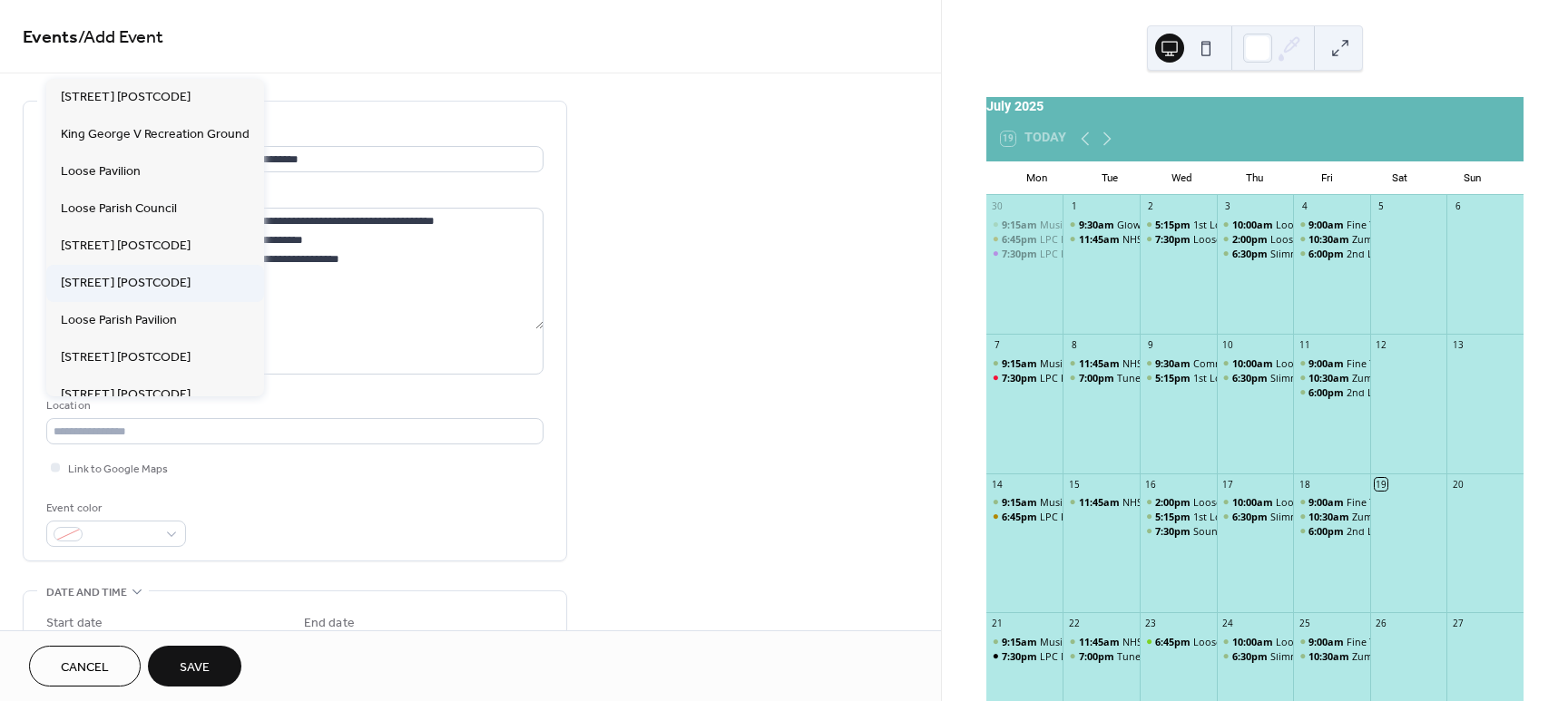type on "**********" 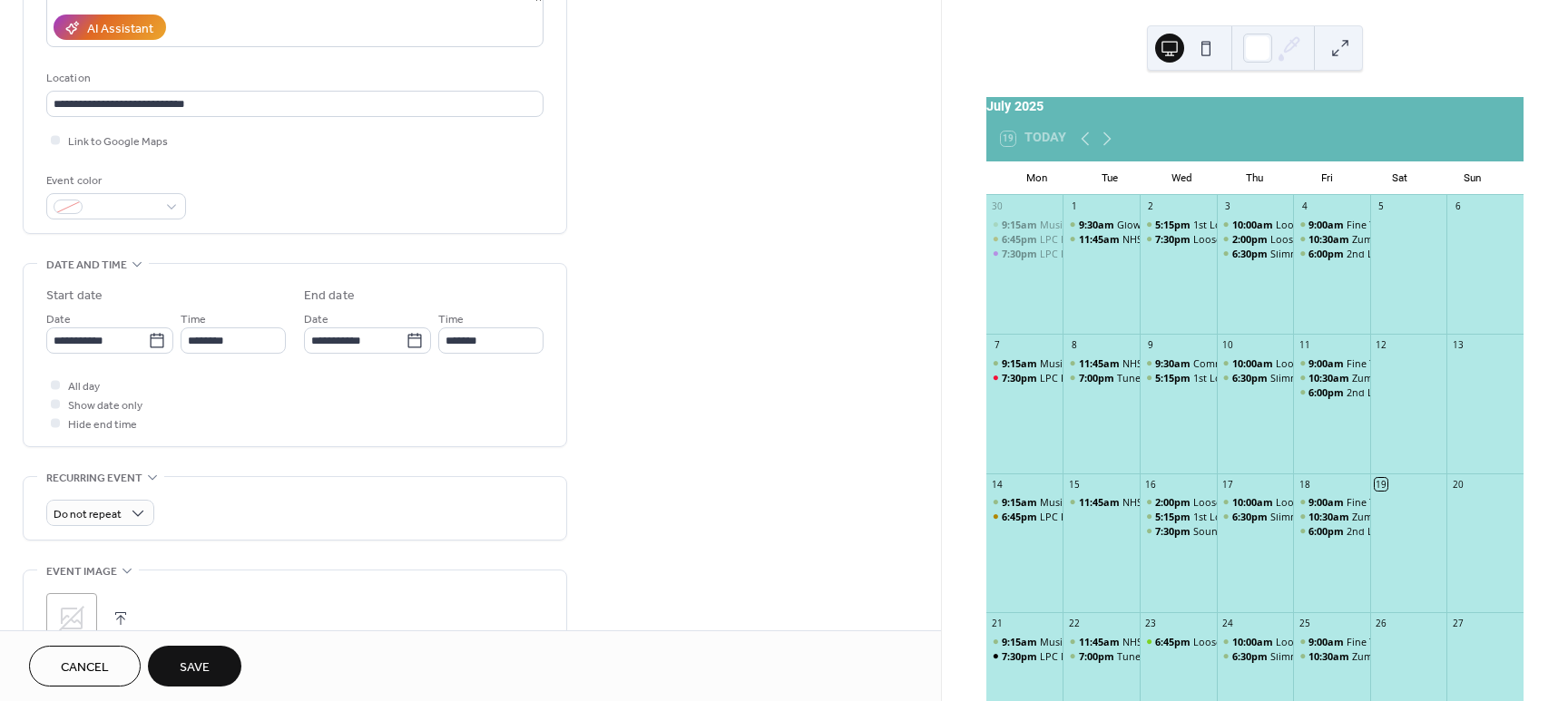 scroll, scrollTop: 334, scrollLeft: 0, axis: vertical 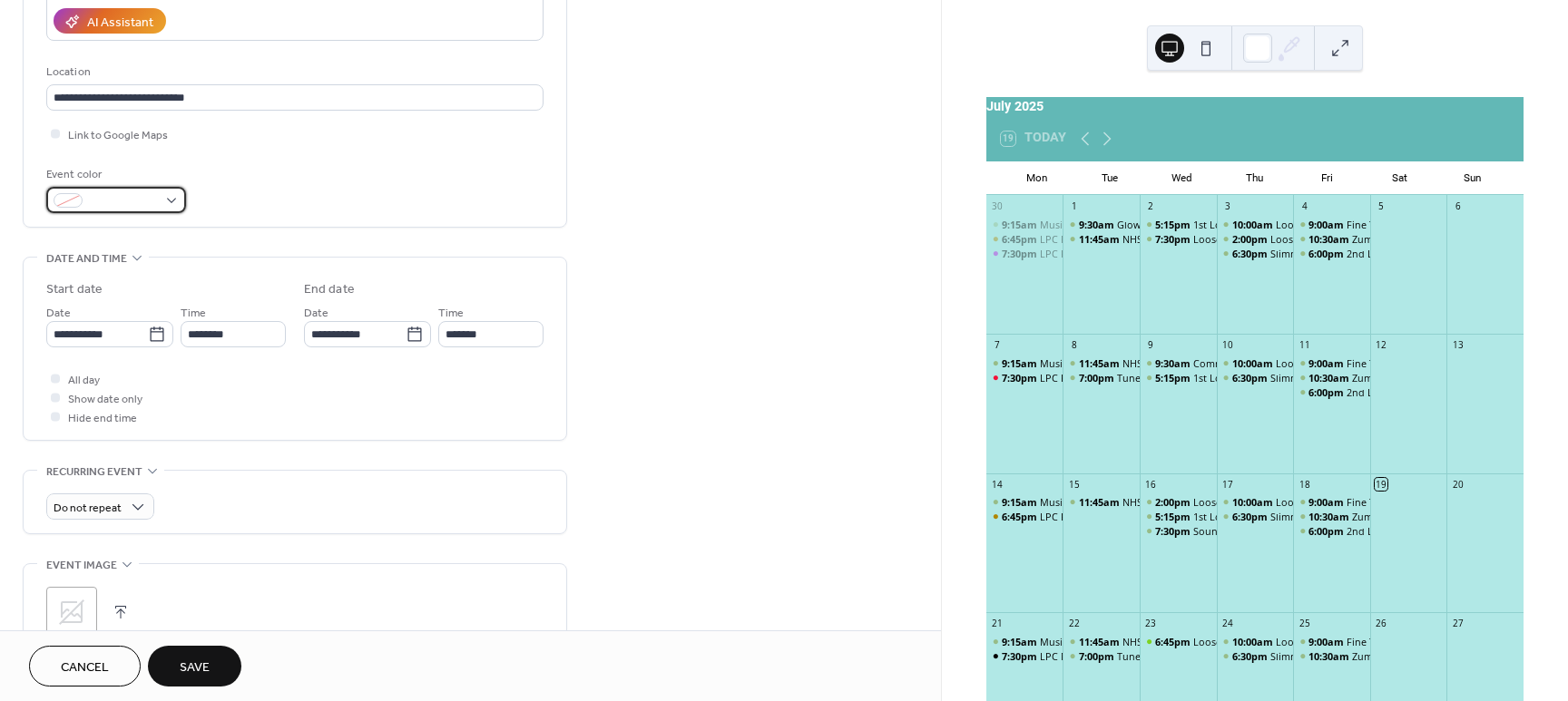 click at bounding box center (116, 200) 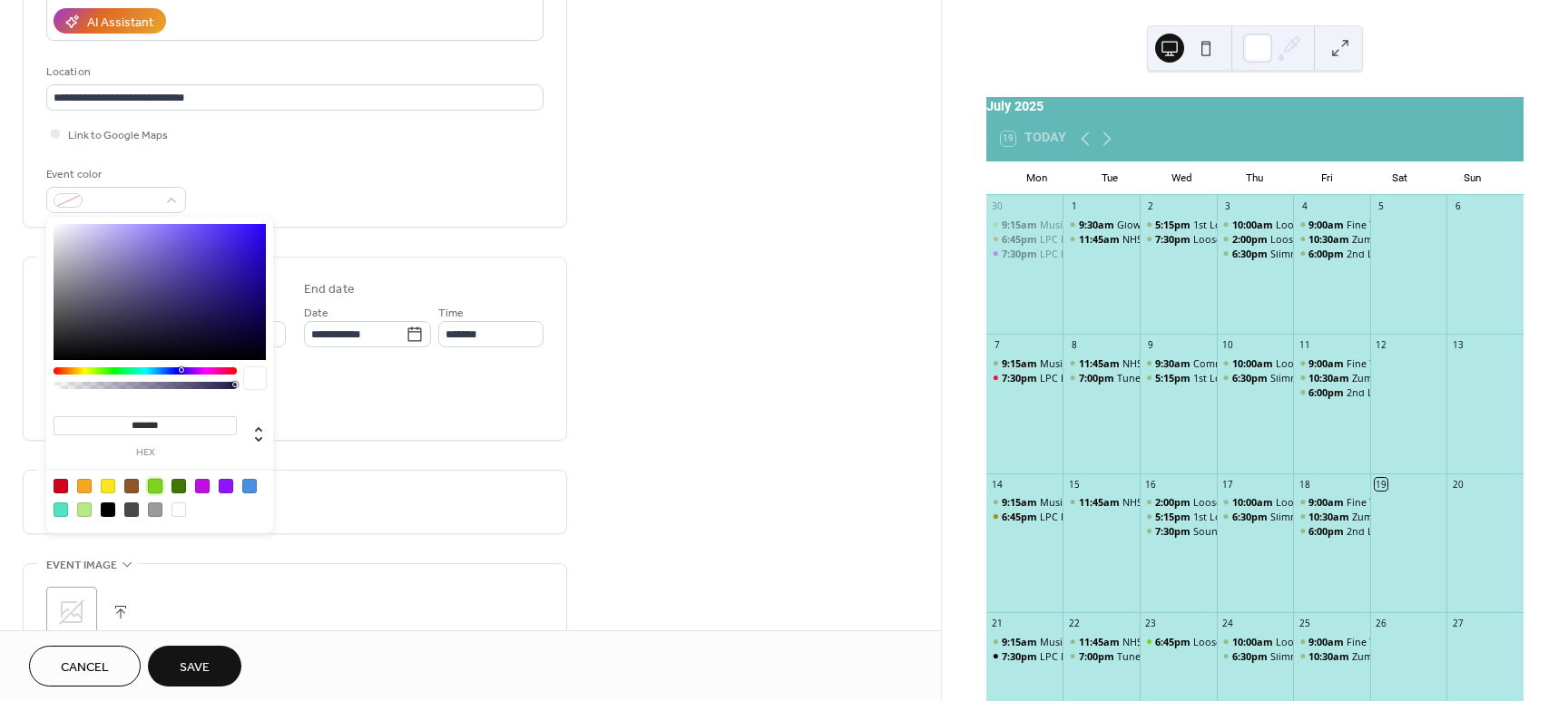 click at bounding box center [155, 486] 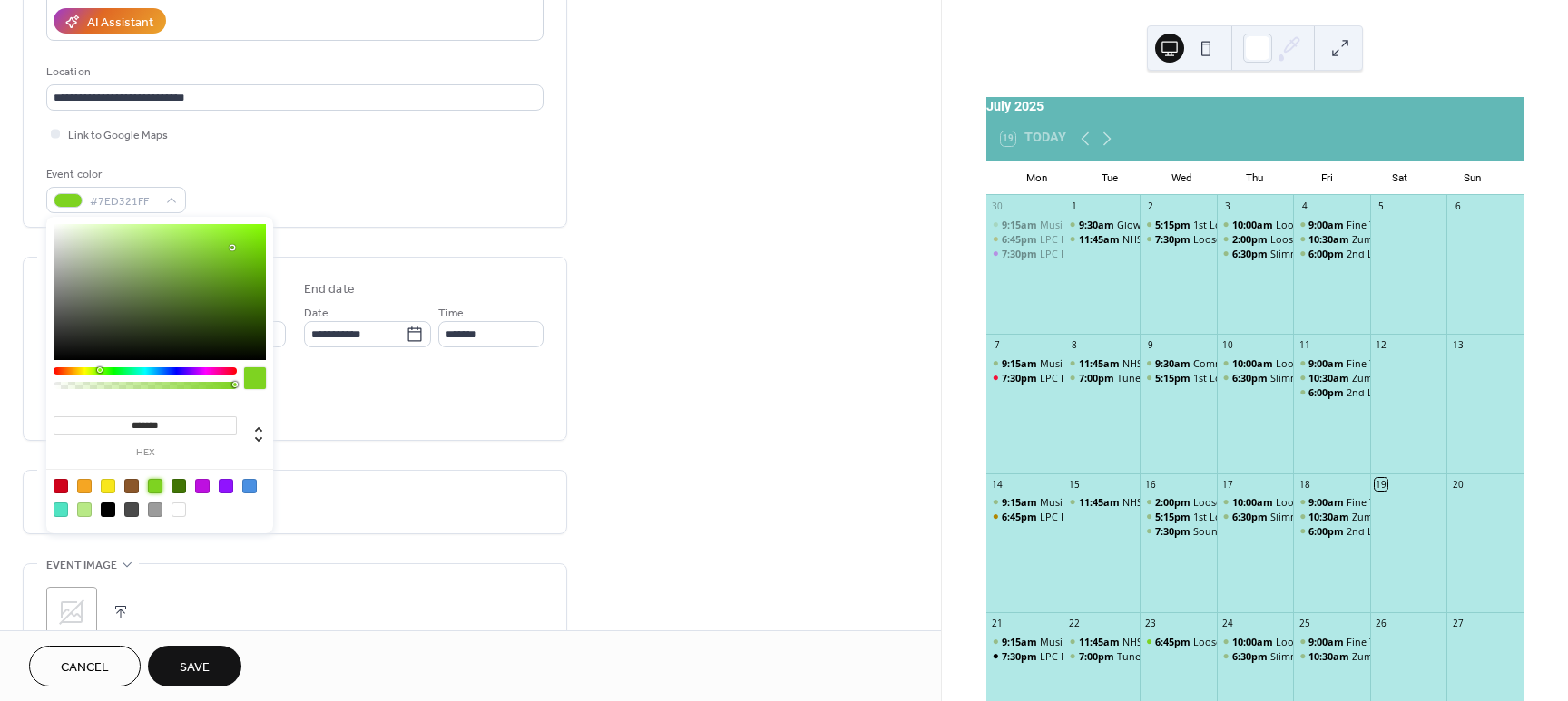 click 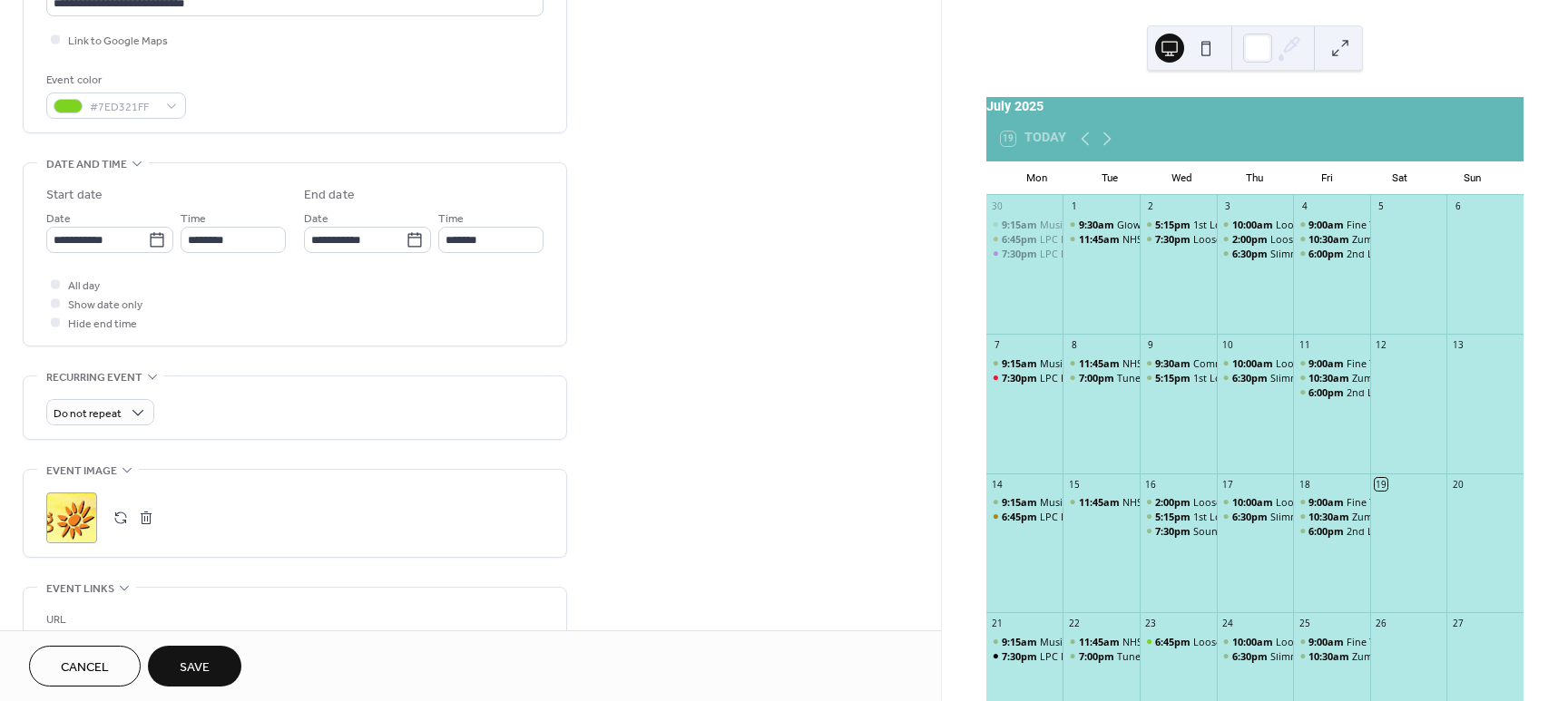 scroll, scrollTop: 421, scrollLeft: 0, axis: vertical 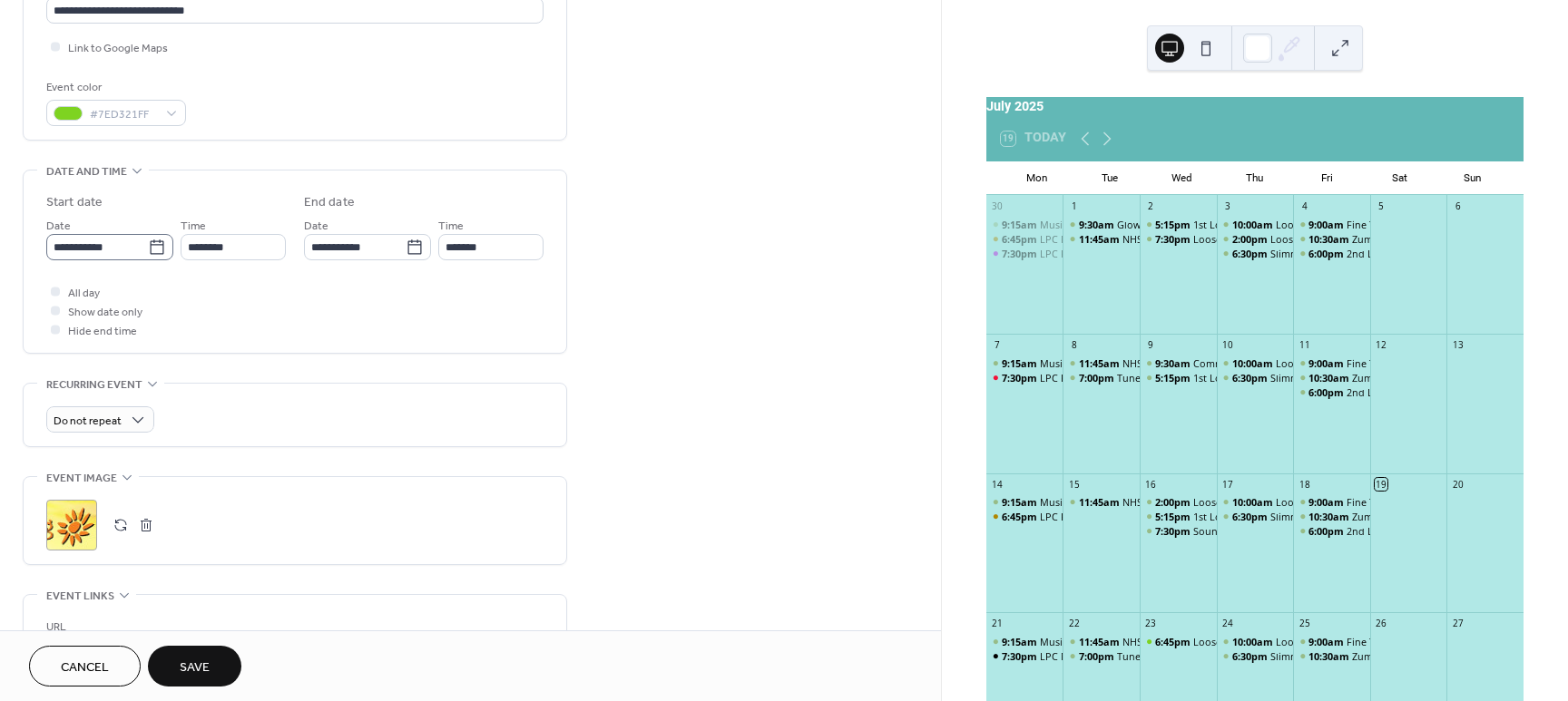 click 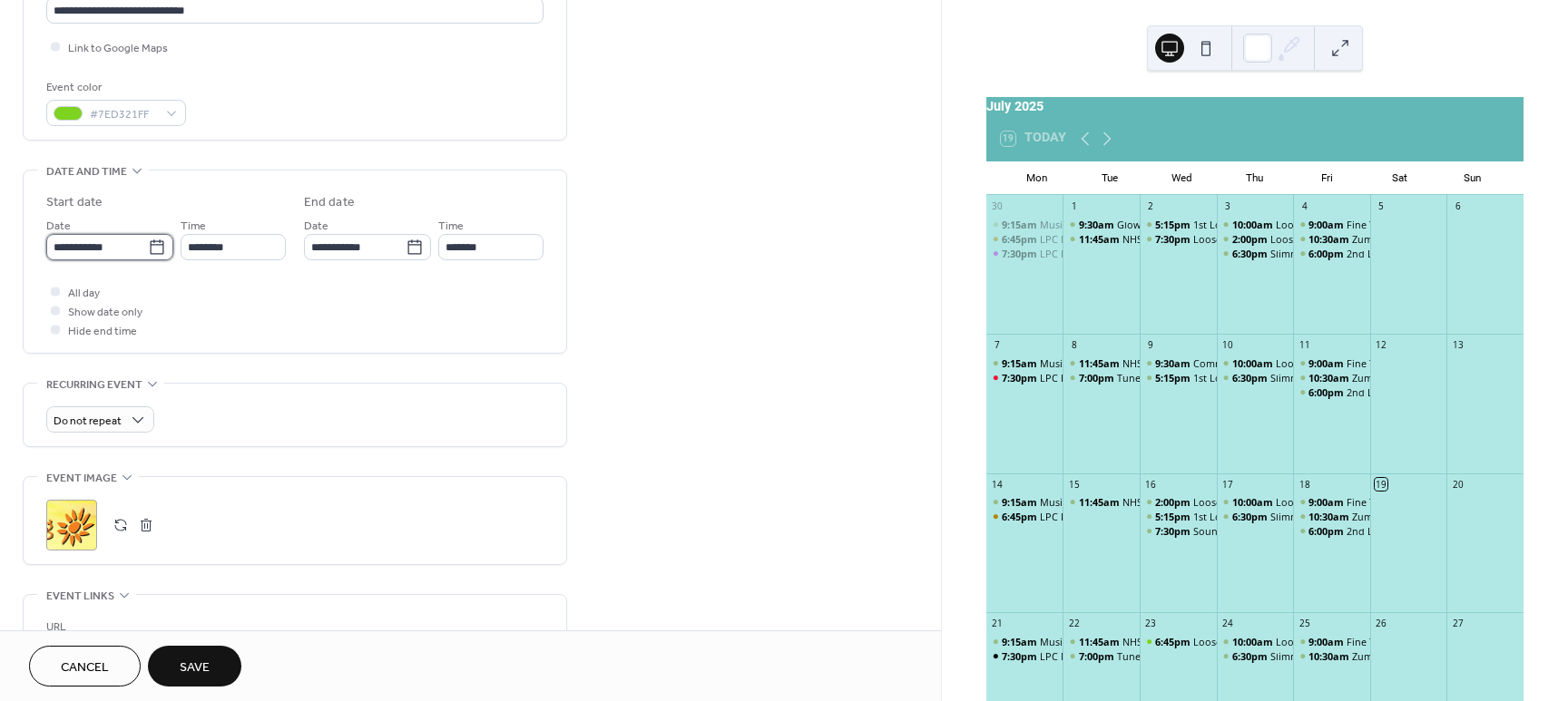 click on "**********" at bounding box center (97, 247) 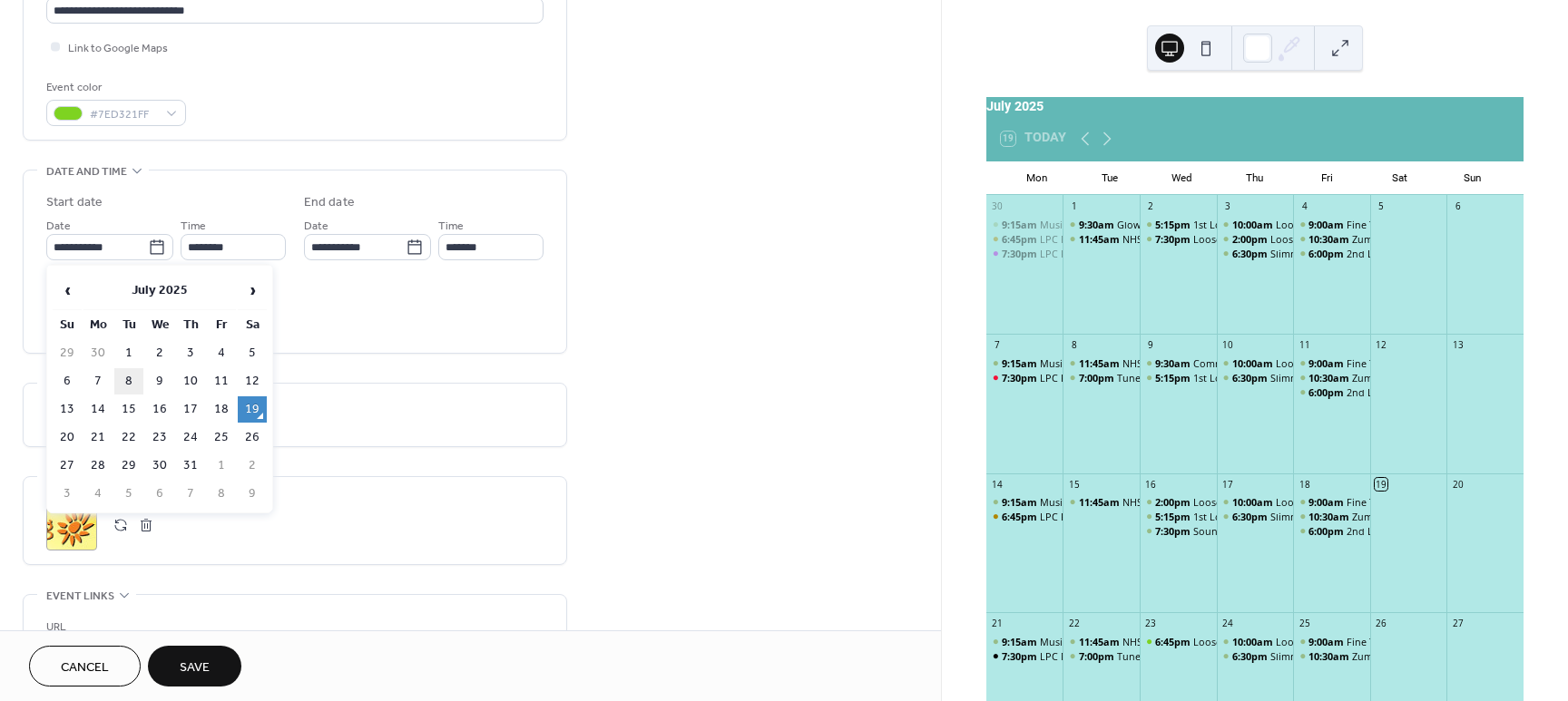 click on "8" at bounding box center [129, 381] 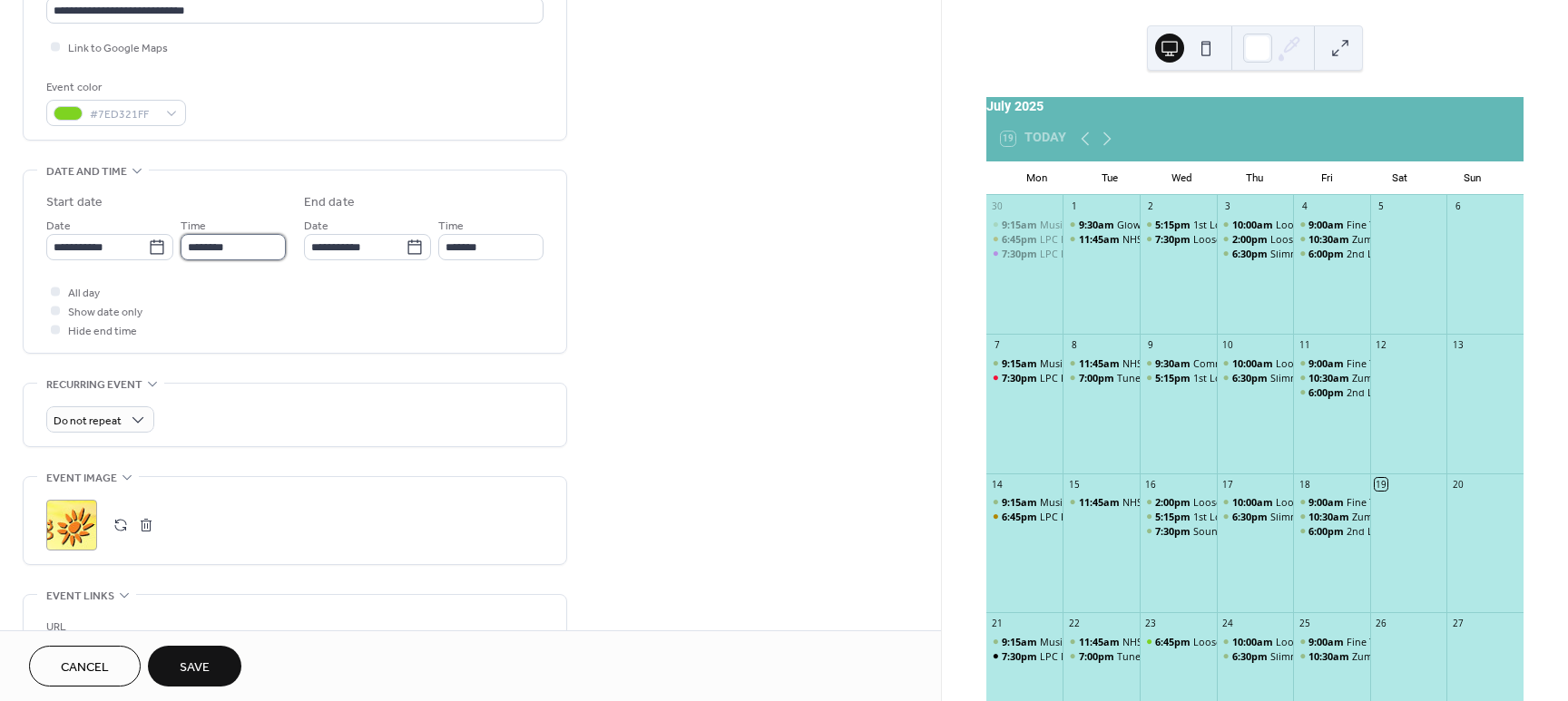 click on "********" at bounding box center (233, 247) 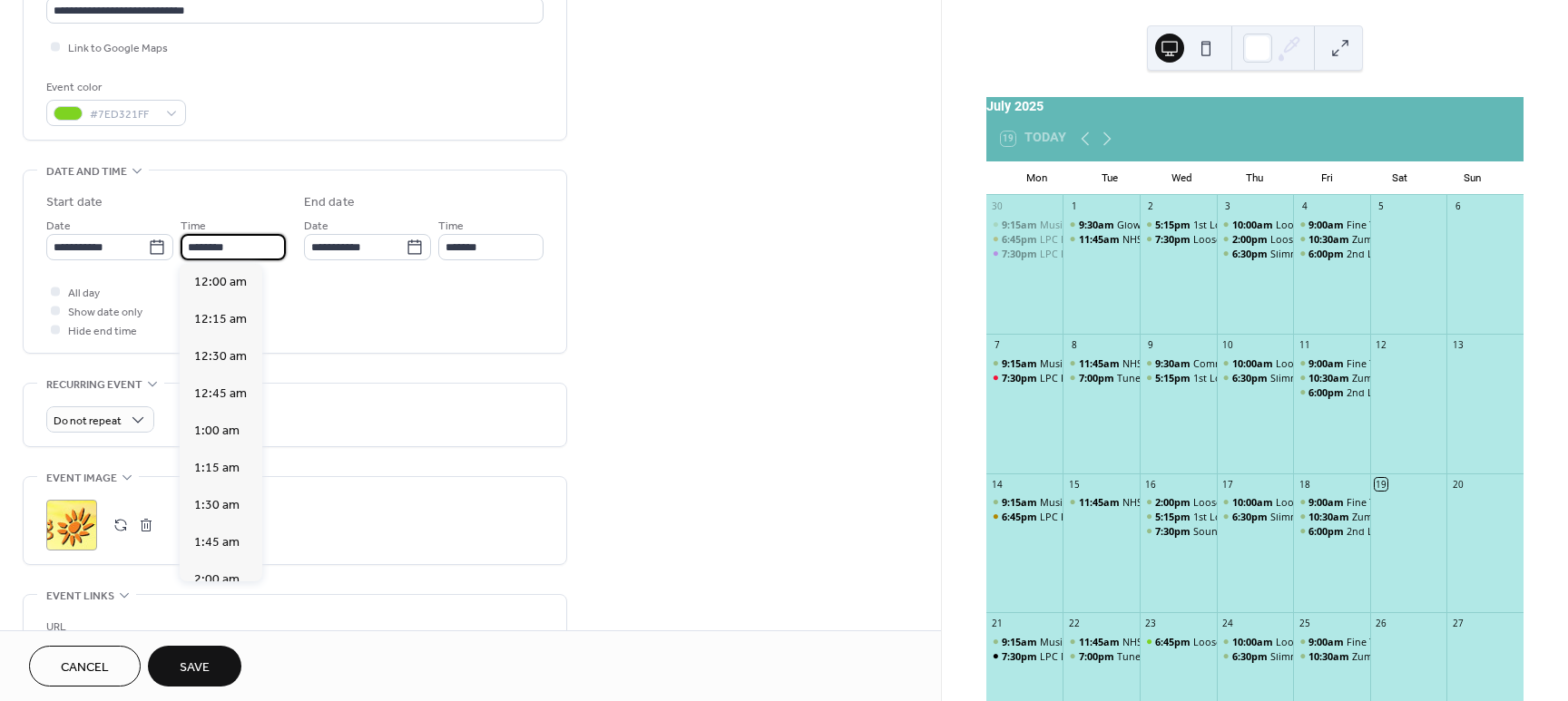 scroll, scrollTop: 1785, scrollLeft: 0, axis: vertical 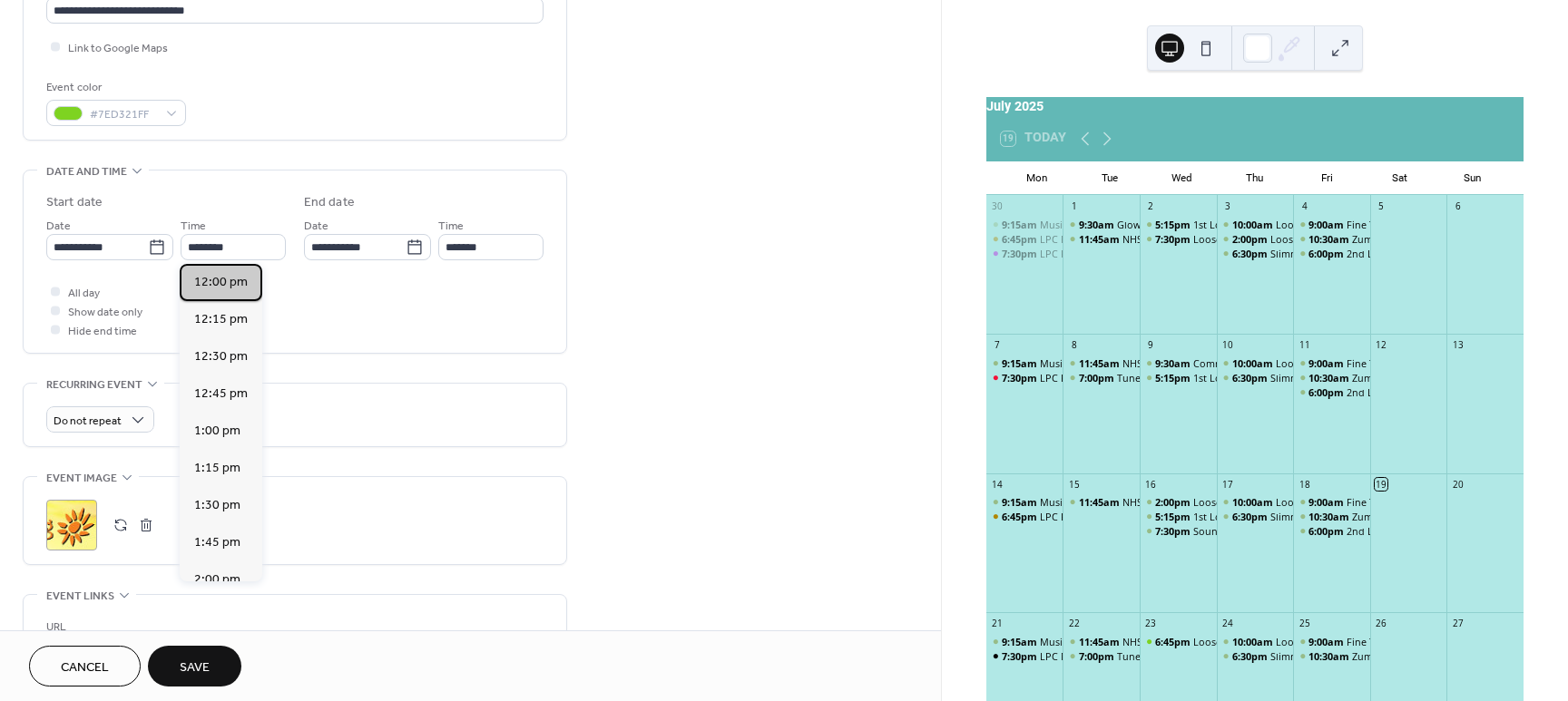 click on "12:00 pm" at bounding box center [220, 282] 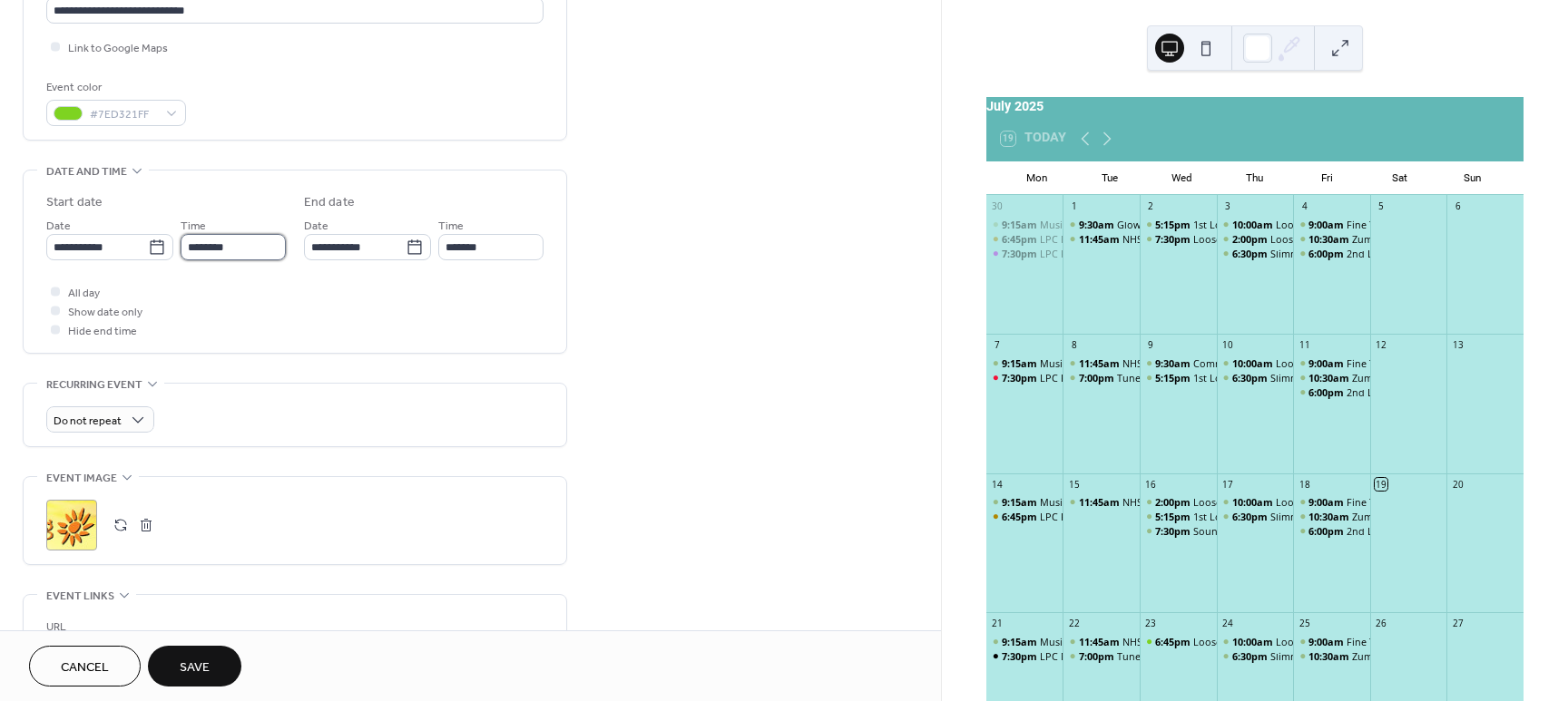 click on "********" at bounding box center (233, 247) 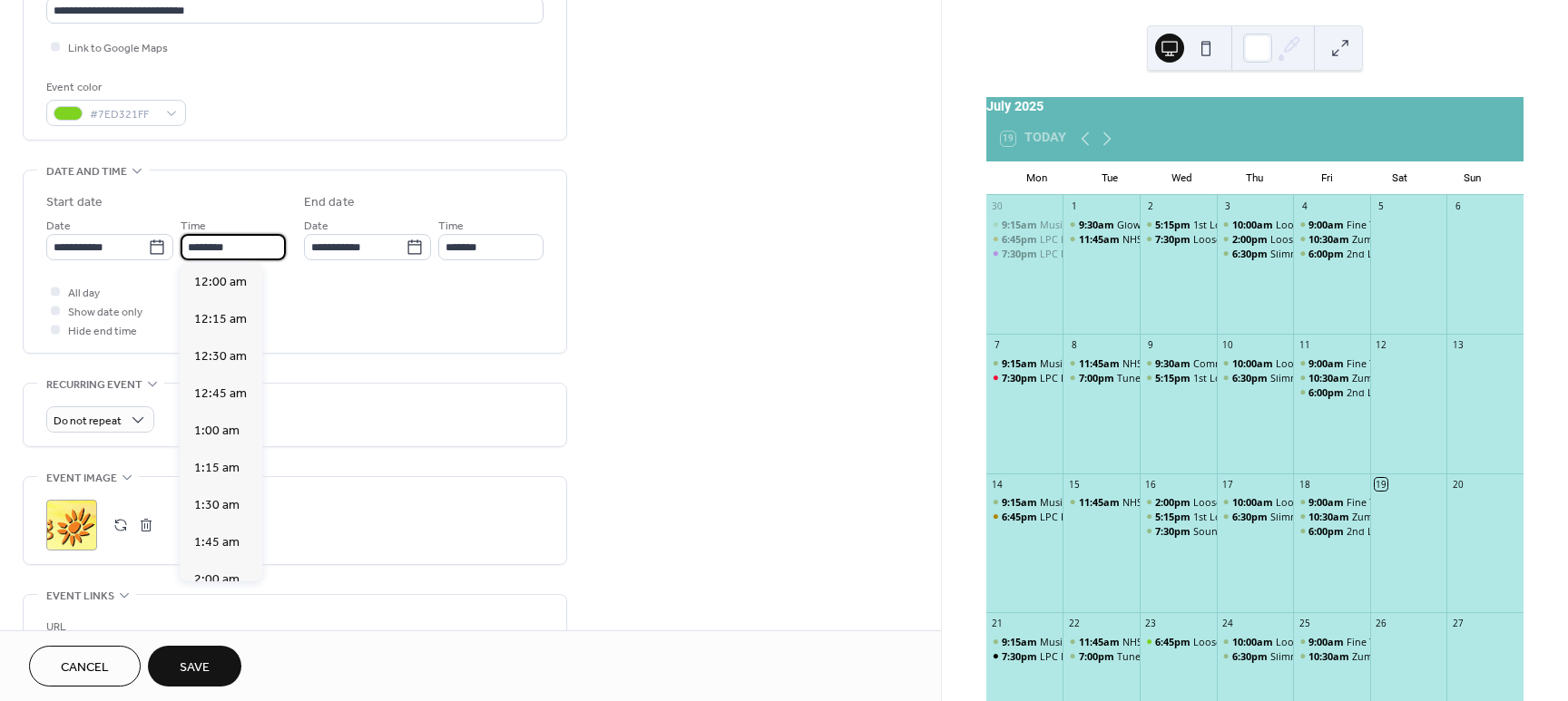 scroll, scrollTop: 1785, scrollLeft: 0, axis: vertical 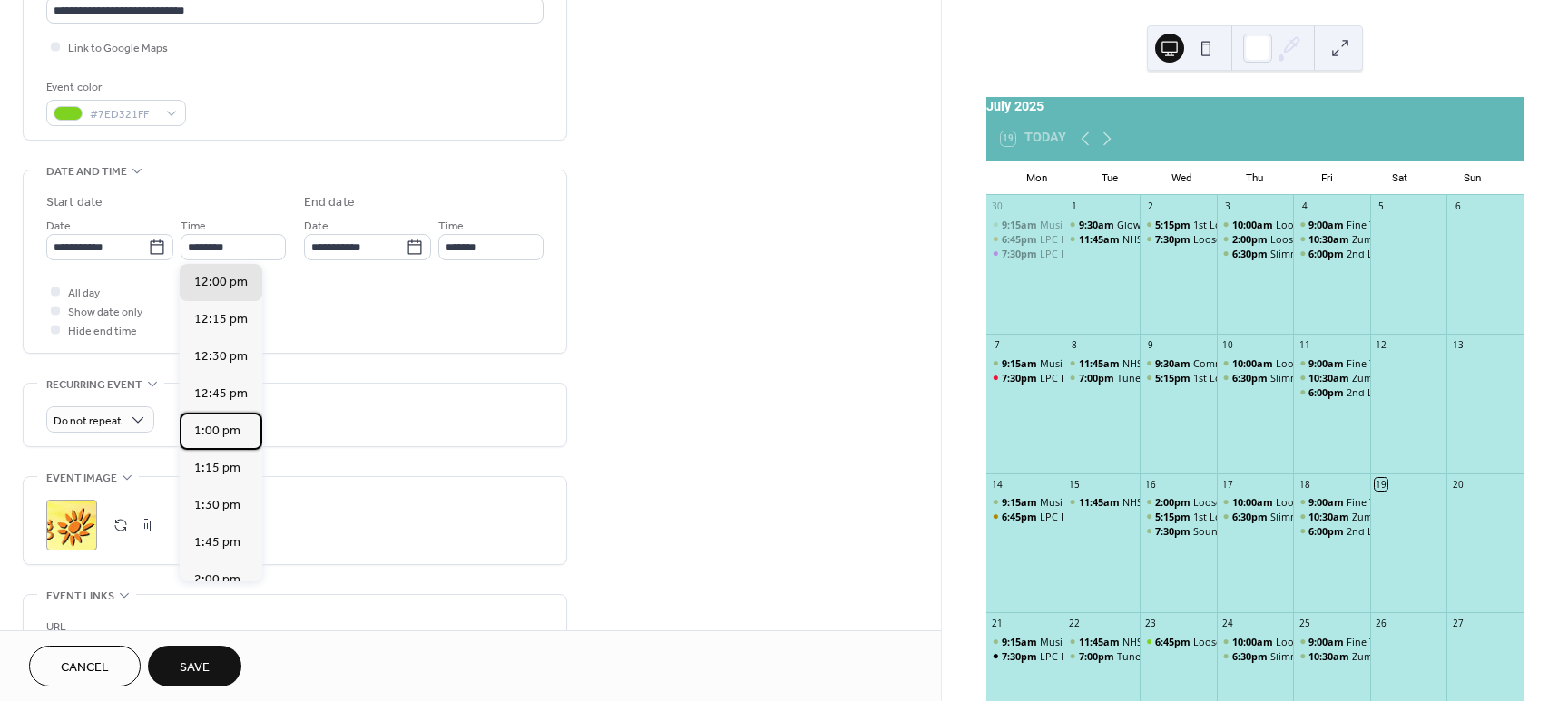 drag, startPoint x: 260, startPoint y: 436, endPoint x: 259, endPoint y: 413, distance: 23.021729 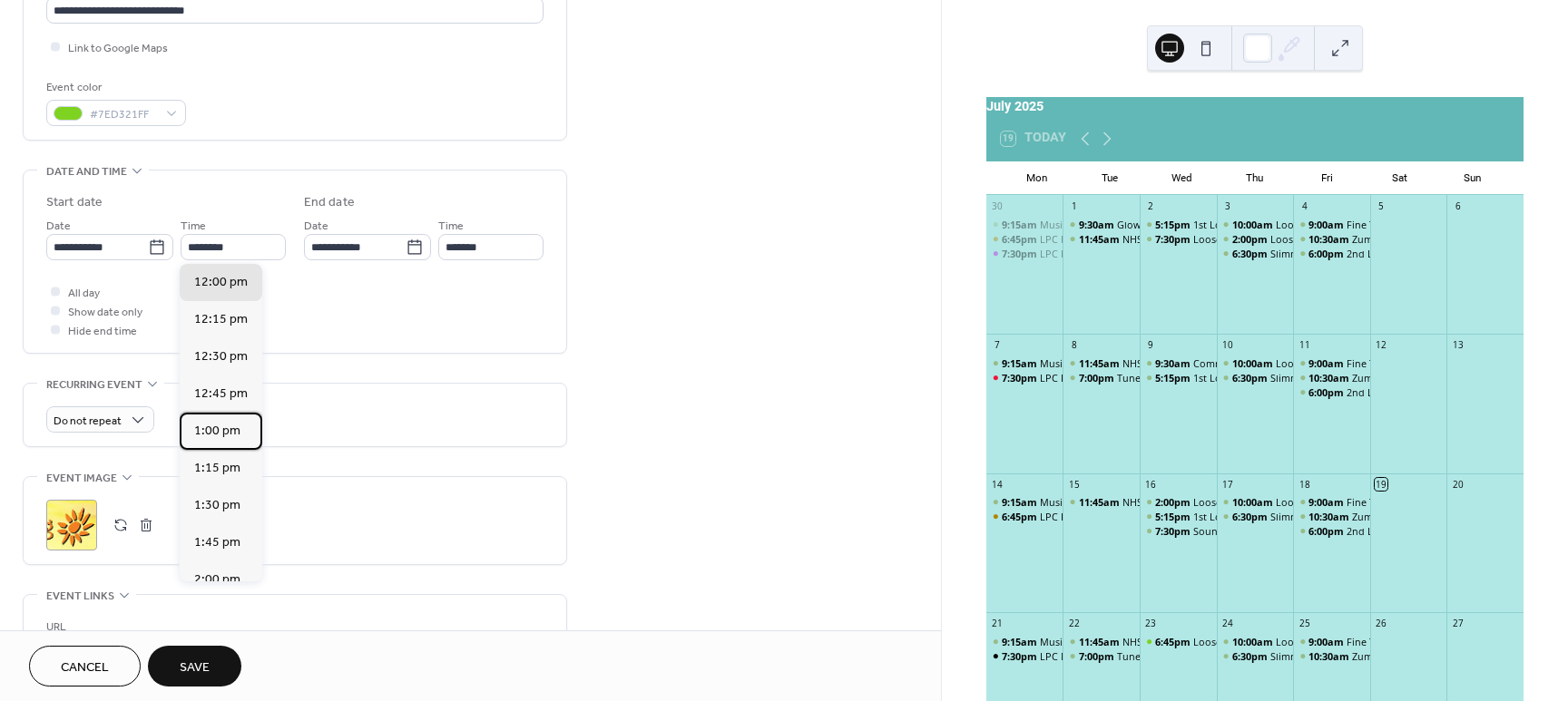 click on "12:00 am 12:15 am 12:30 am 12:45 am 1:00 am 1:15 am 1:30 am 1:45 am 2:00 am 2:15 am 2:30 am 2:45 am 3:00 am 3:15 am 3:30 am 3:45 am 4:00 am 4:15 am 4:30 am 4:45 am 5:00 am 5:15 am 5:30 am 5:45 am 6:00 am 6:15 am 6:30 am 6:45 am 7:00 am 7:15 am 7:30 am 7:45 am 8:00 am 8:15 am 8:30 am 8:45 am 9:00 am 9:15 am 9:30 am 9:45 am 10:00 am 10:15 am 10:30 am 10:45 am 11:00 am 11:15 am 11:30 am 11:45 am 12:00 pm 12:15 pm 12:30 pm 12:45 pm 1:00 pm 1:15 pm 1:30 pm 1:45 pm 2:00 pm 2:15 pm 2:30 pm 2:45 pm 3:00 pm 3:15 pm 3:30 pm 3:45 pm 4:00 pm 4:15 pm 4:30 pm 4:45 pm 5:00 pm 5:15 pm 5:30 pm 5:45 pm 6:00 pm 6:15 pm 6:30 pm 6:45 pm 7:00 pm 7:15 pm 7:30 pm 7:45 pm 8:00 pm 8:15 pm 8:30 pm 8:45 pm 9:00 pm 9:15 pm 9:30 pm 9:45 pm 10:00 pm 10:15 pm 10:30 pm 10:45 pm 11:00 pm 11:15 pm 11:30 pm 11:45 pm" at bounding box center [220, 423] 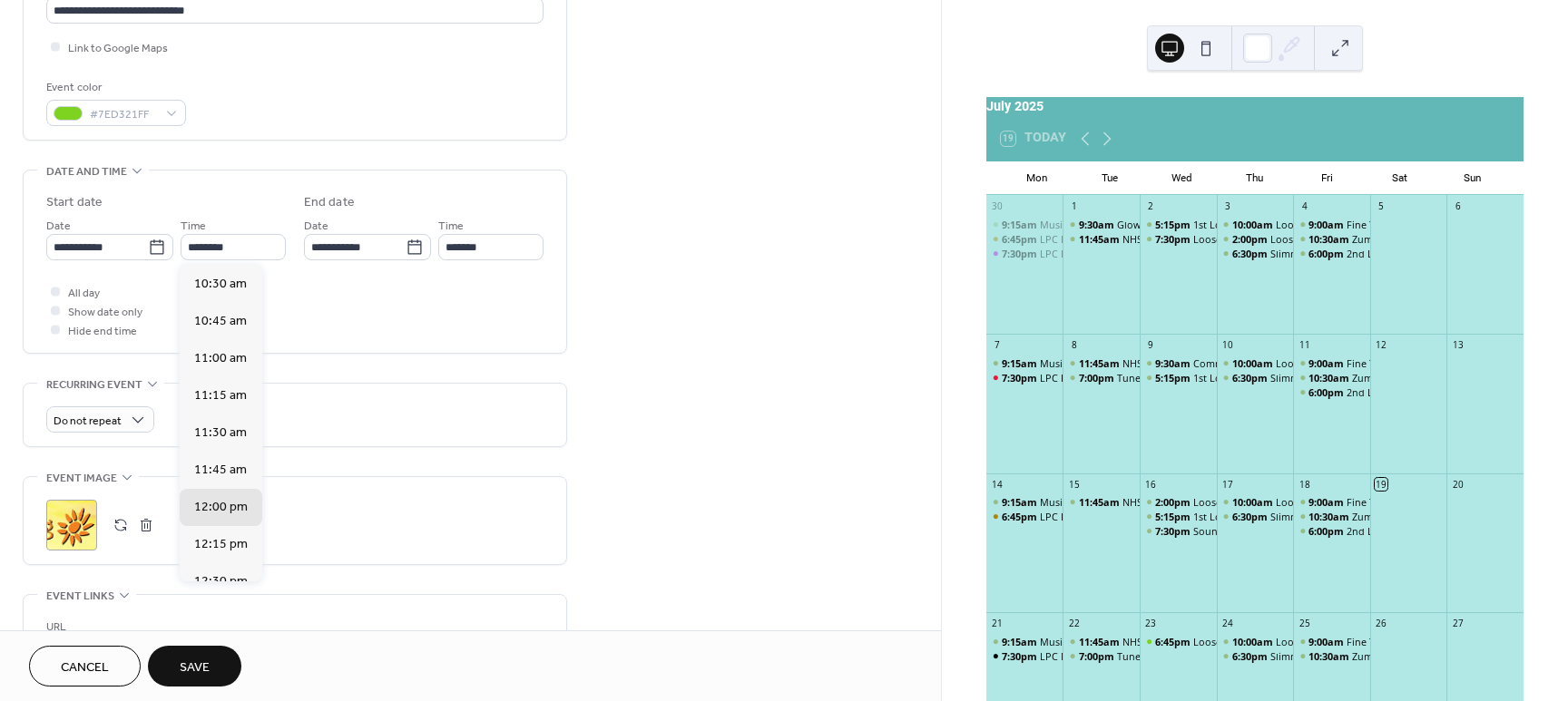 scroll, scrollTop: 1550, scrollLeft: 0, axis: vertical 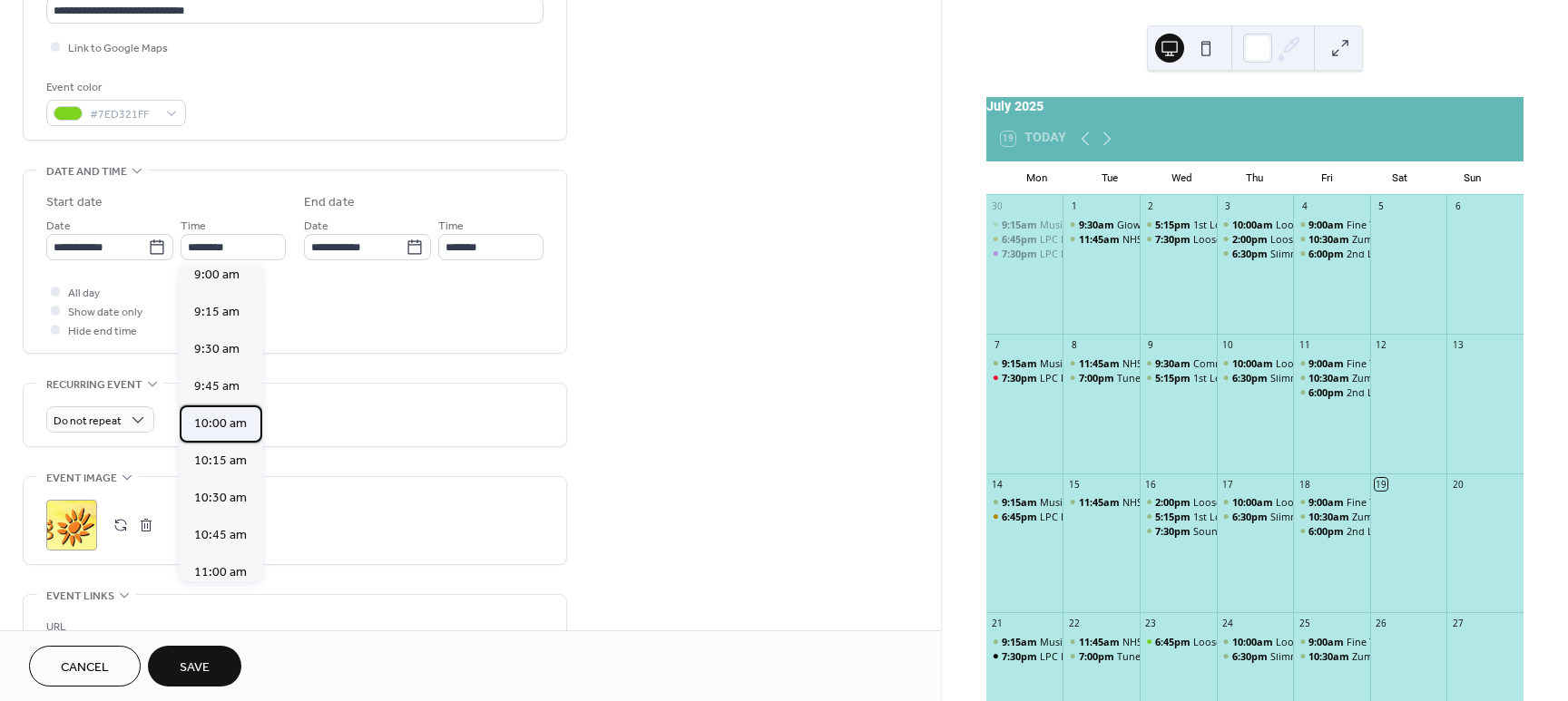 click on "10:00 am" at bounding box center (220, 424) 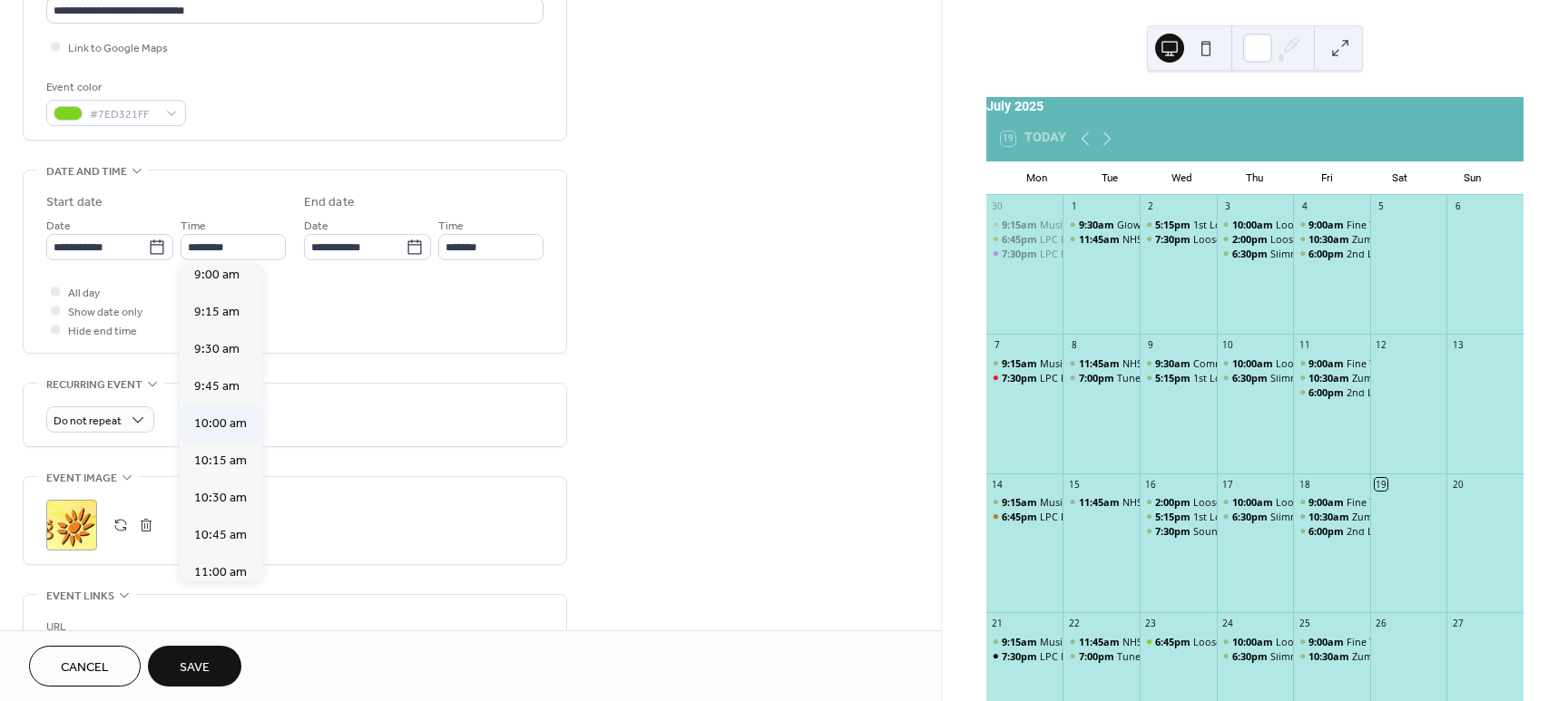 type on "********" 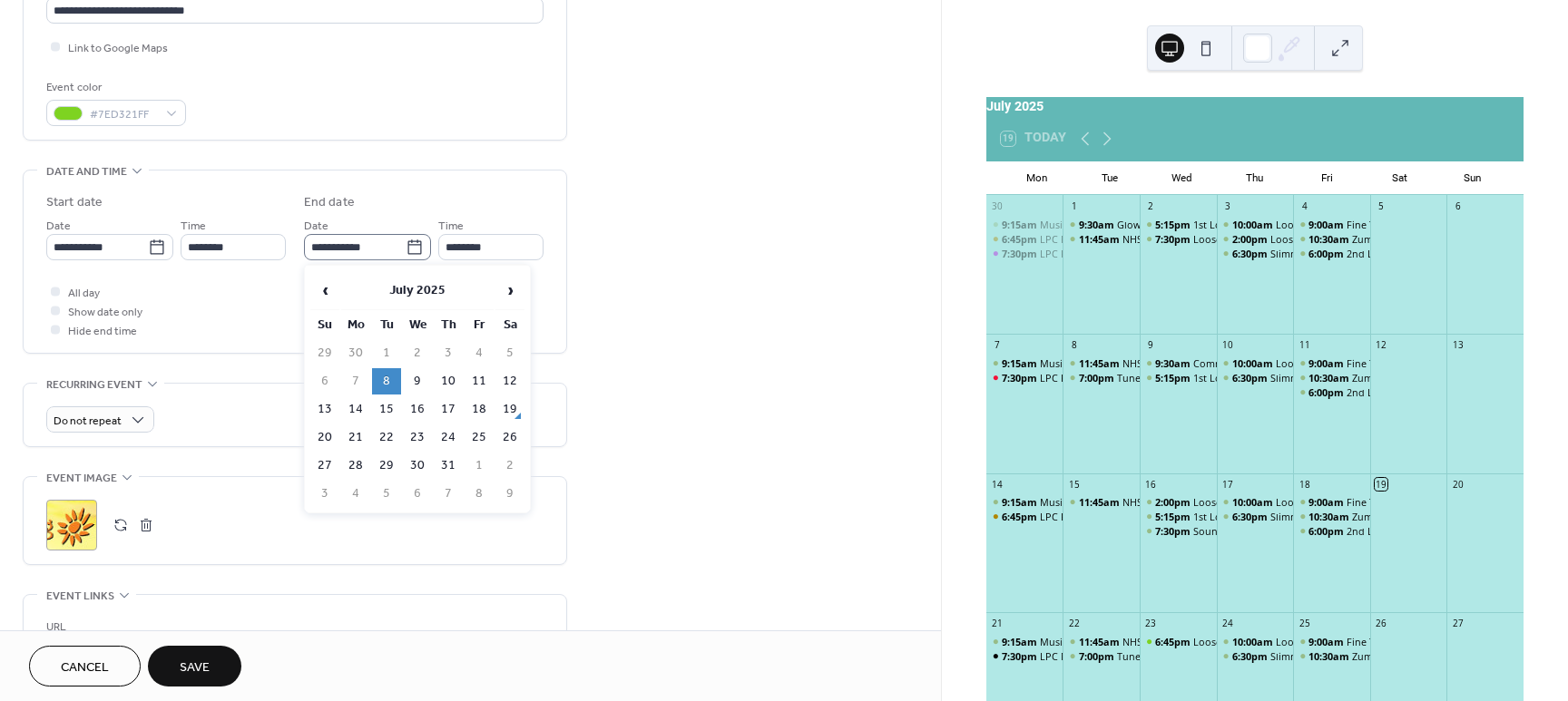 click 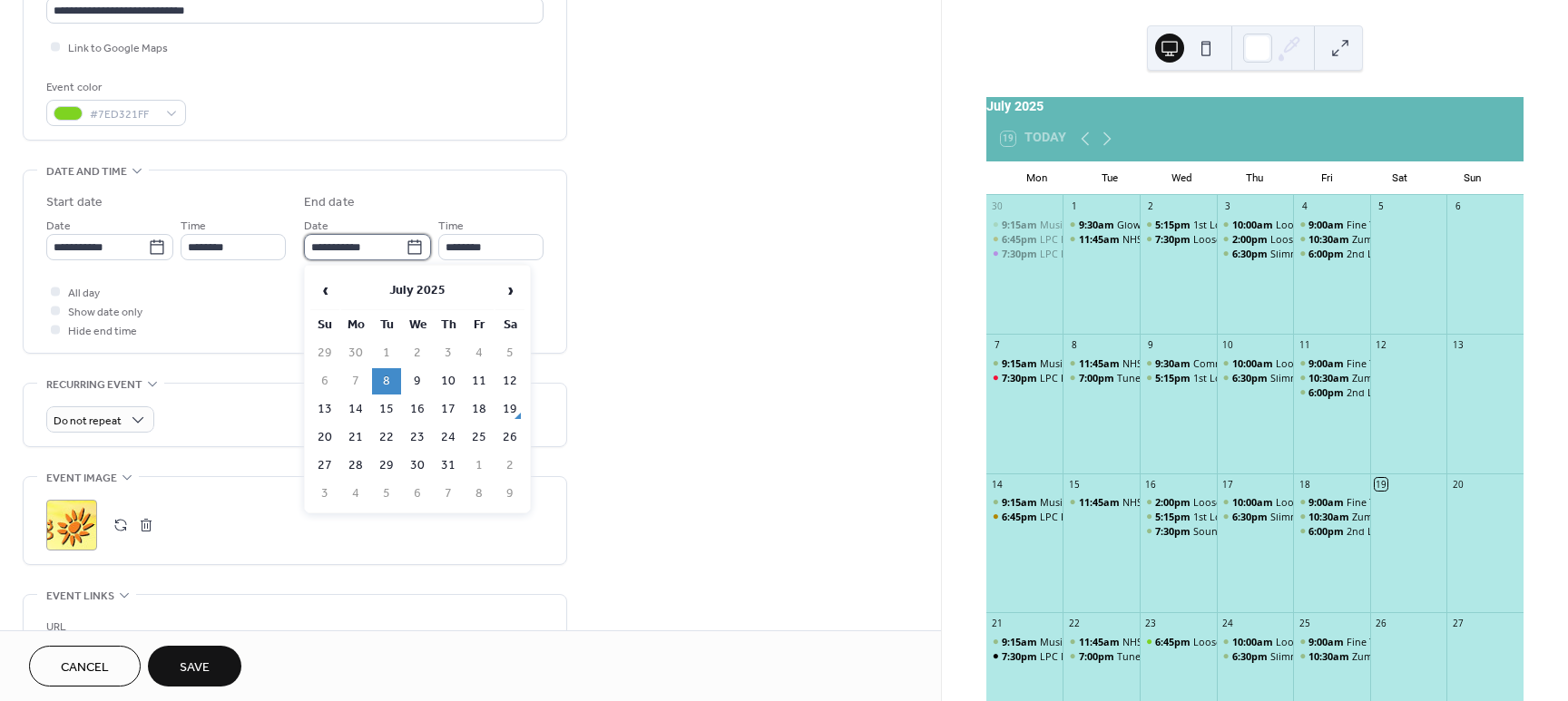 click on "**********" at bounding box center (355, 247) 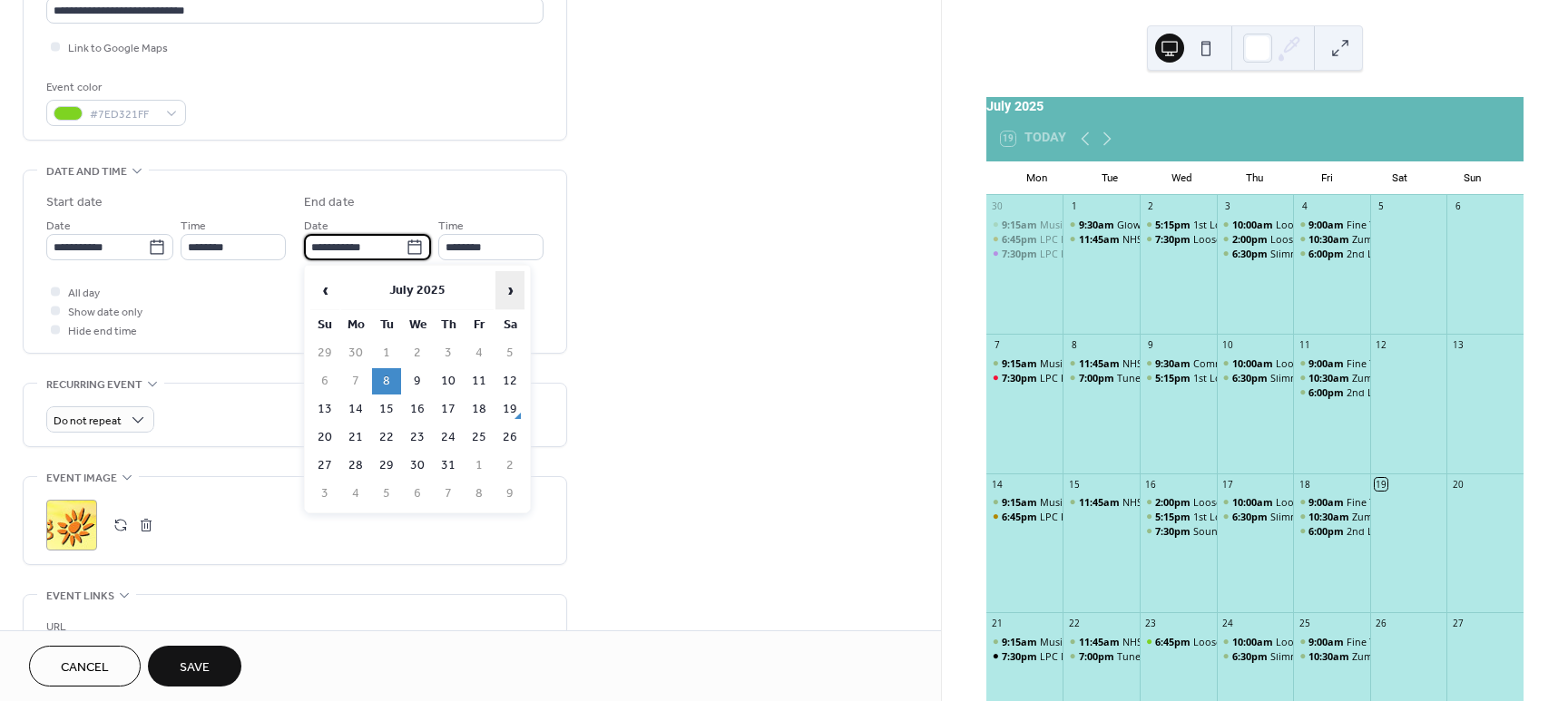 click on "›" at bounding box center (510, 290) 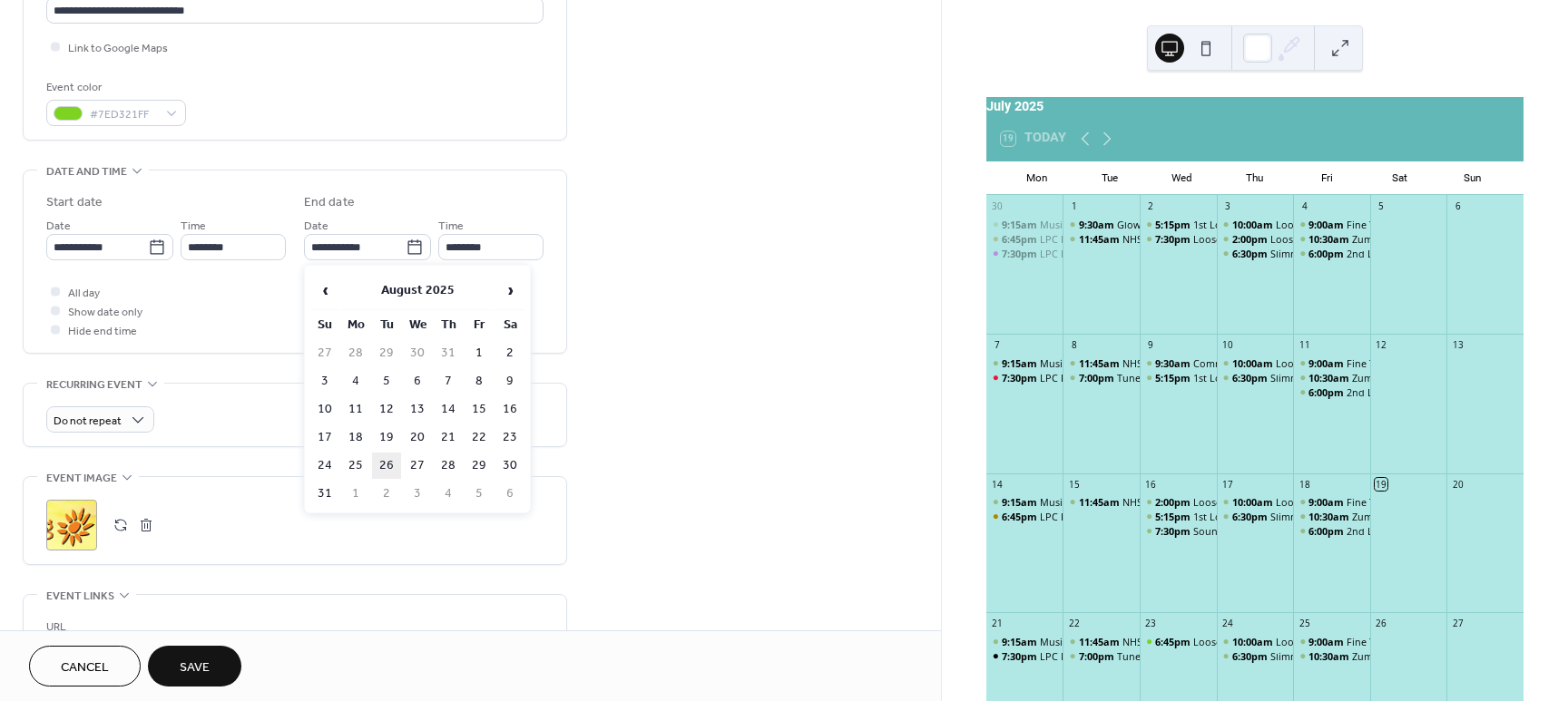 click on "26" at bounding box center [387, 465] 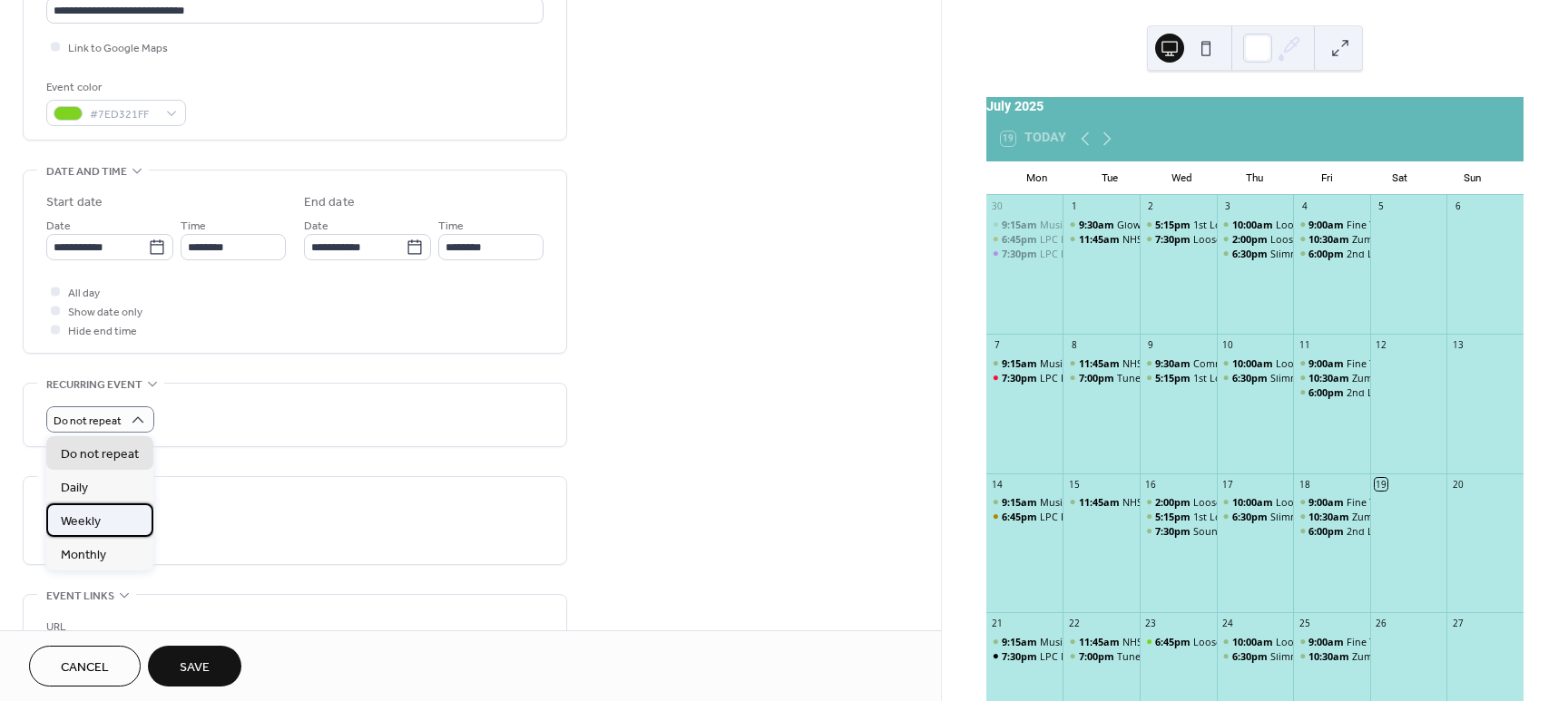 click on "Weekly" at bounding box center [100, 520] 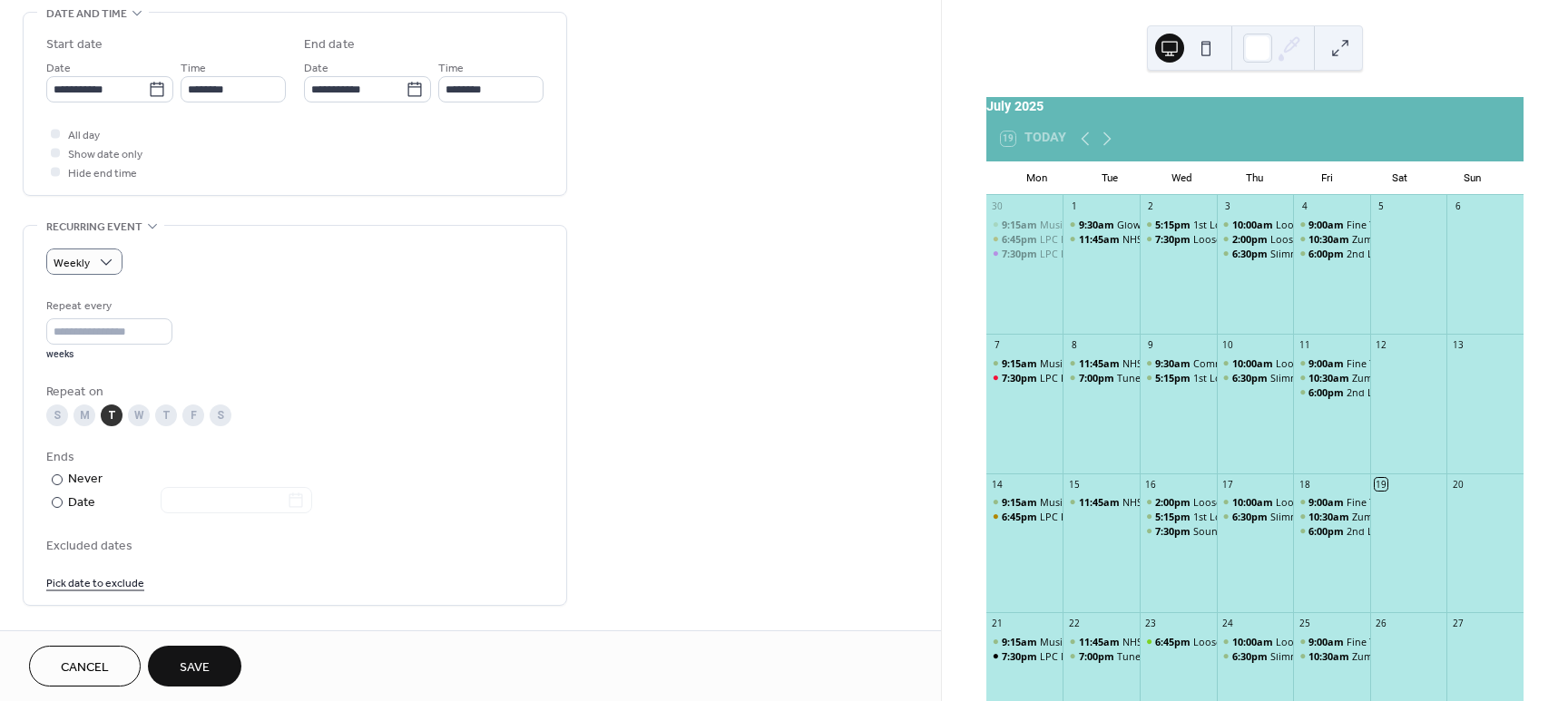 scroll, scrollTop: 608, scrollLeft: 0, axis: vertical 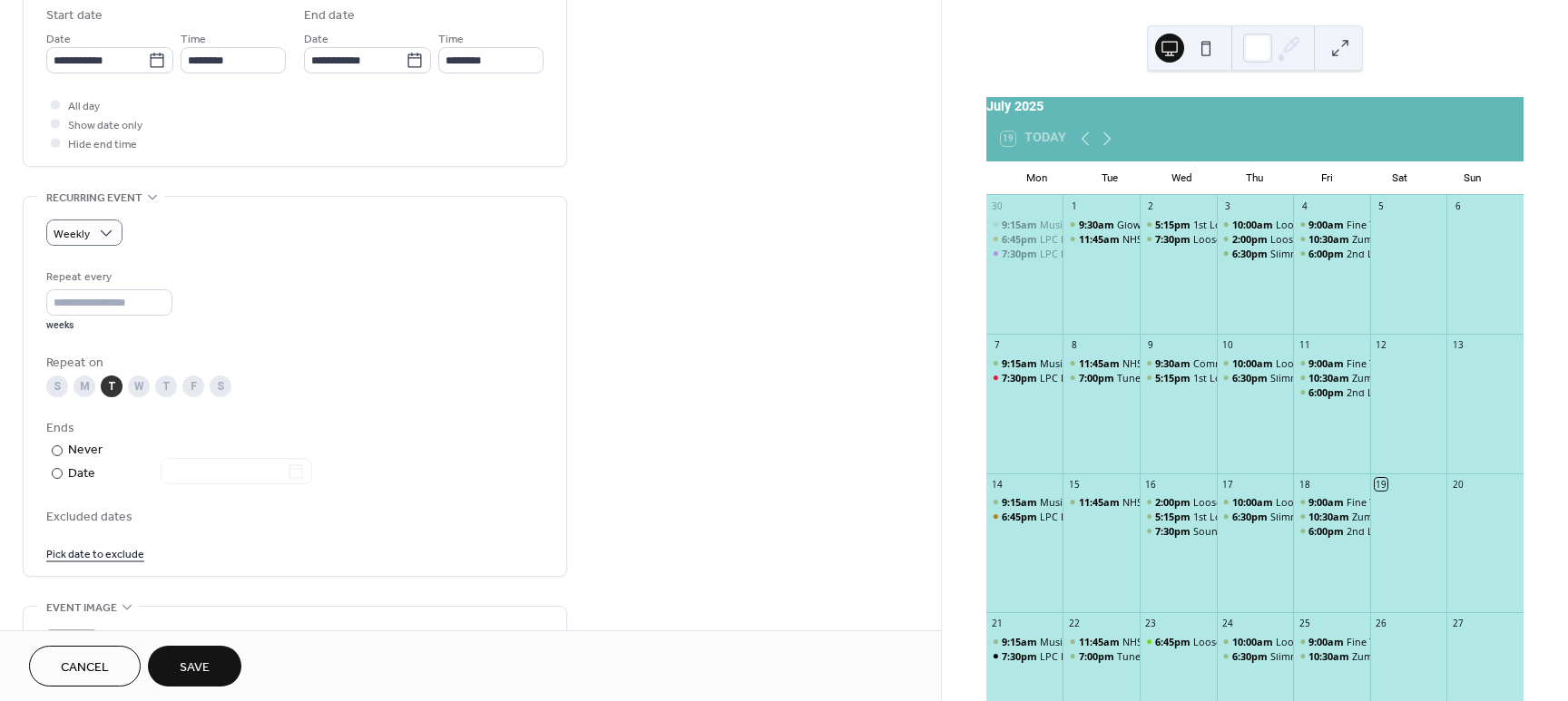 click on "Pick date to exclude" at bounding box center (95, 552) 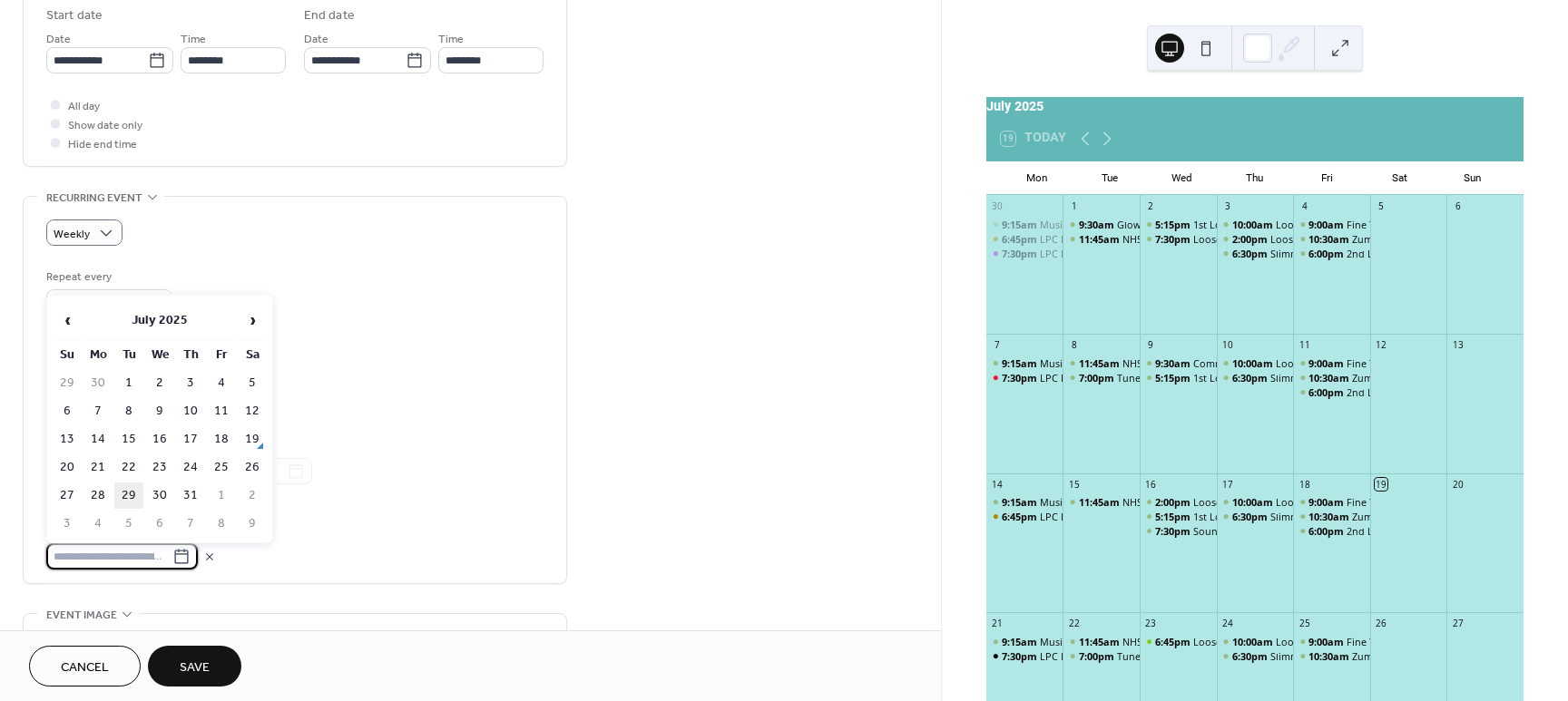 click on "29" at bounding box center (129, 495) 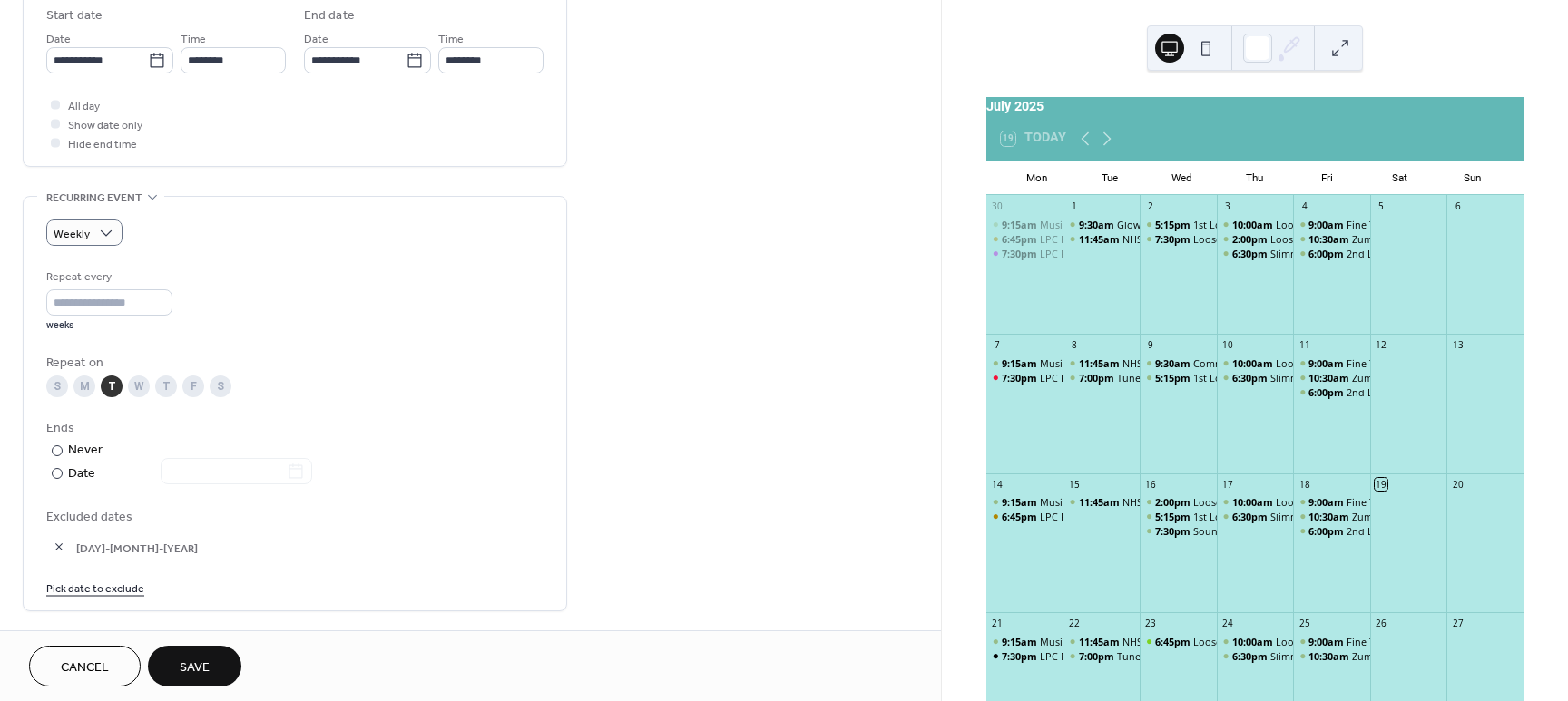 click on "Save" at bounding box center (194, 667) 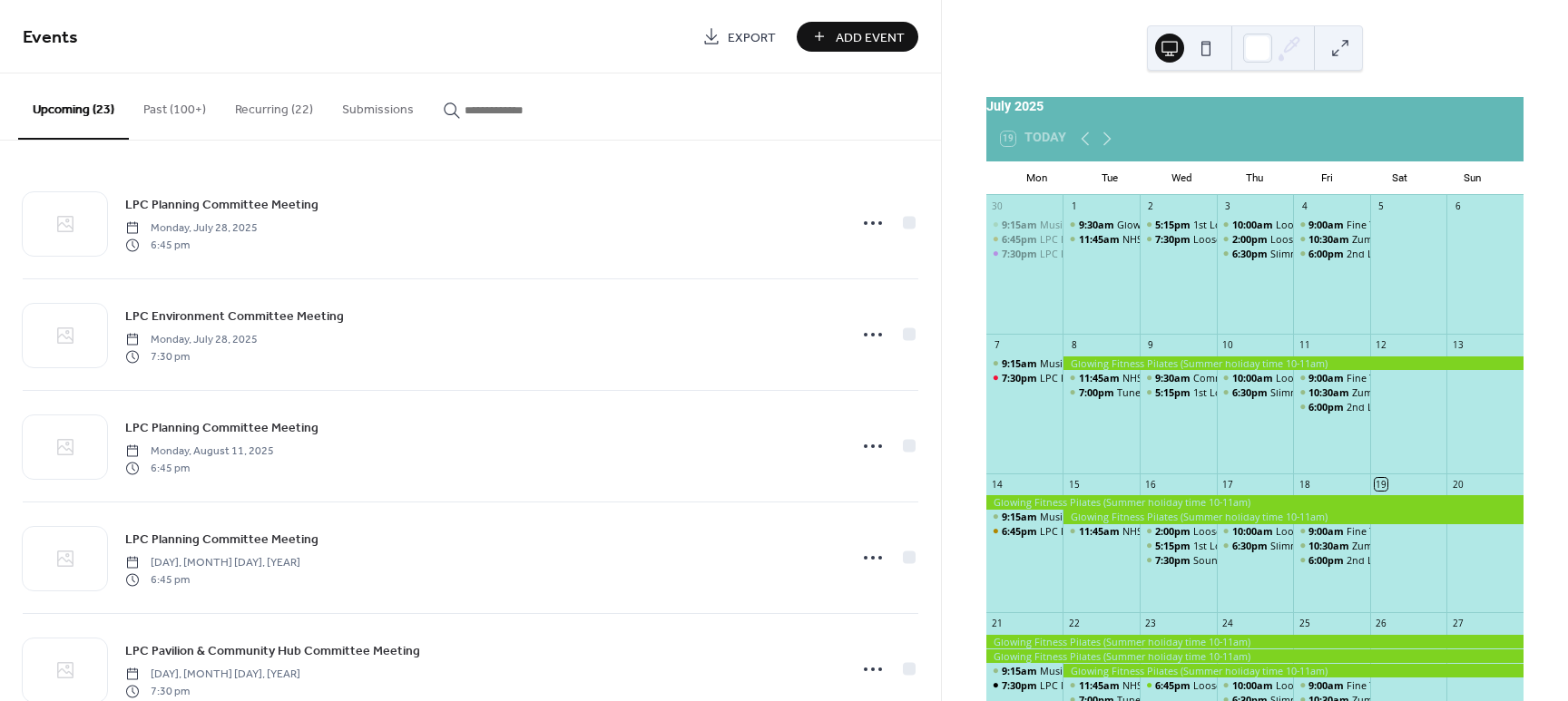 click on "Recurring (22)" at bounding box center [274, 105] 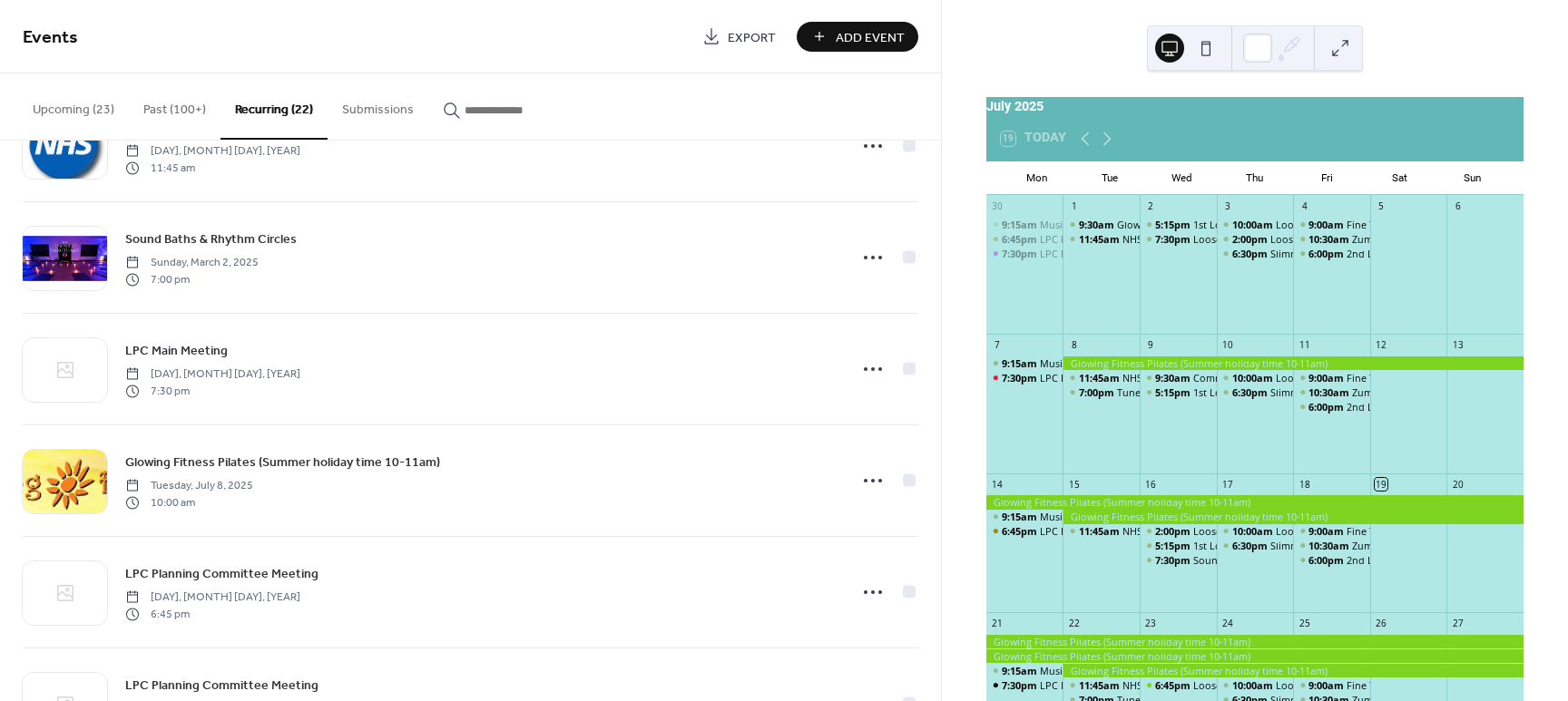 scroll, scrollTop: 1865, scrollLeft: 0, axis: vertical 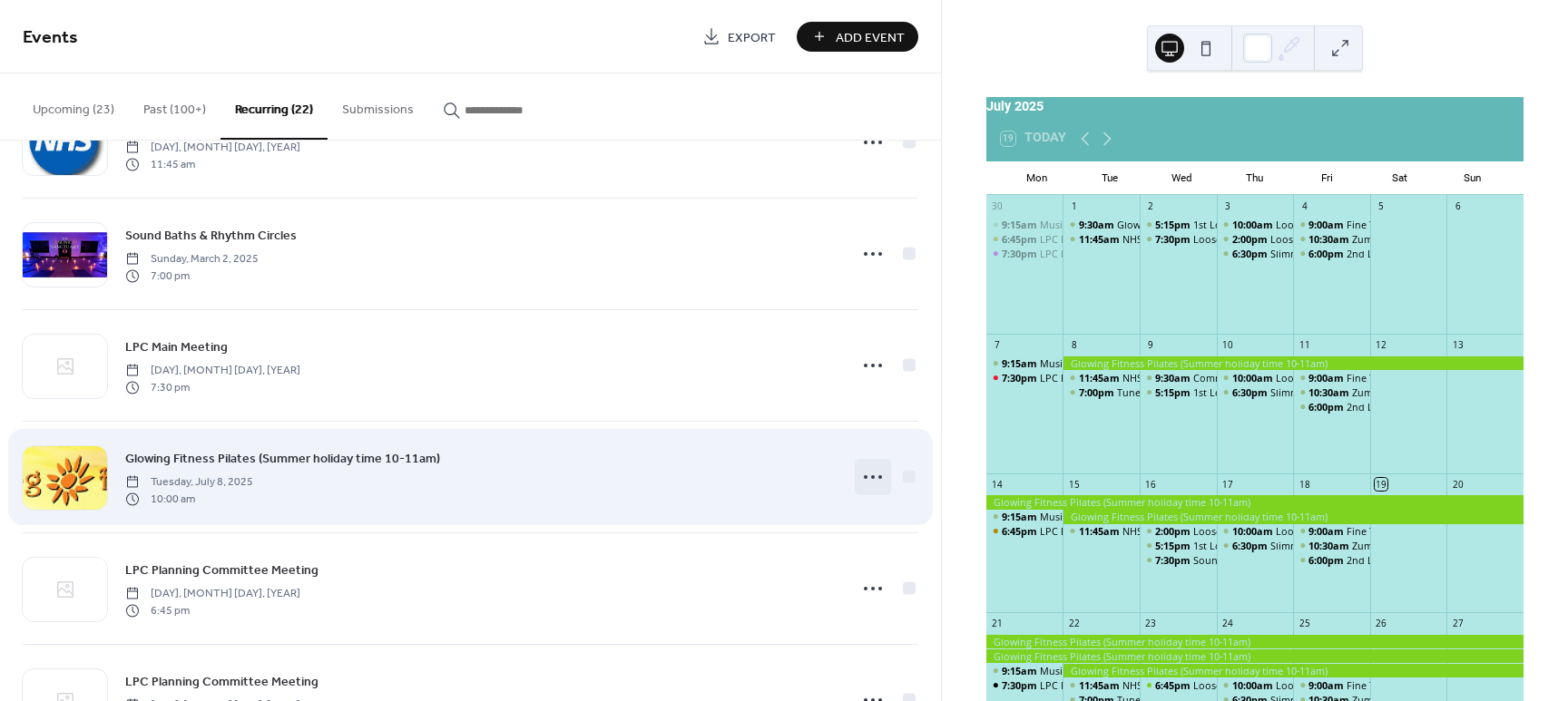 click 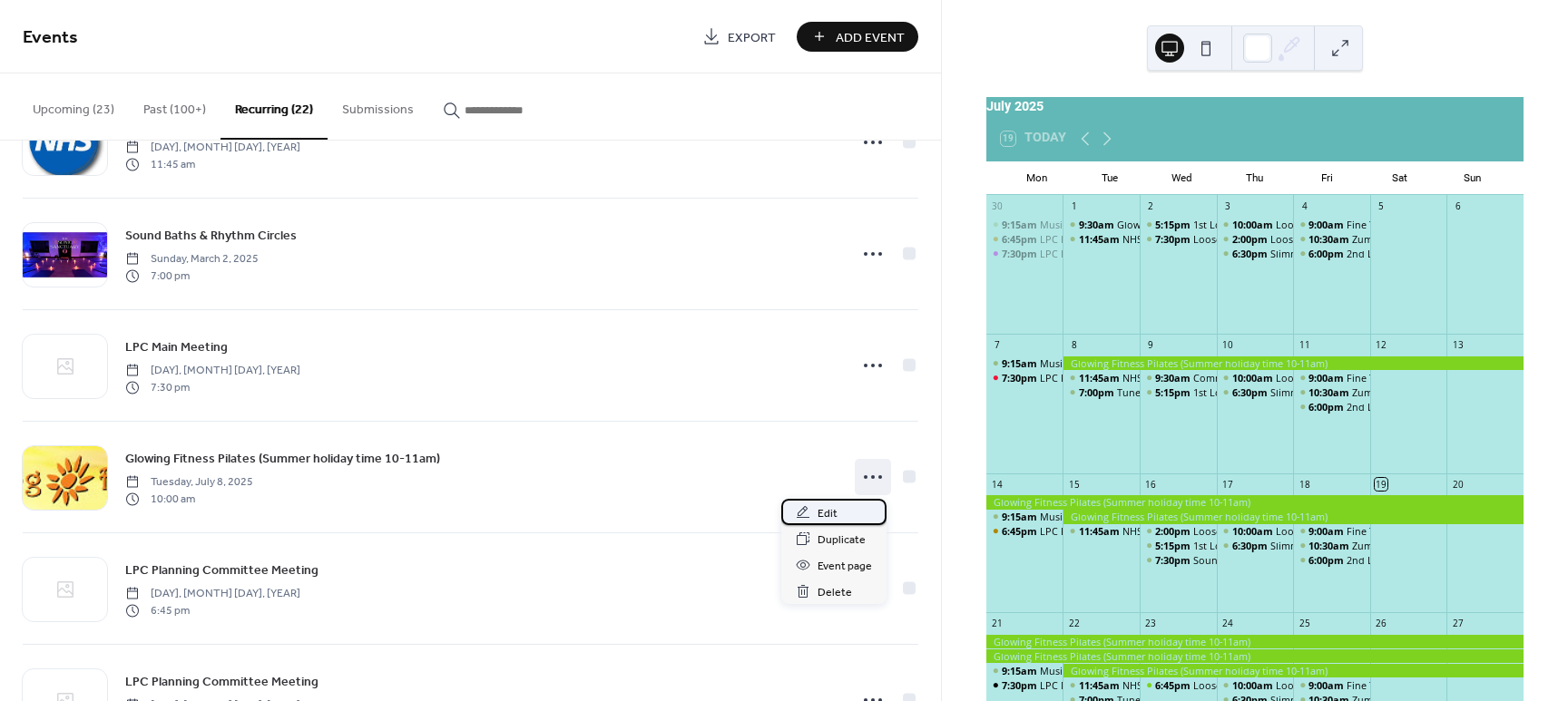 click on "Edit" at bounding box center (828, 513) 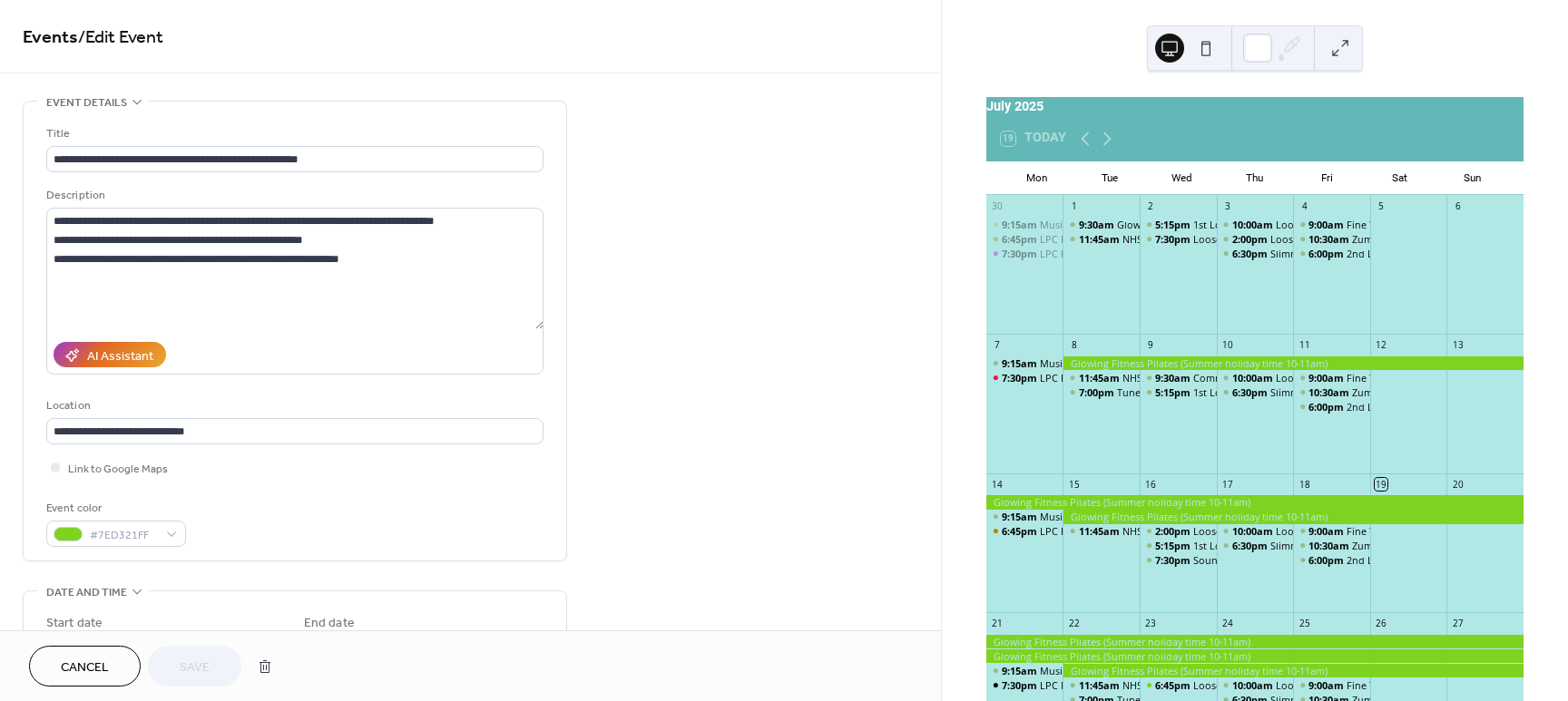 drag, startPoint x: 934, startPoint y: 211, endPoint x: 940, endPoint y: 273, distance: 62.289646 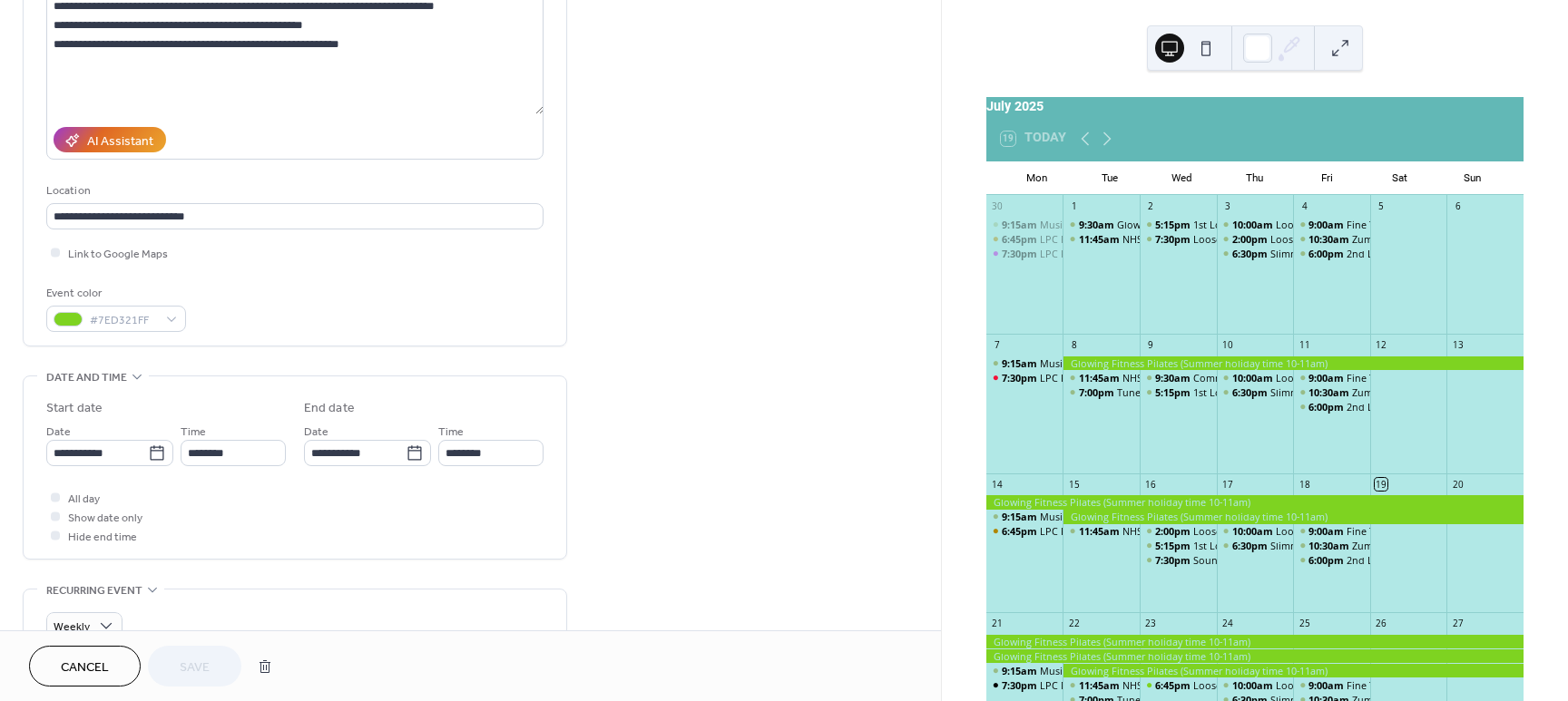 scroll, scrollTop: 247, scrollLeft: 0, axis: vertical 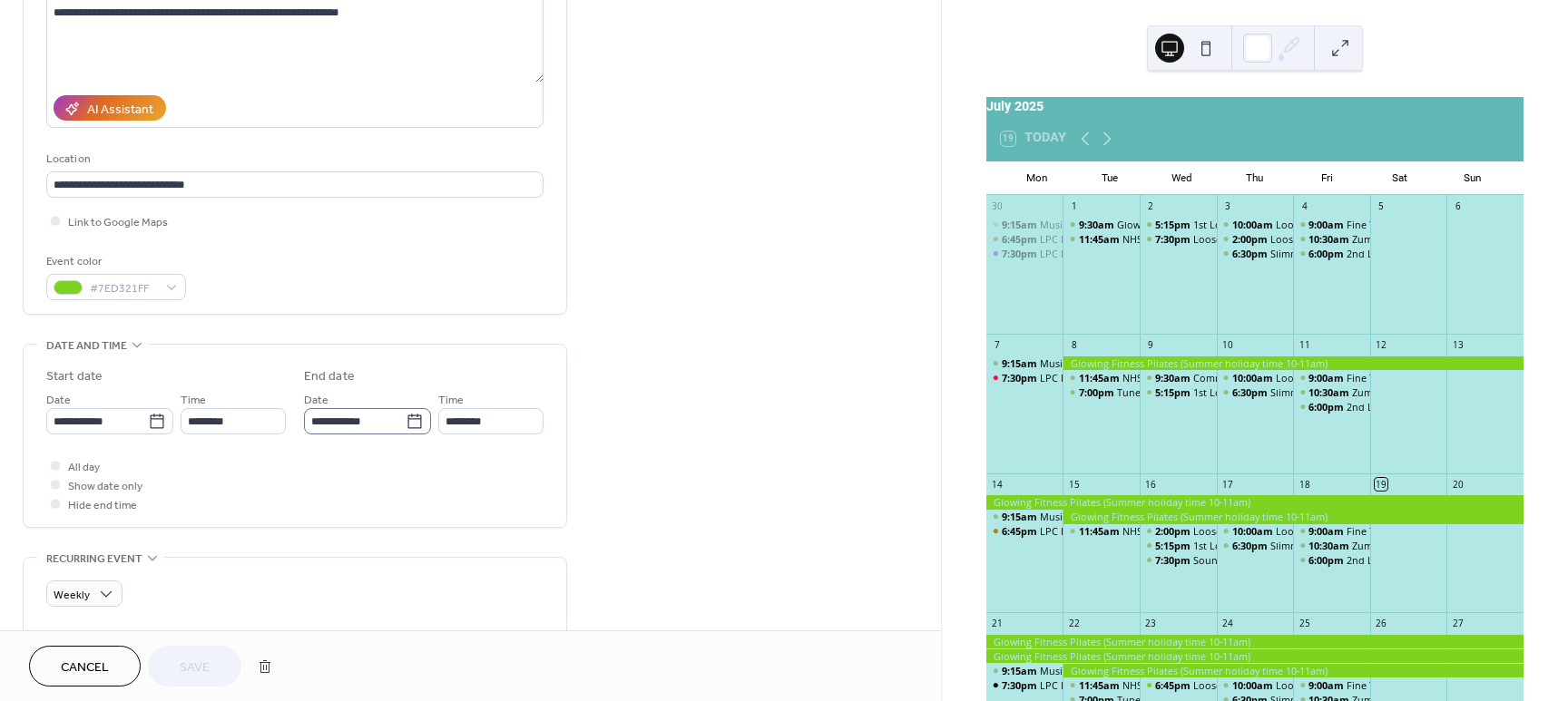 click 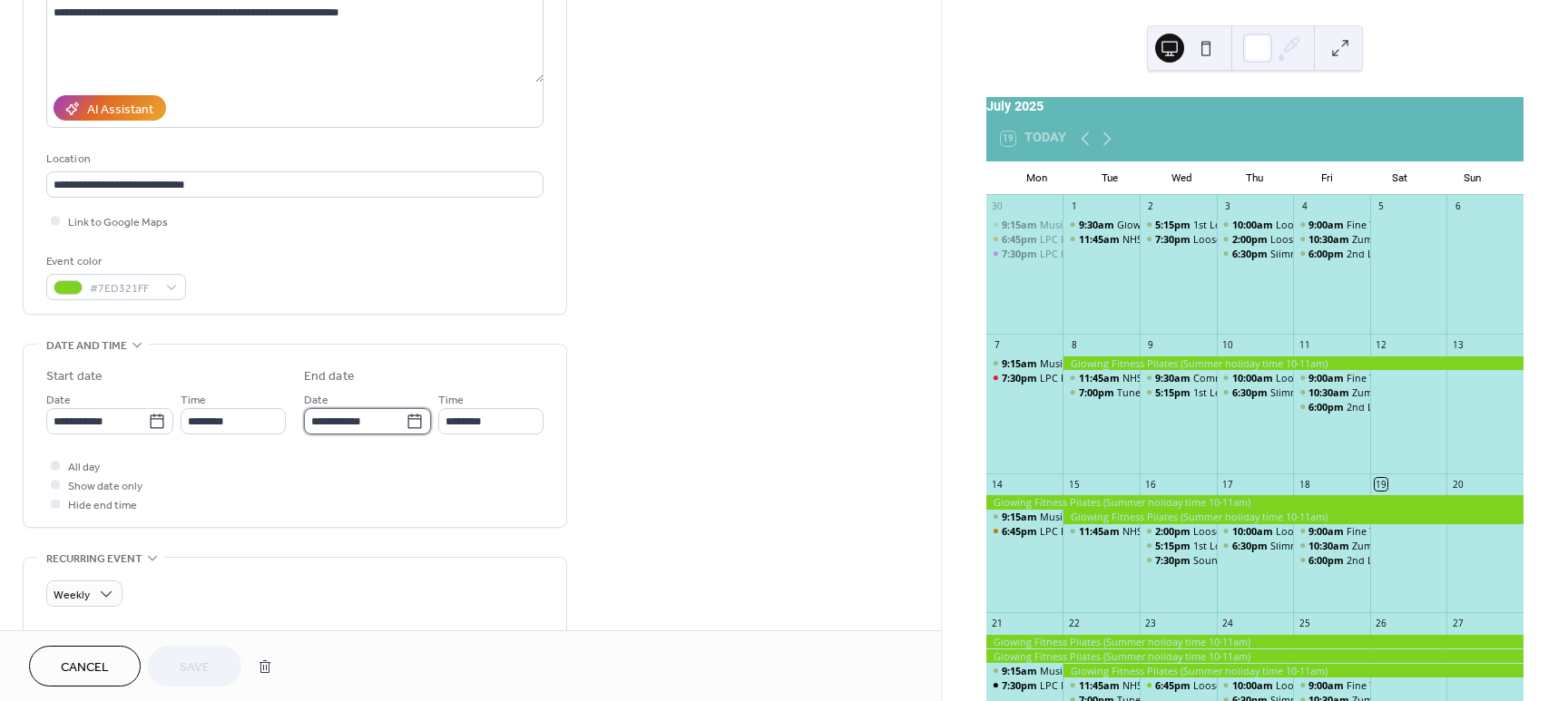 click on "**********" at bounding box center (355, 421) 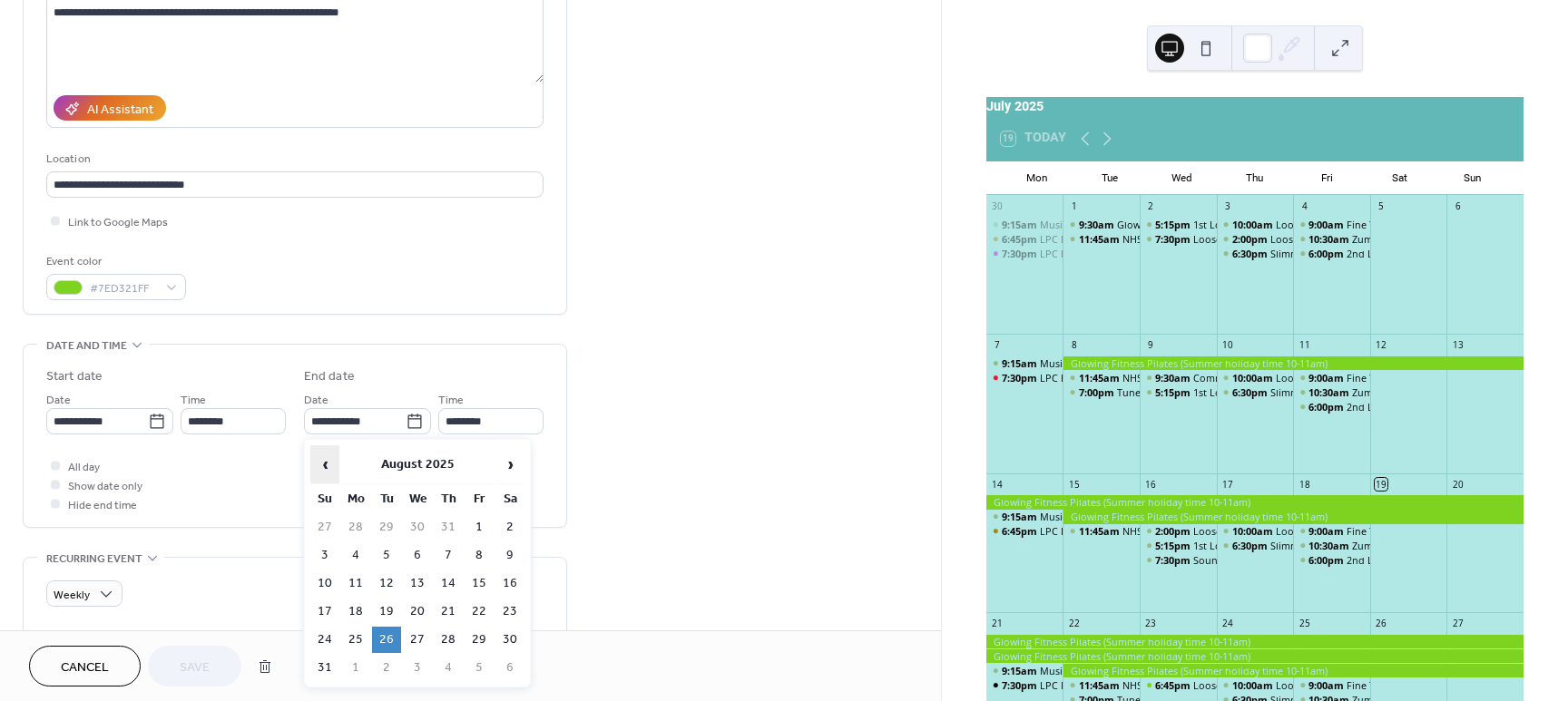 click on "‹" at bounding box center (325, 464) 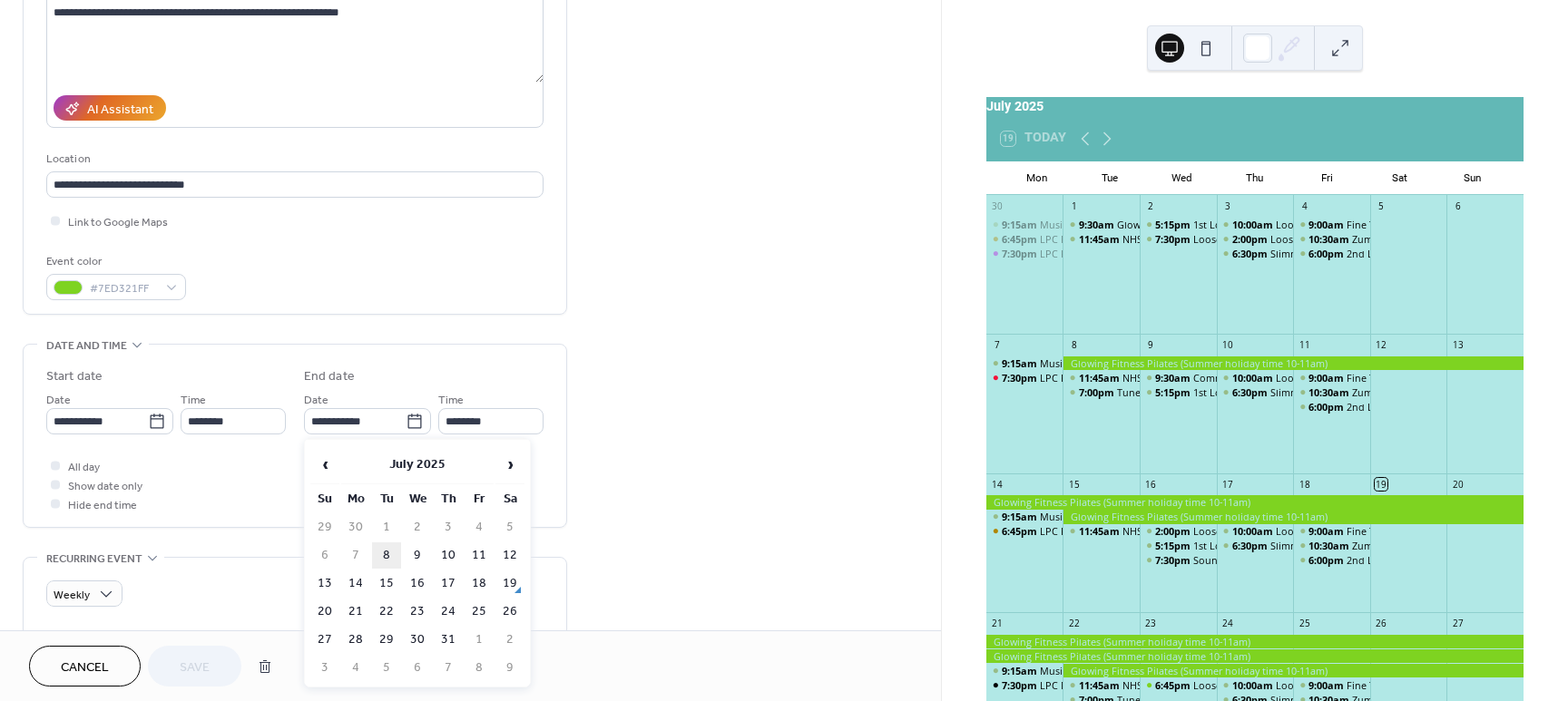 click on "8" at bounding box center [387, 555] 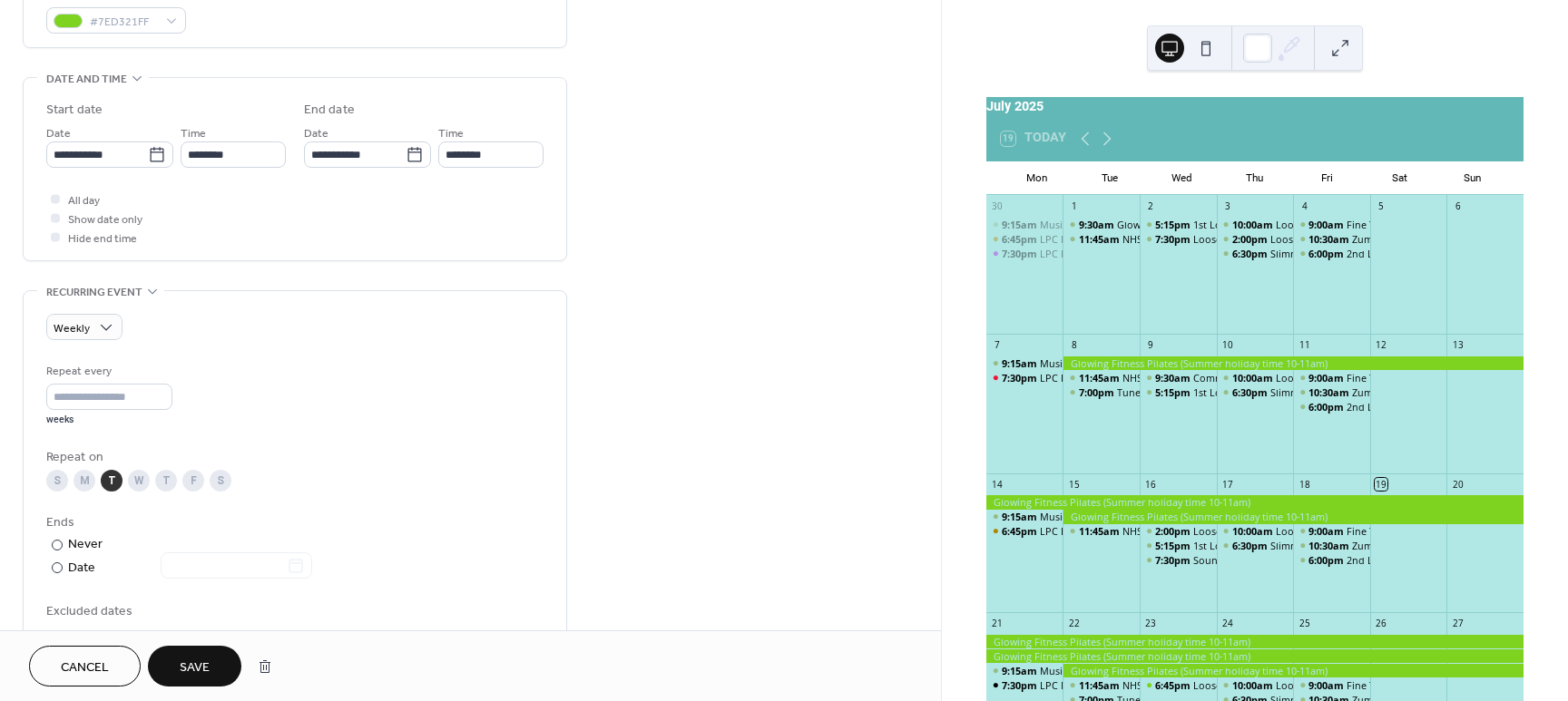 scroll, scrollTop: 538, scrollLeft: 0, axis: vertical 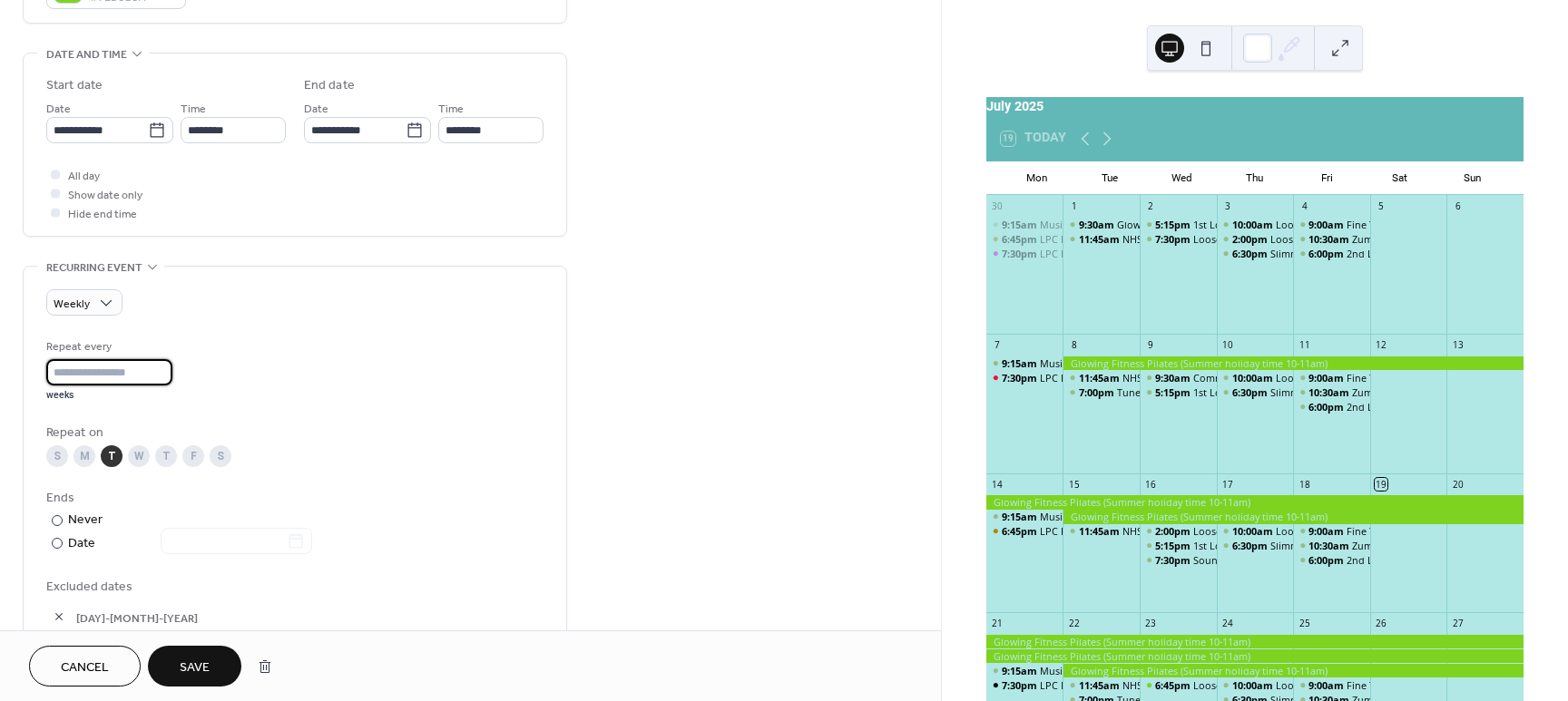 click on "*" at bounding box center [109, 372] 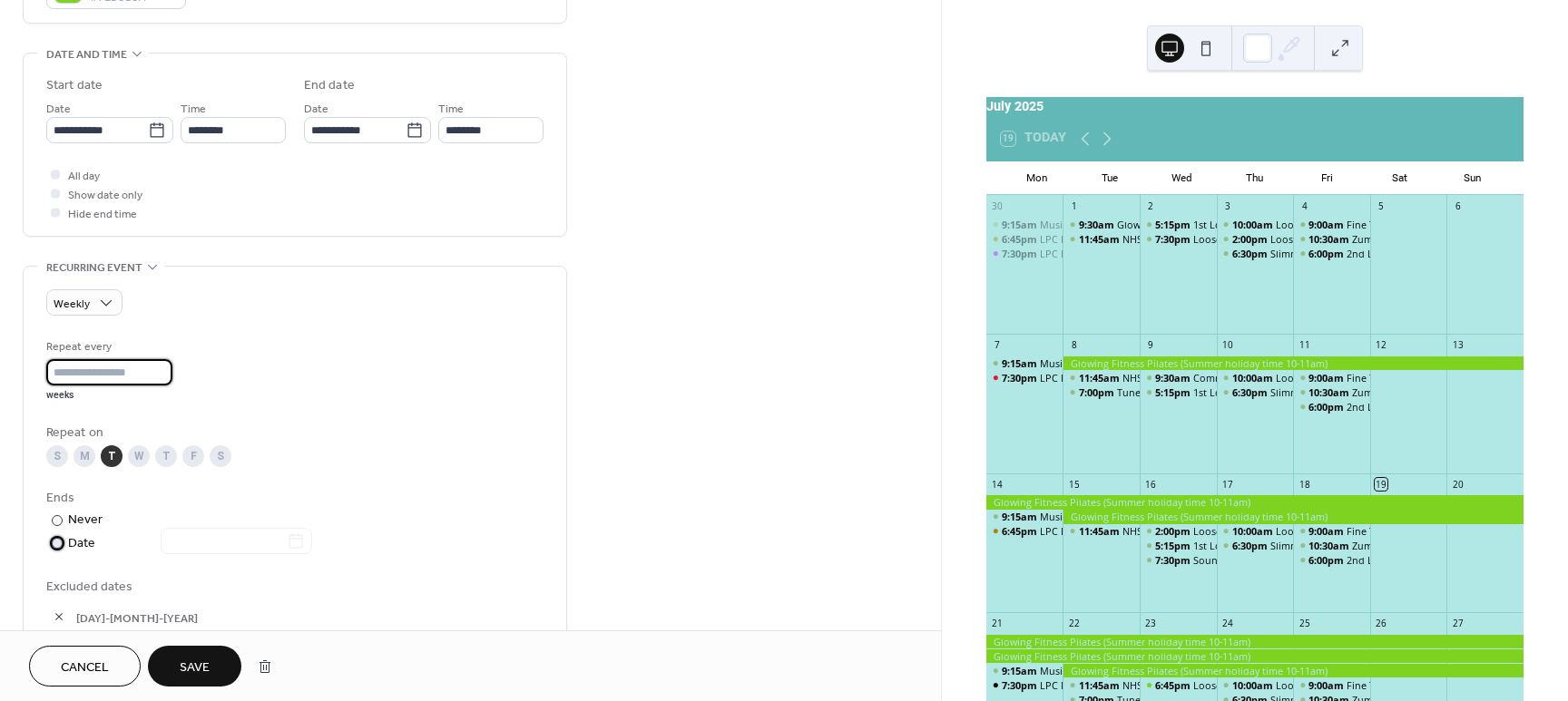 click at bounding box center (57, 543) 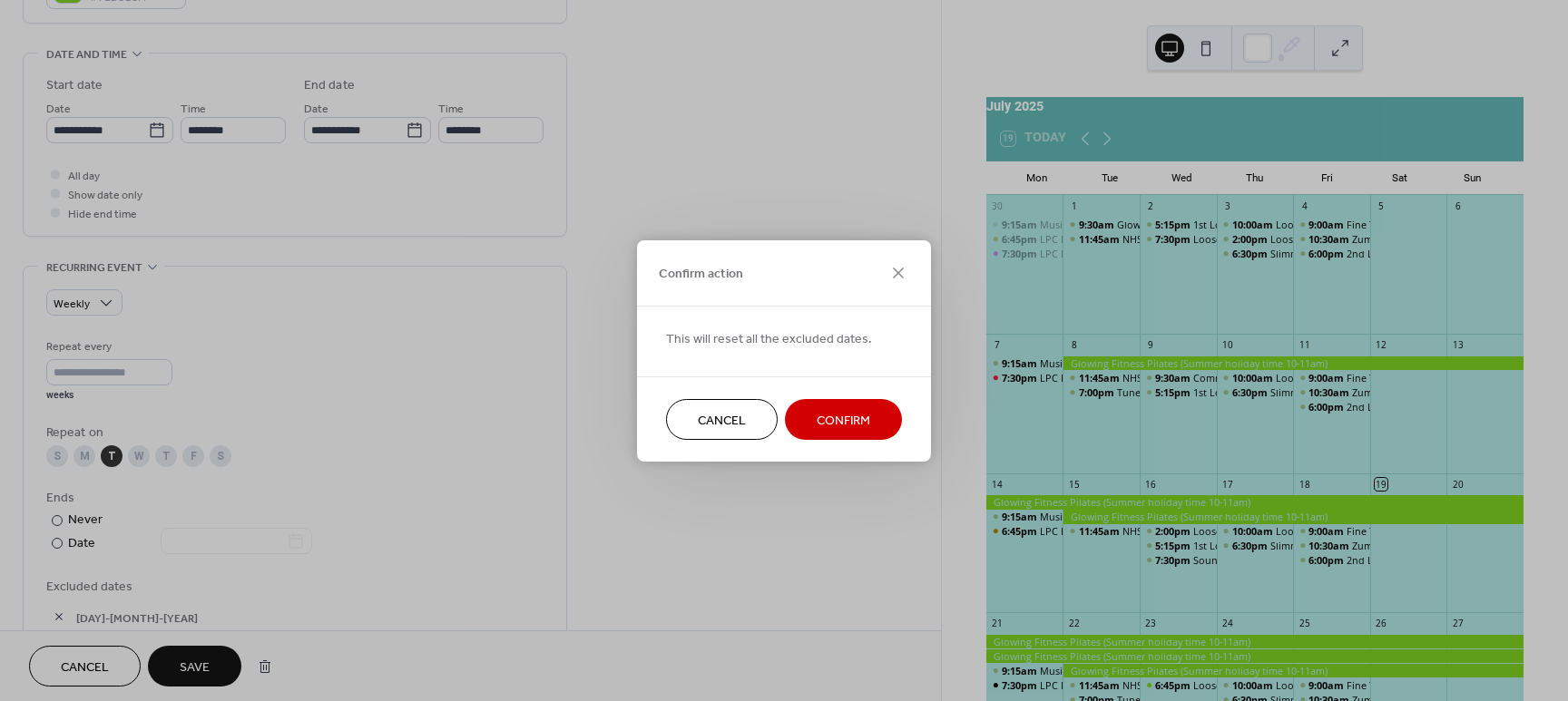 click on "Confirm" at bounding box center [843, 419] 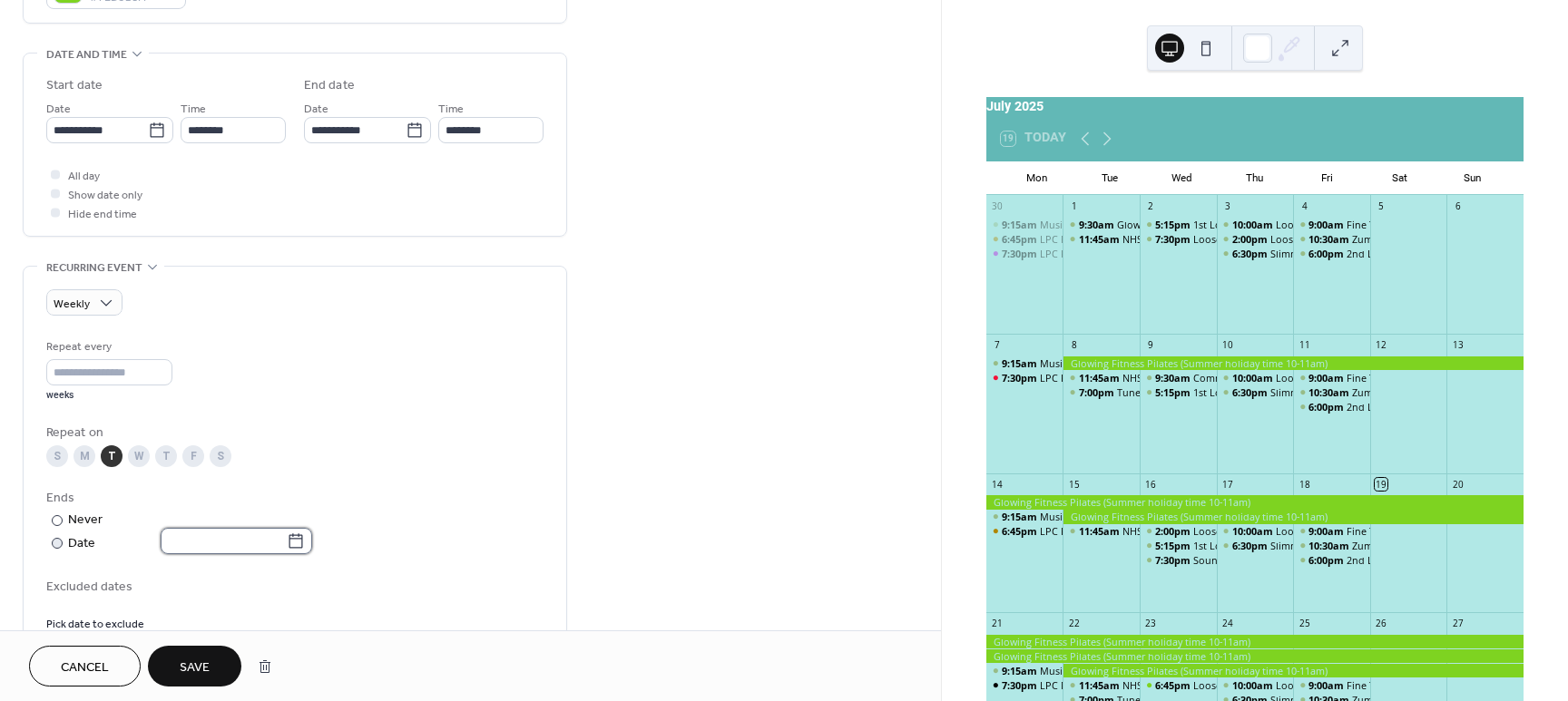 click at bounding box center [223, 540] 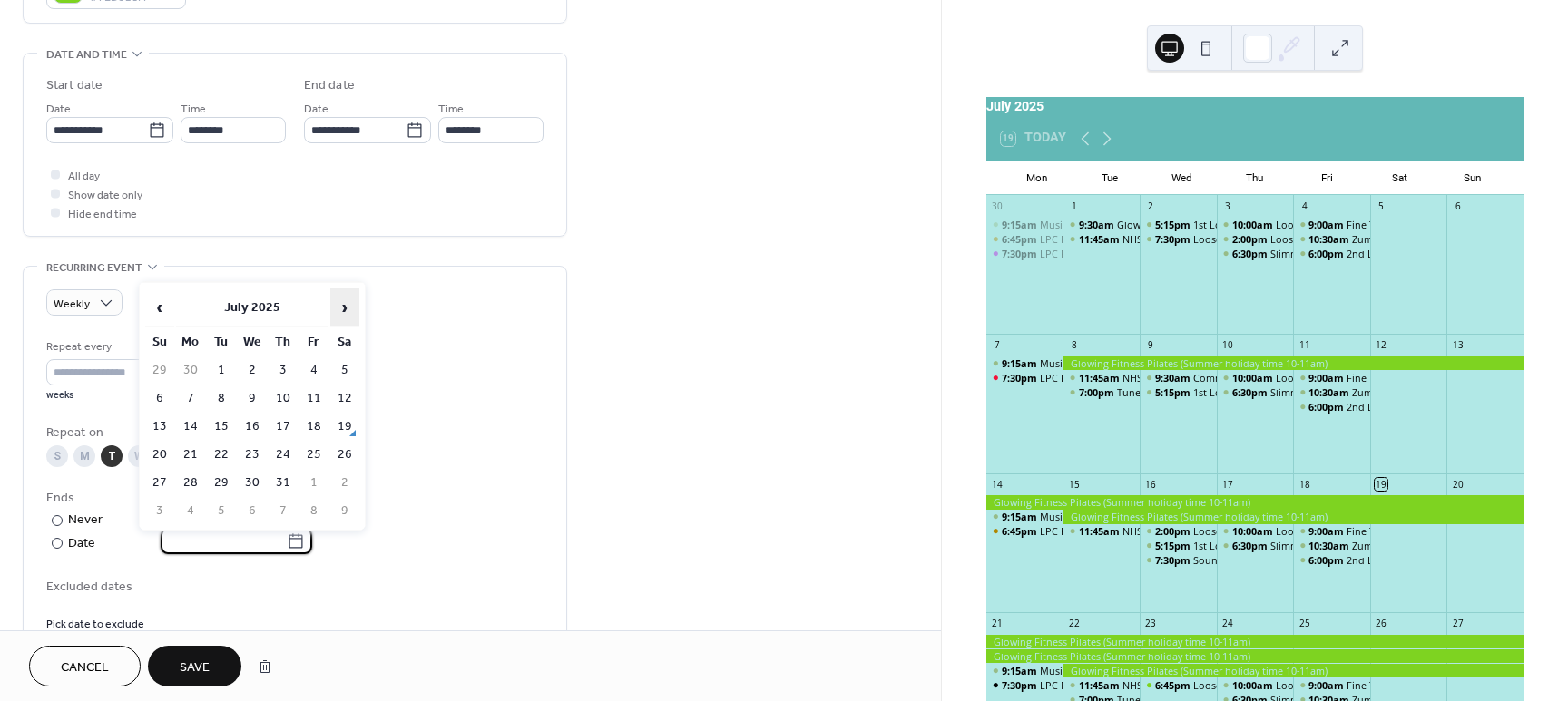 click on "›" at bounding box center [345, 307] 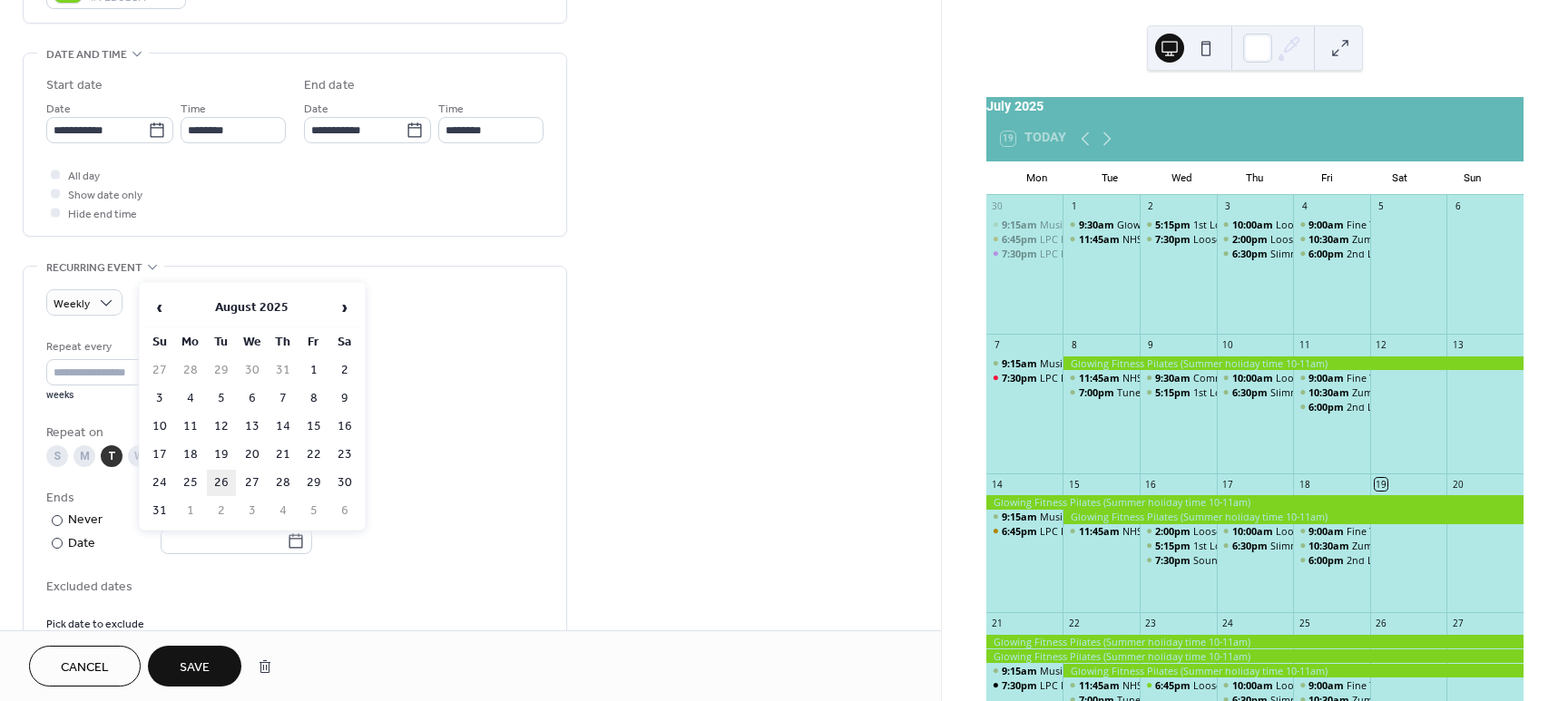 click on "26" at bounding box center [221, 482] 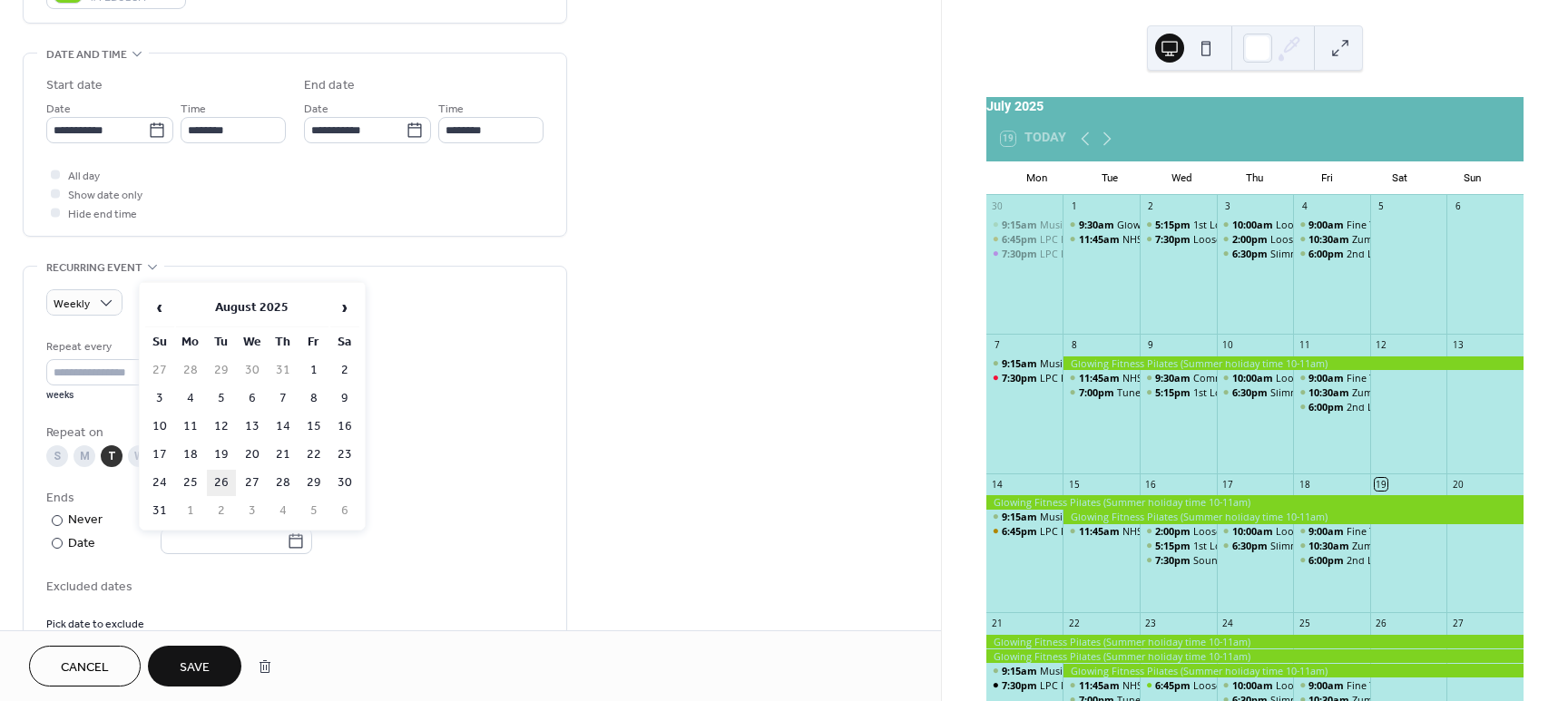 type on "**********" 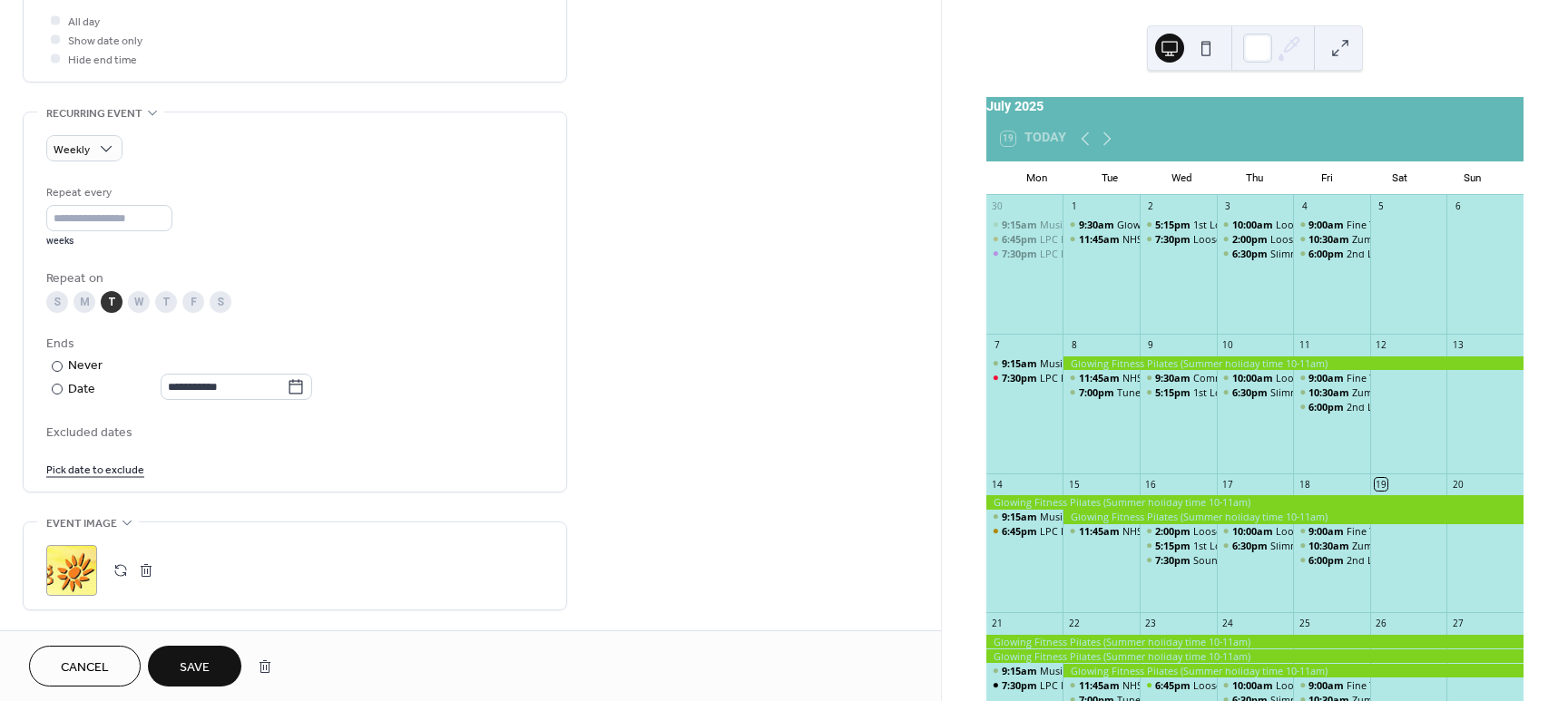 scroll, scrollTop: 699, scrollLeft: 0, axis: vertical 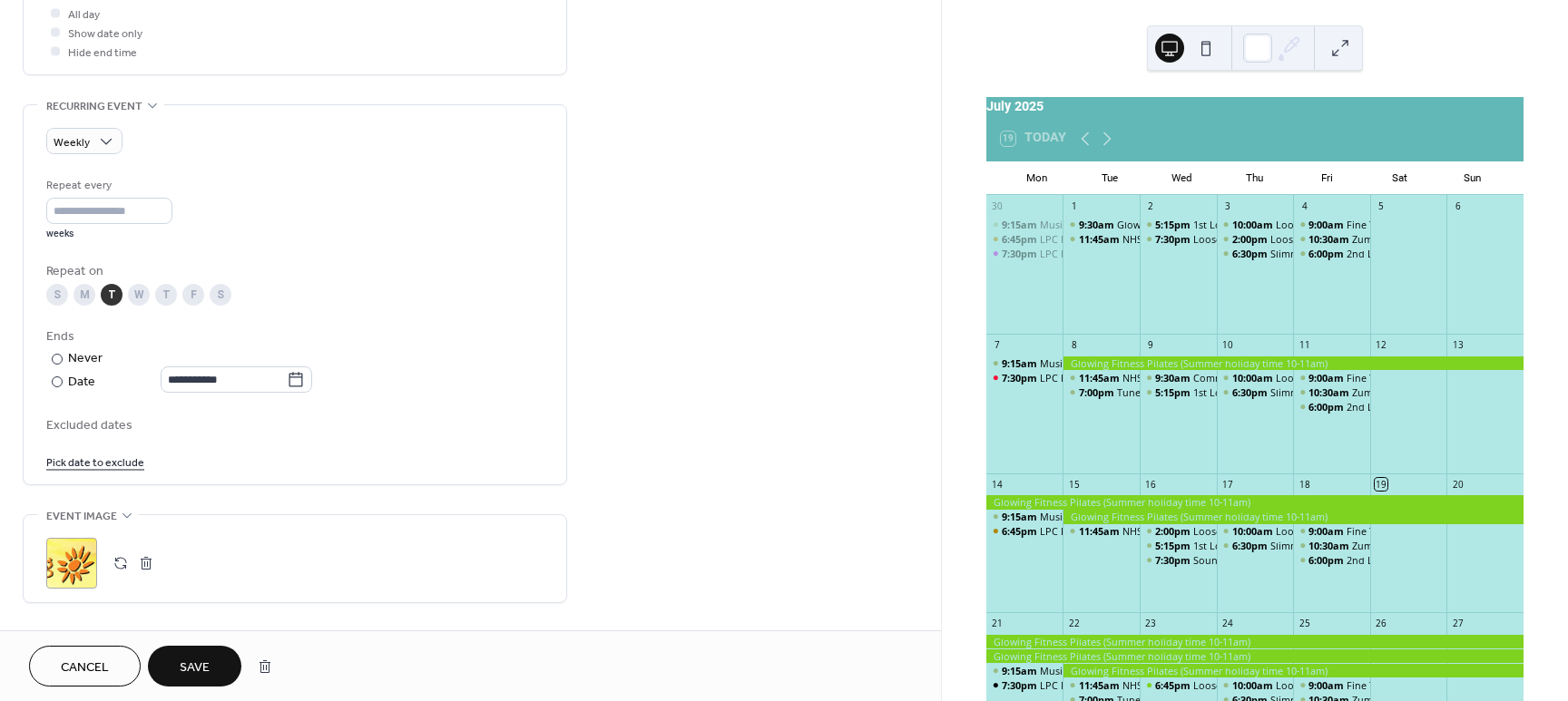 click on "Pick date to exclude" at bounding box center [95, 461] 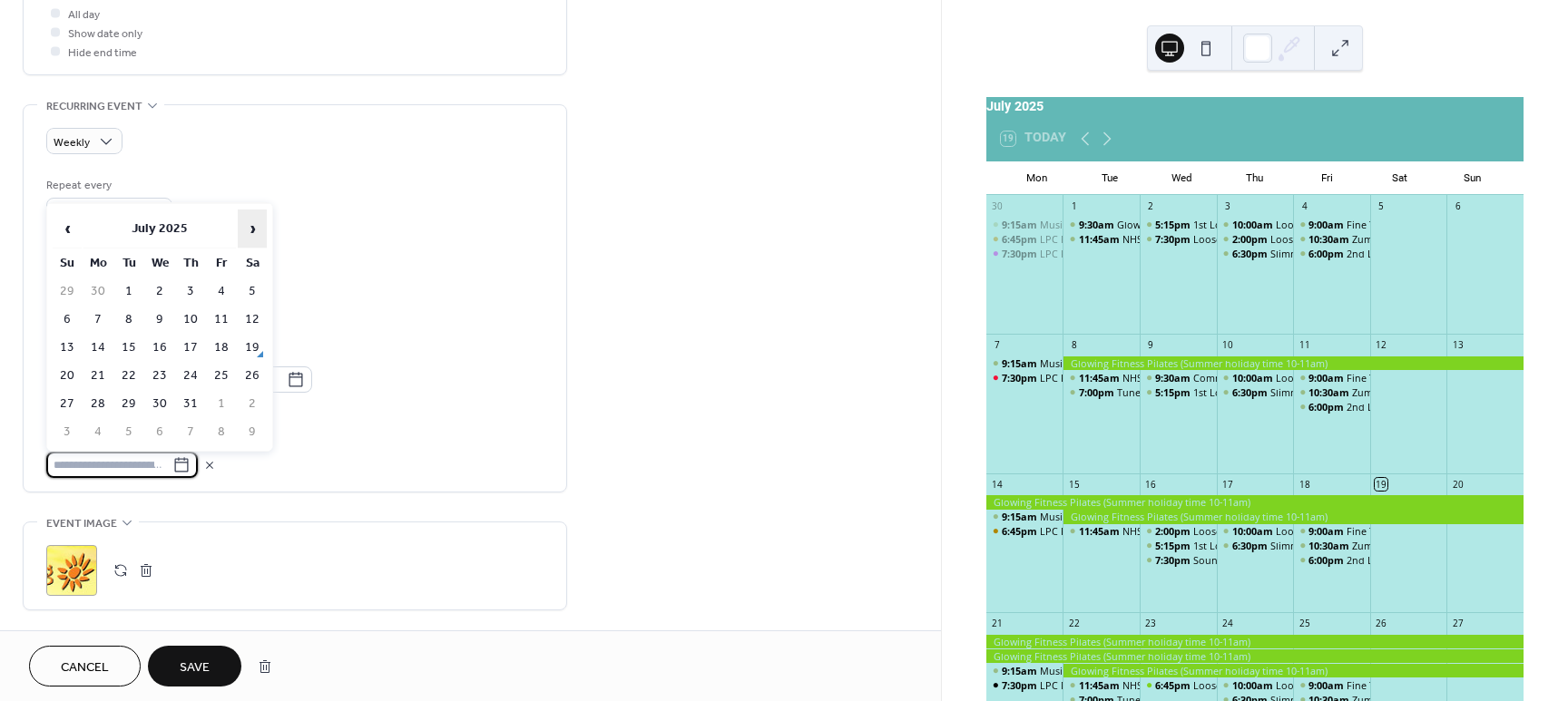 click on "›" at bounding box center [252, 229] 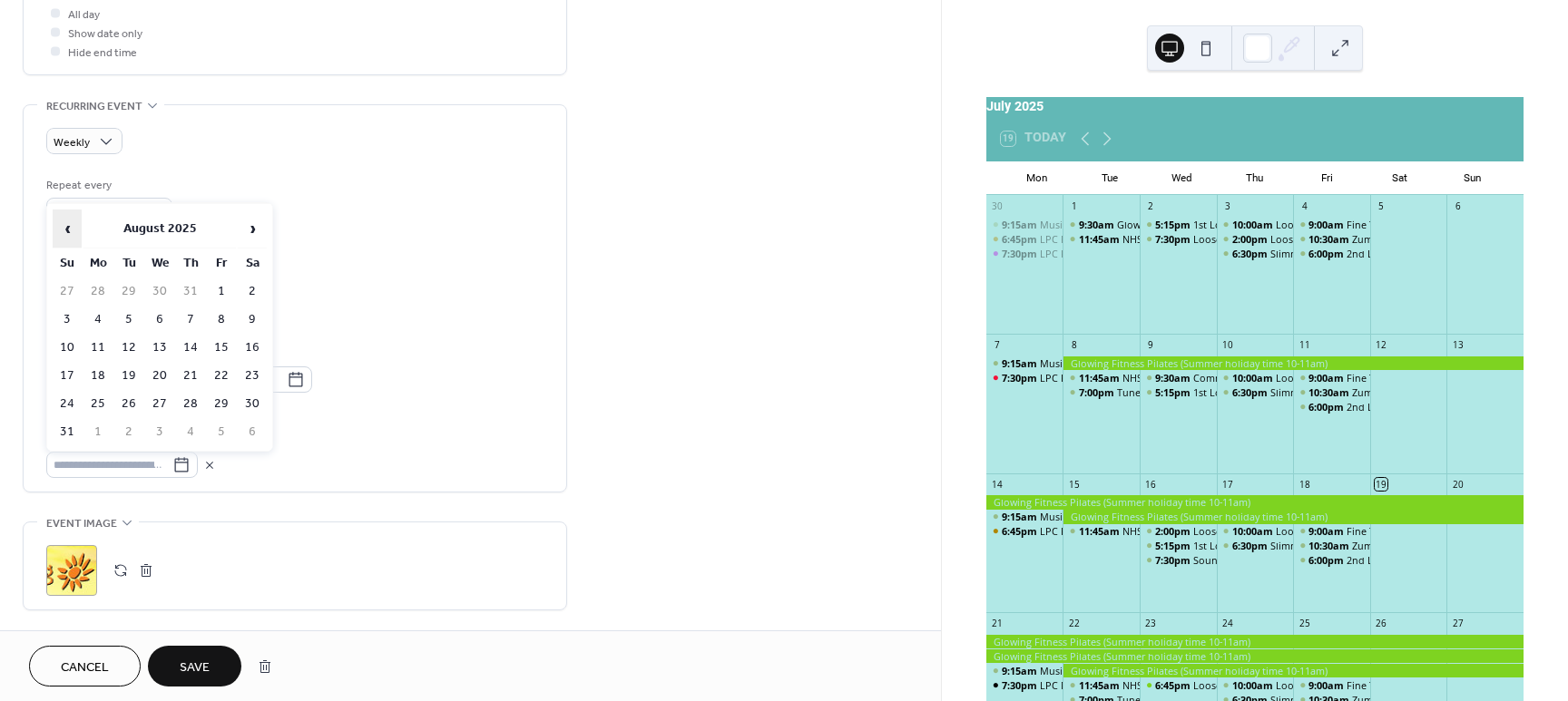 click on "‹" at bounding box center [67, 229] 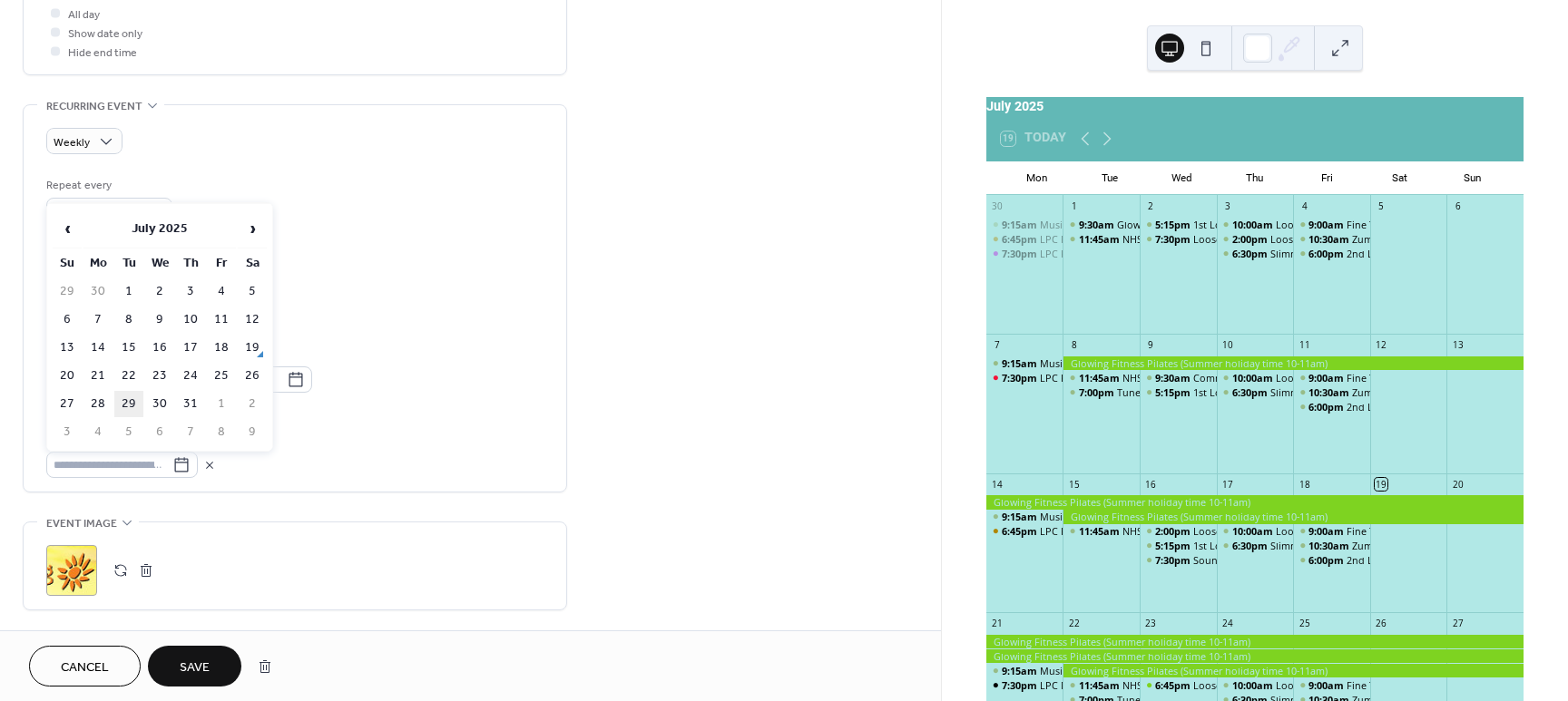 click on "29" at bounding box center [129, 404] 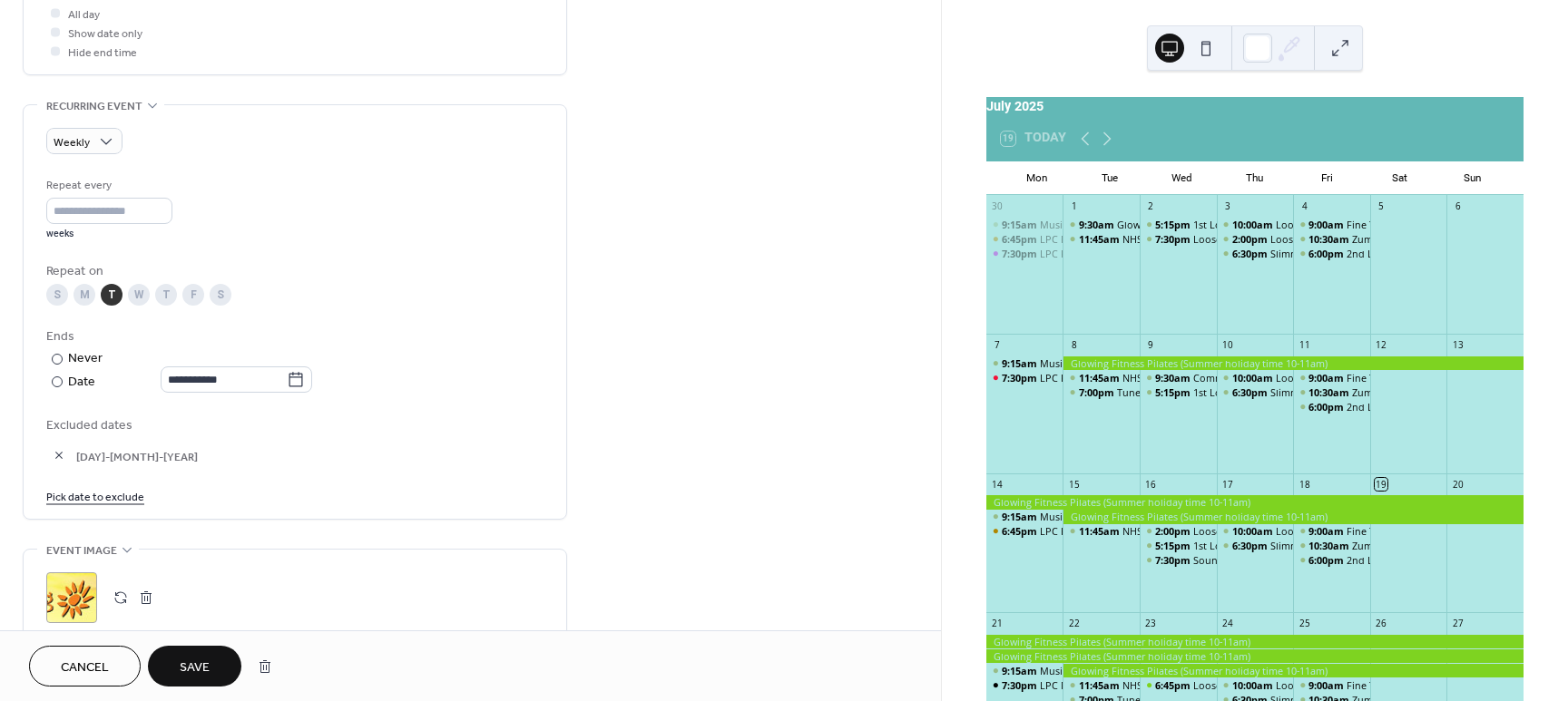 click on "Save" at bounding box center (194, 667) 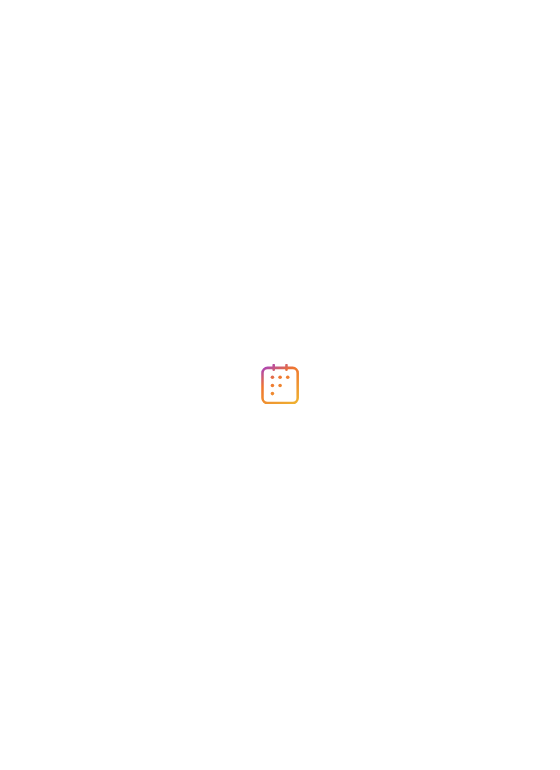 scroll, scrollTop: 0, scrollLeft: 0, axis: both 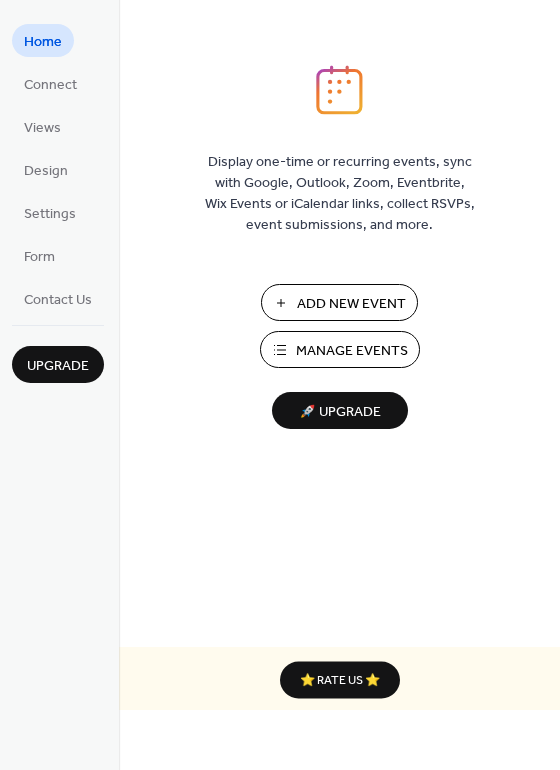 click on "Manage Events" at bounding box center (352, 351) 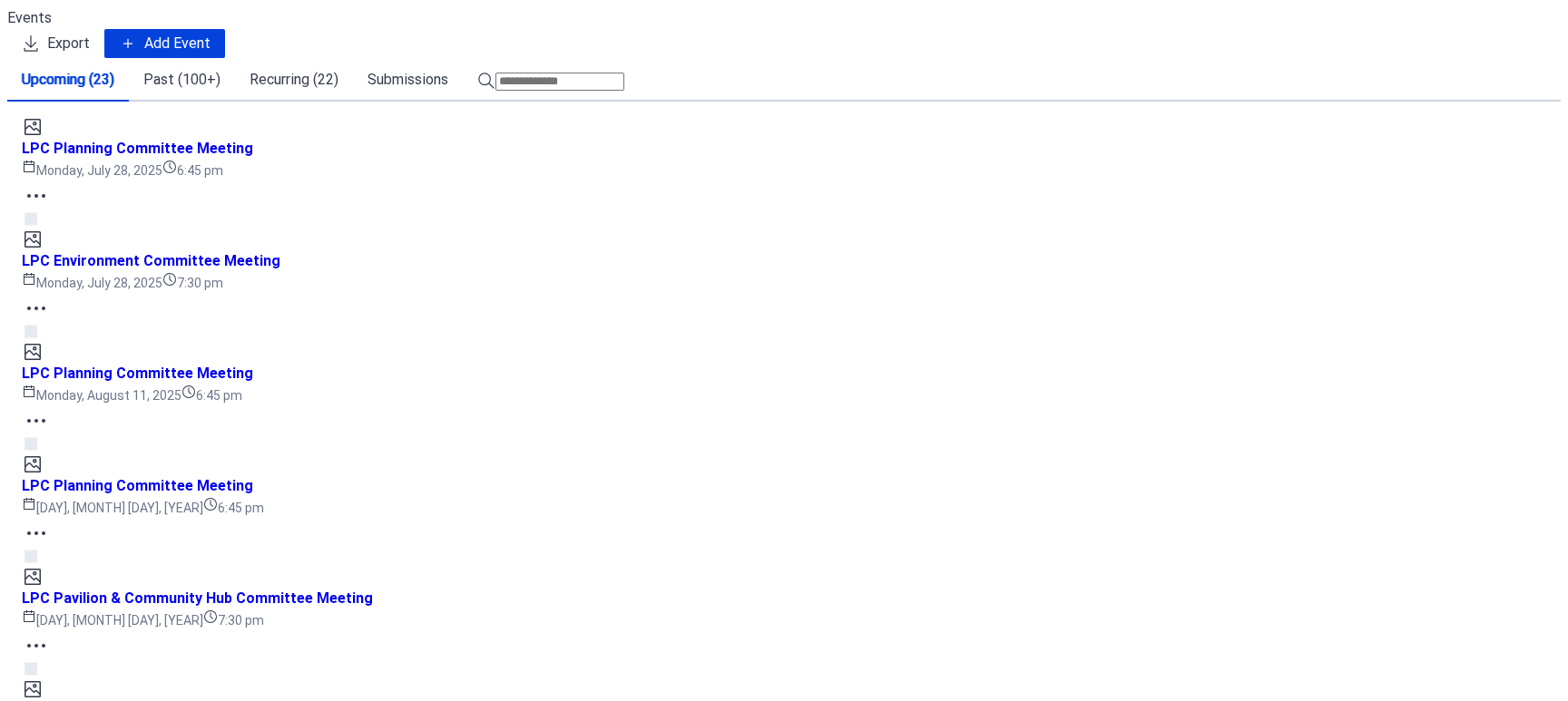 scroll, scrollTop: 0, scrollLeft: 0, axis: both 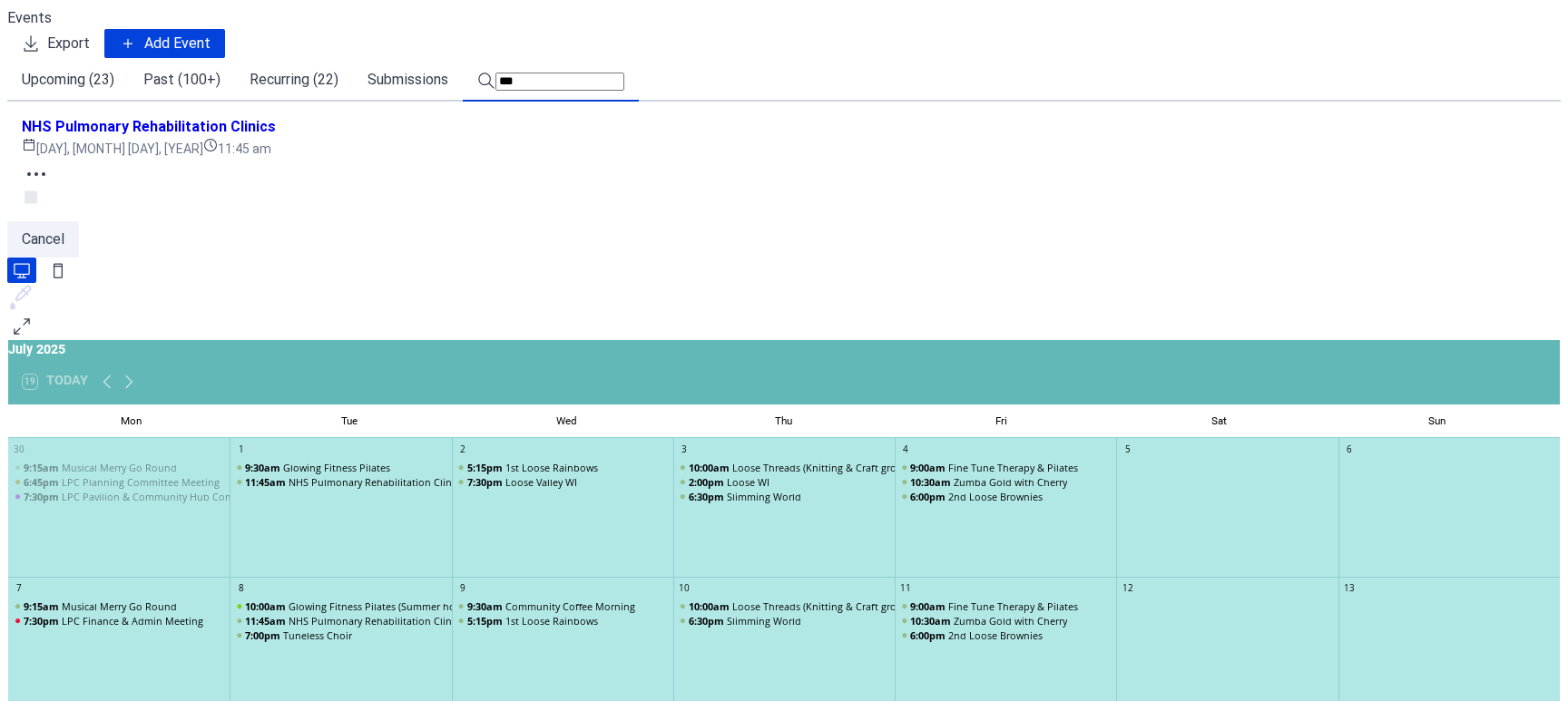 type on "***" 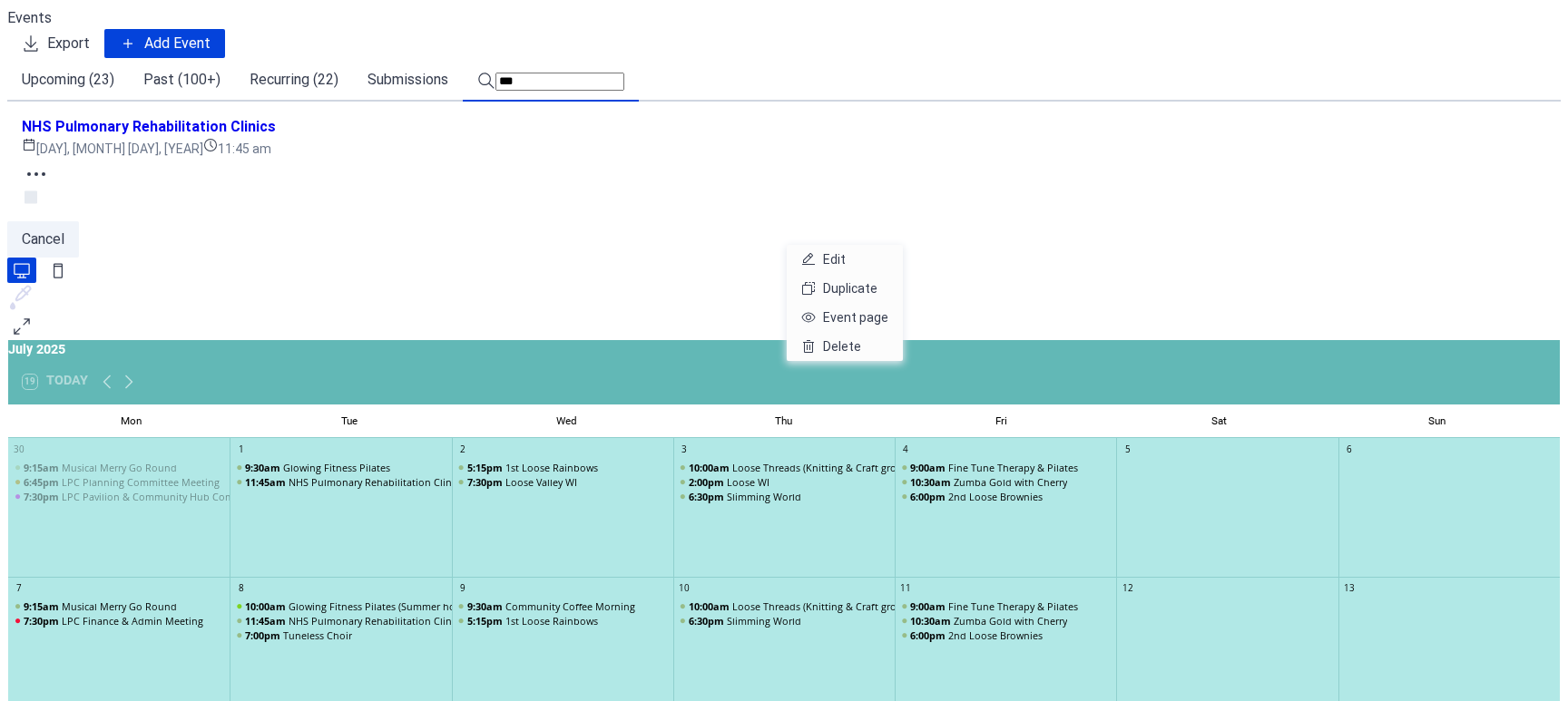 click 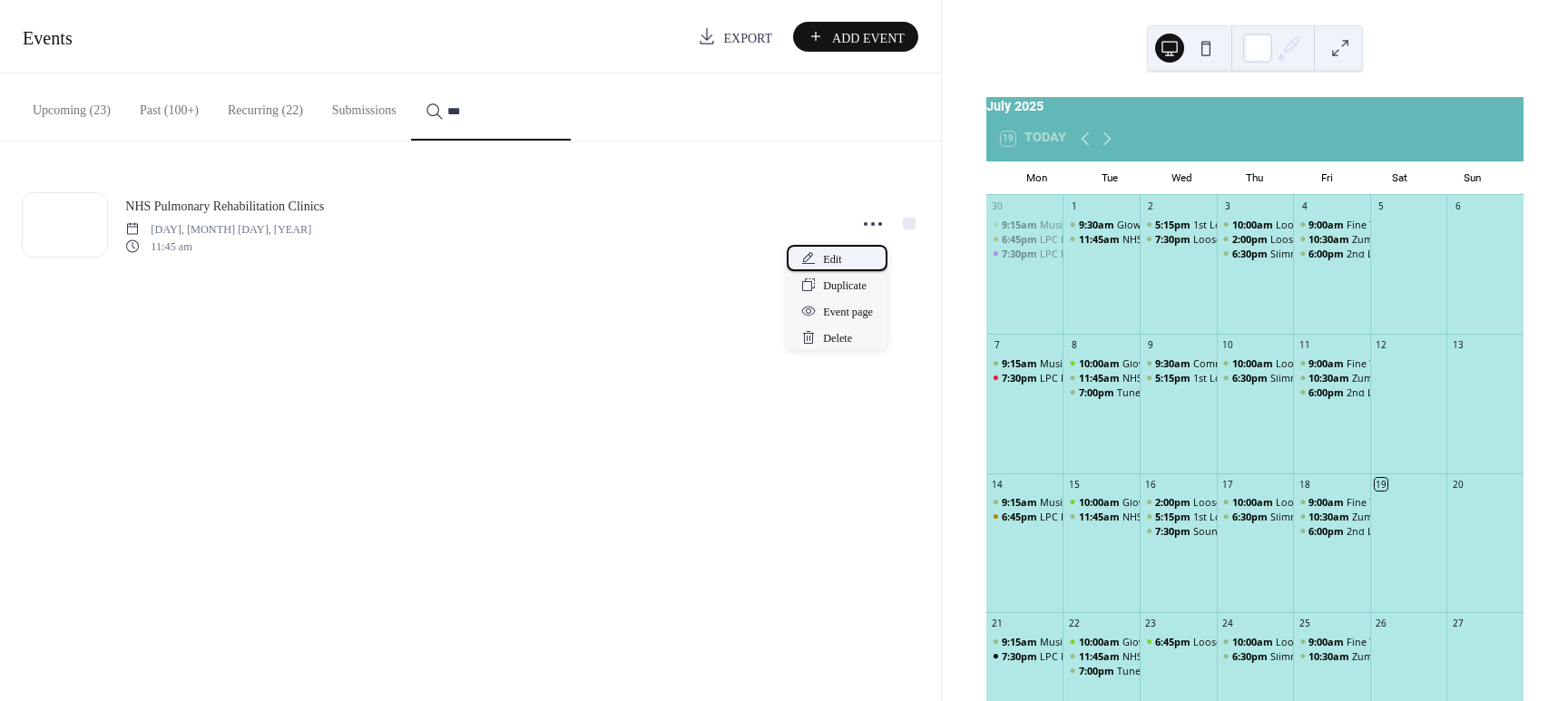click on "Edit" at bounding box center [837, 258] 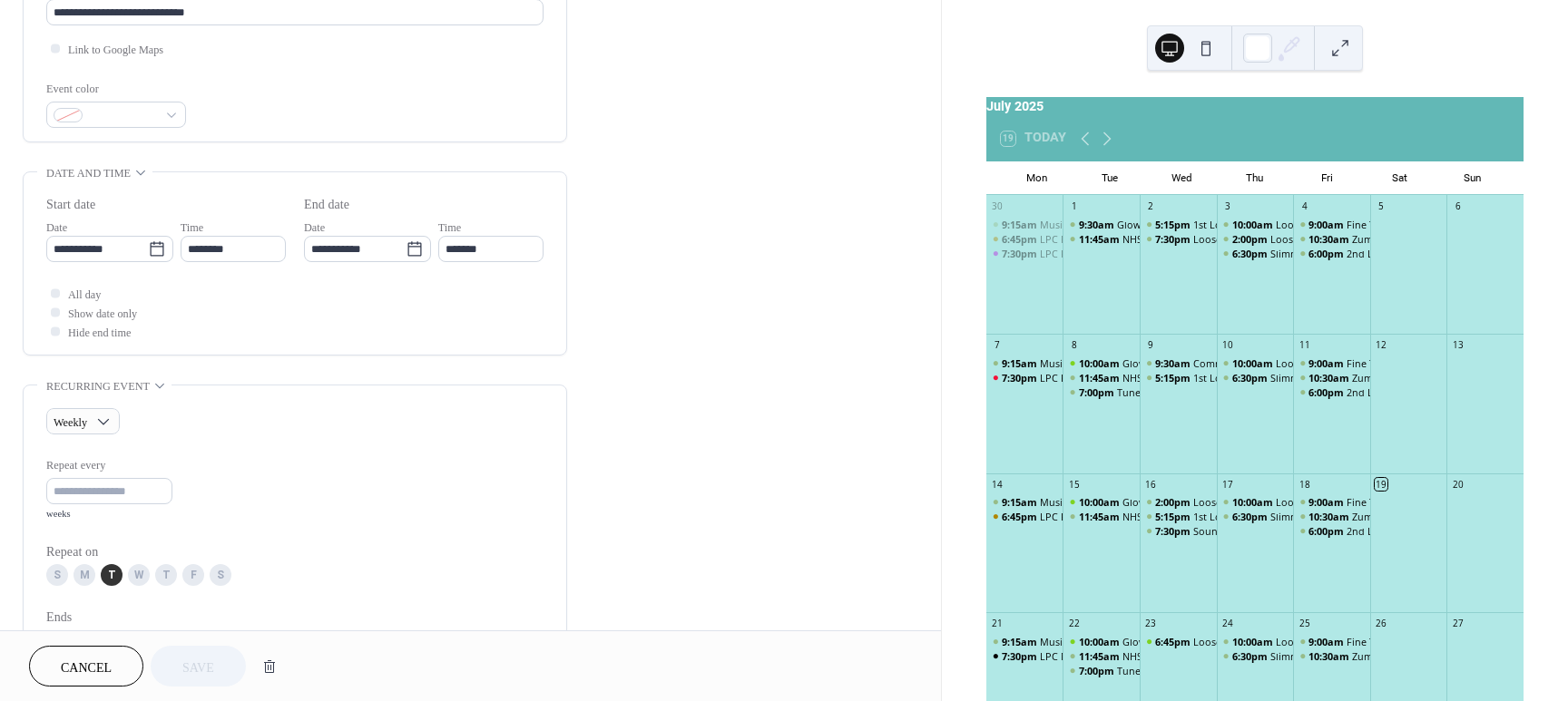 scroll, scrollTop: 422, scrollLeft: 0, axis: vertical 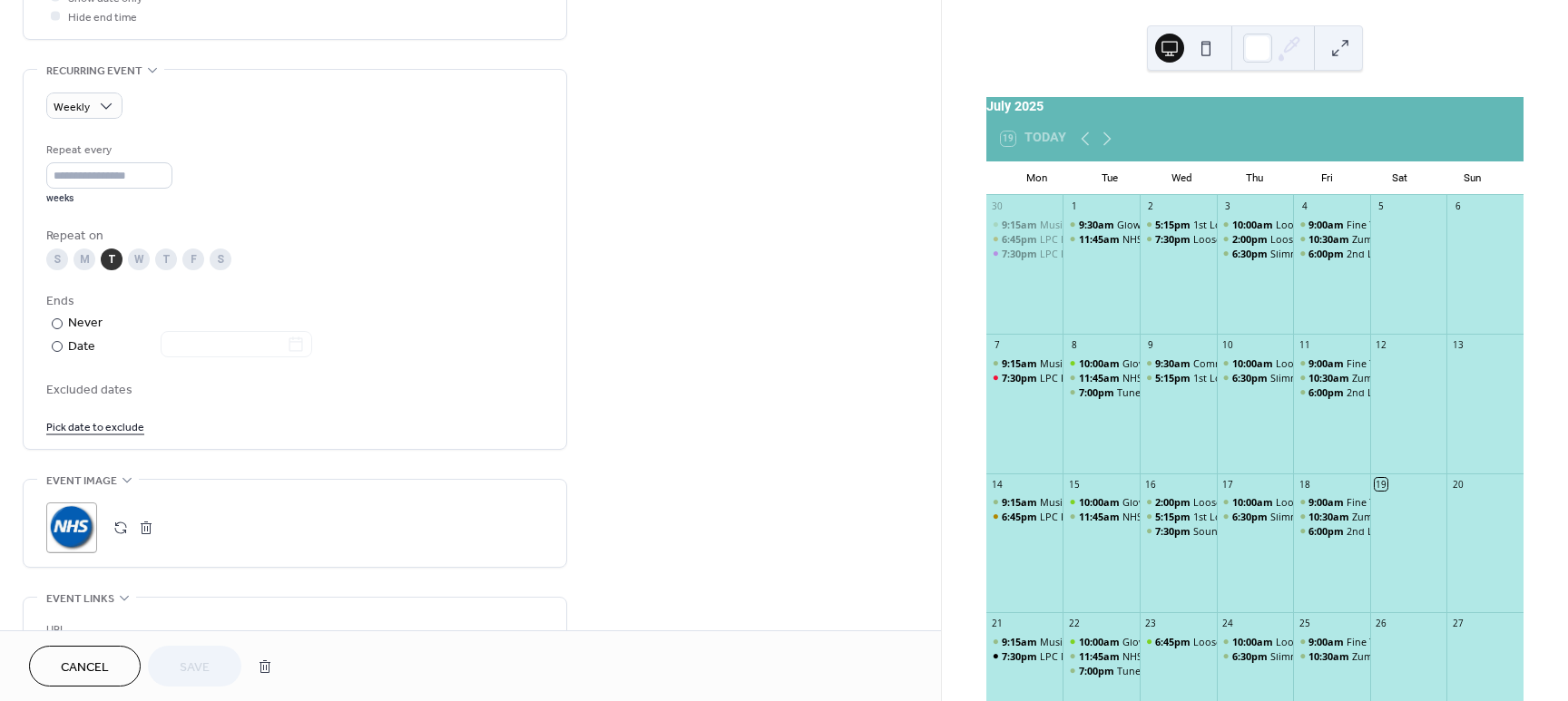 click on "Excluded dates" at bounding box center [295, 390] 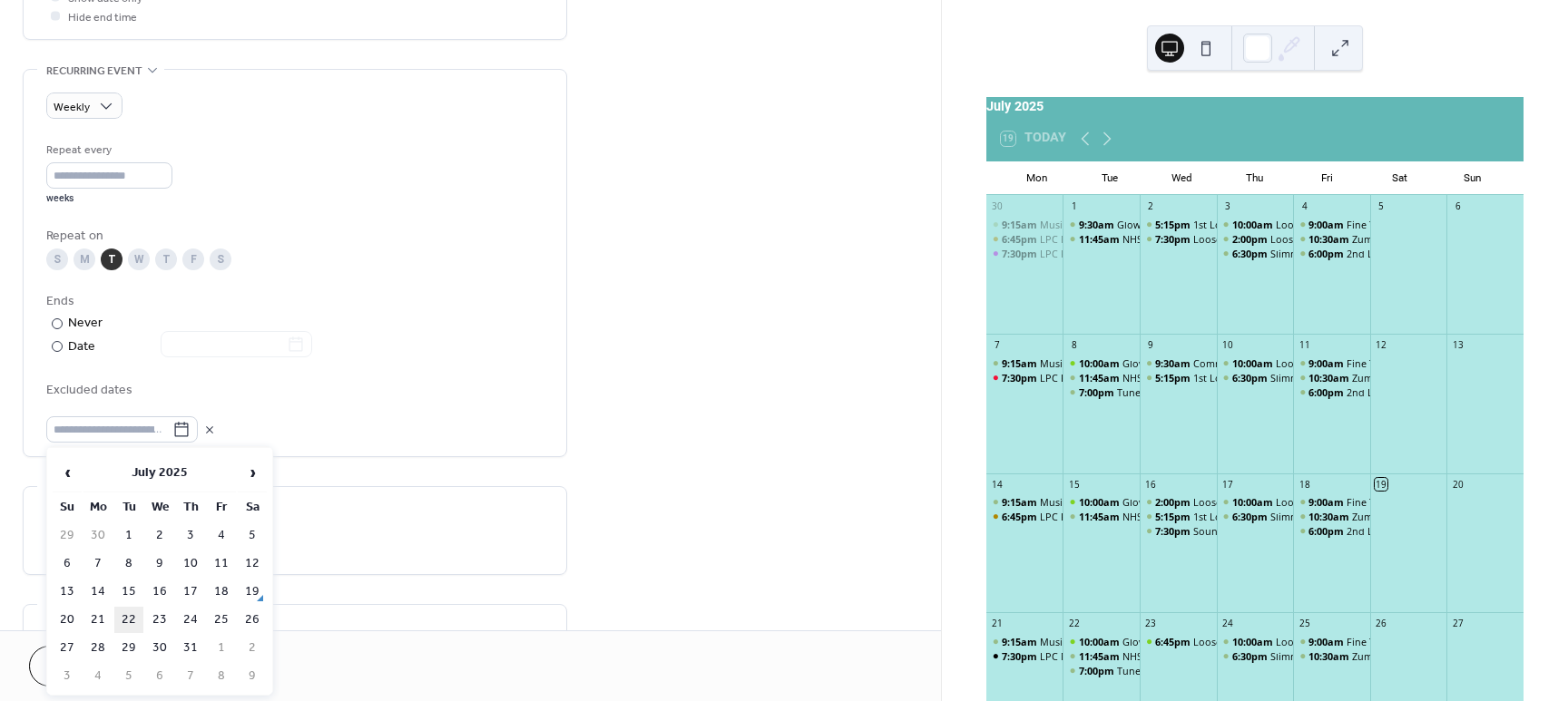 click on "22" at bounding box center [129, 619] 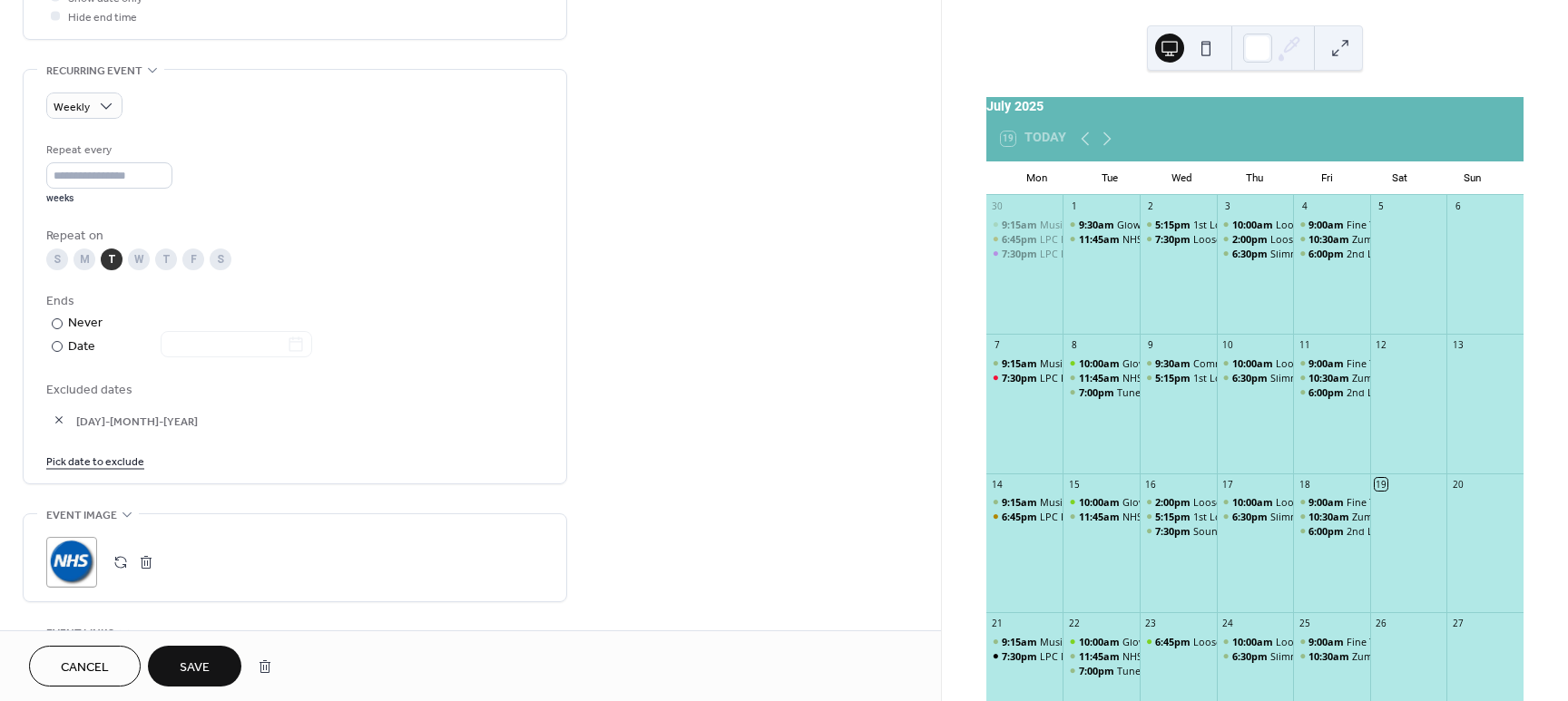 click on "Pick date to exclude" at bounding box center (95, 460) 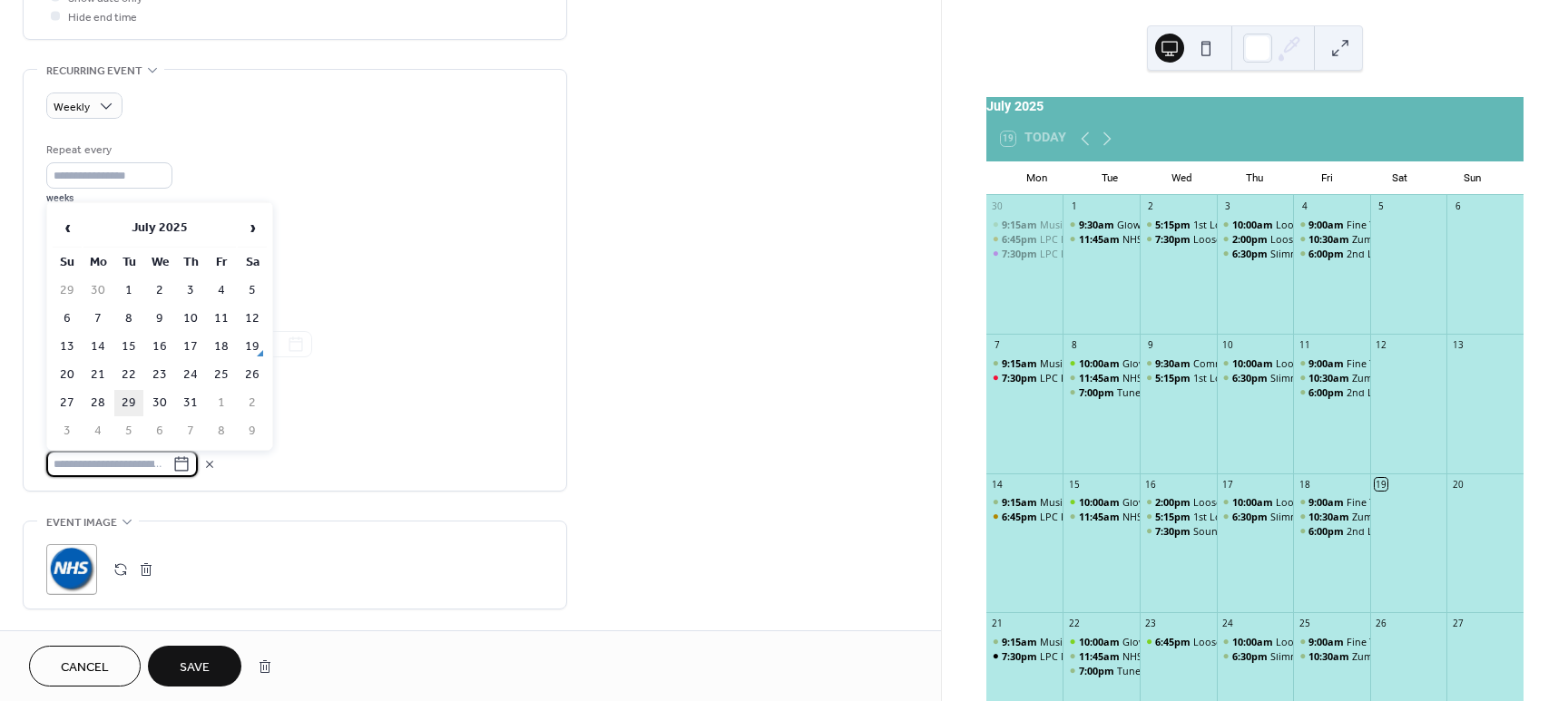 click on "29" at bounding box center (129, 403) 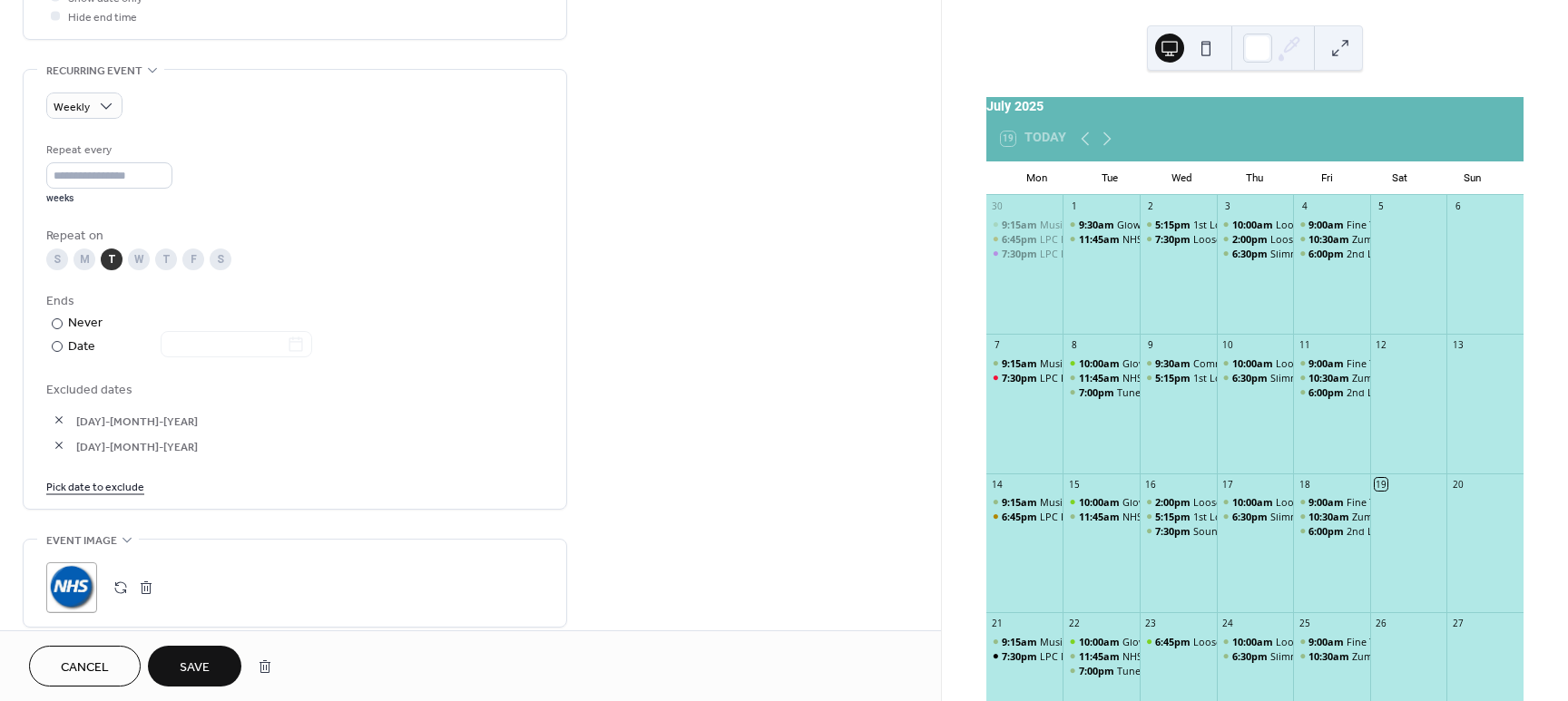 click on "Pick date to exclude" at bounding box center [95, 485] 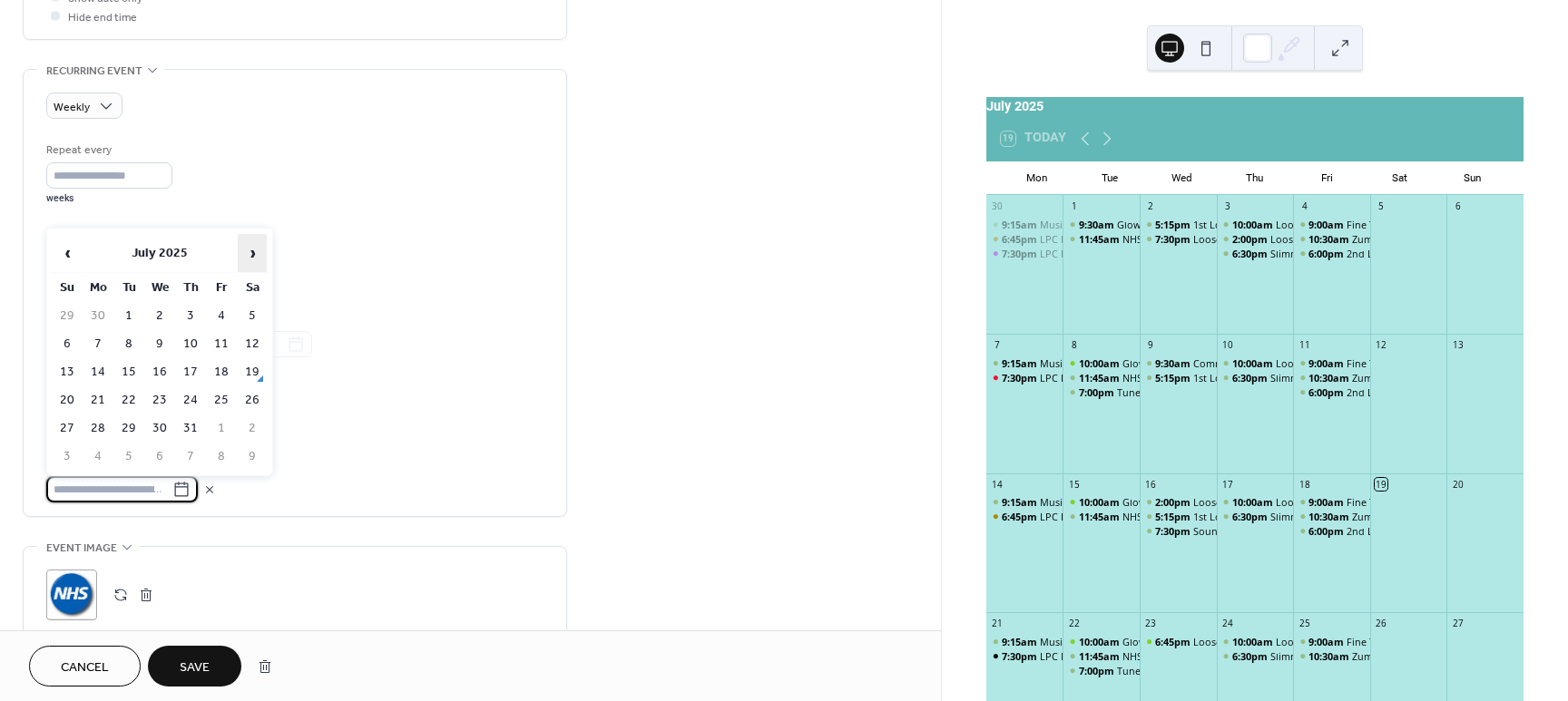 click on "›" at bounding box center [252, 253] 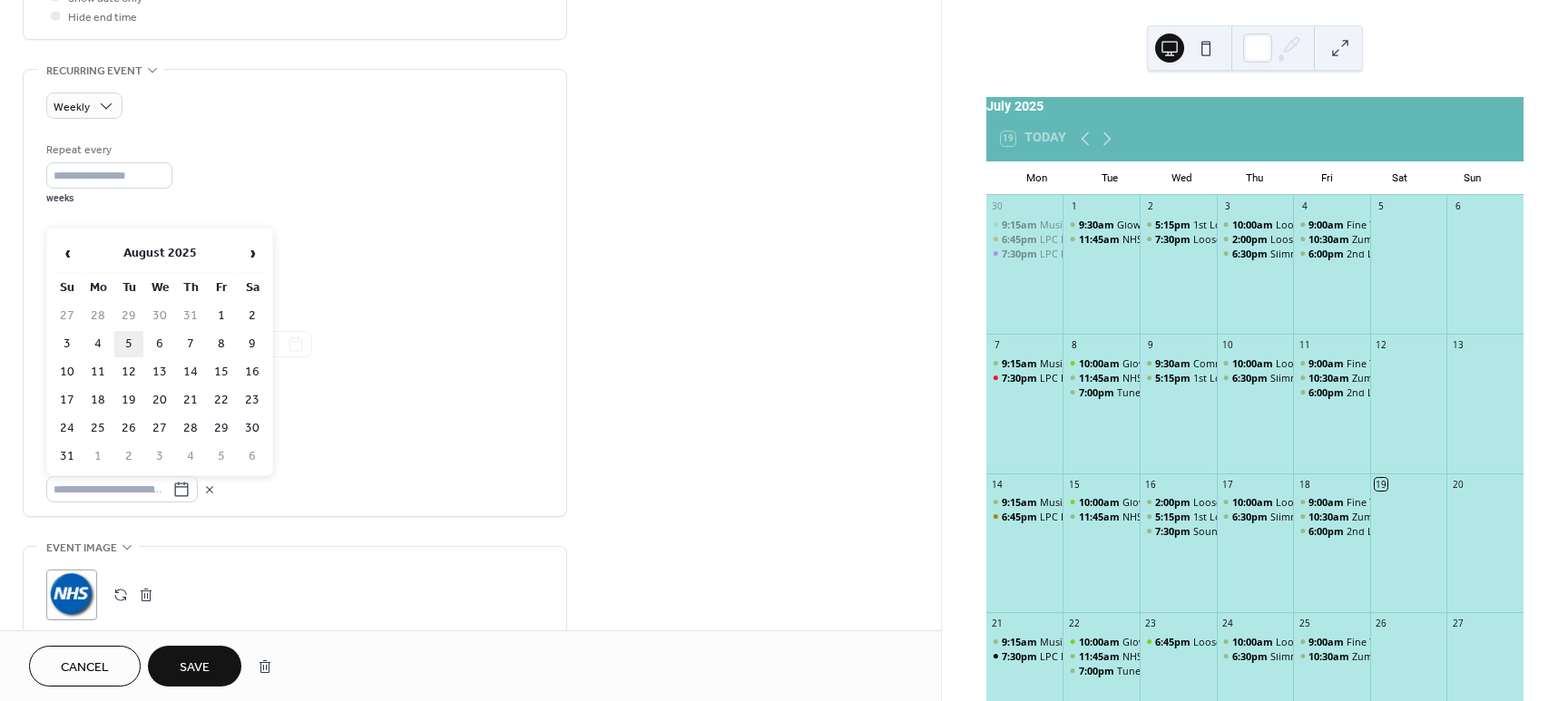 click on "5" at bounding box center (129, 344) 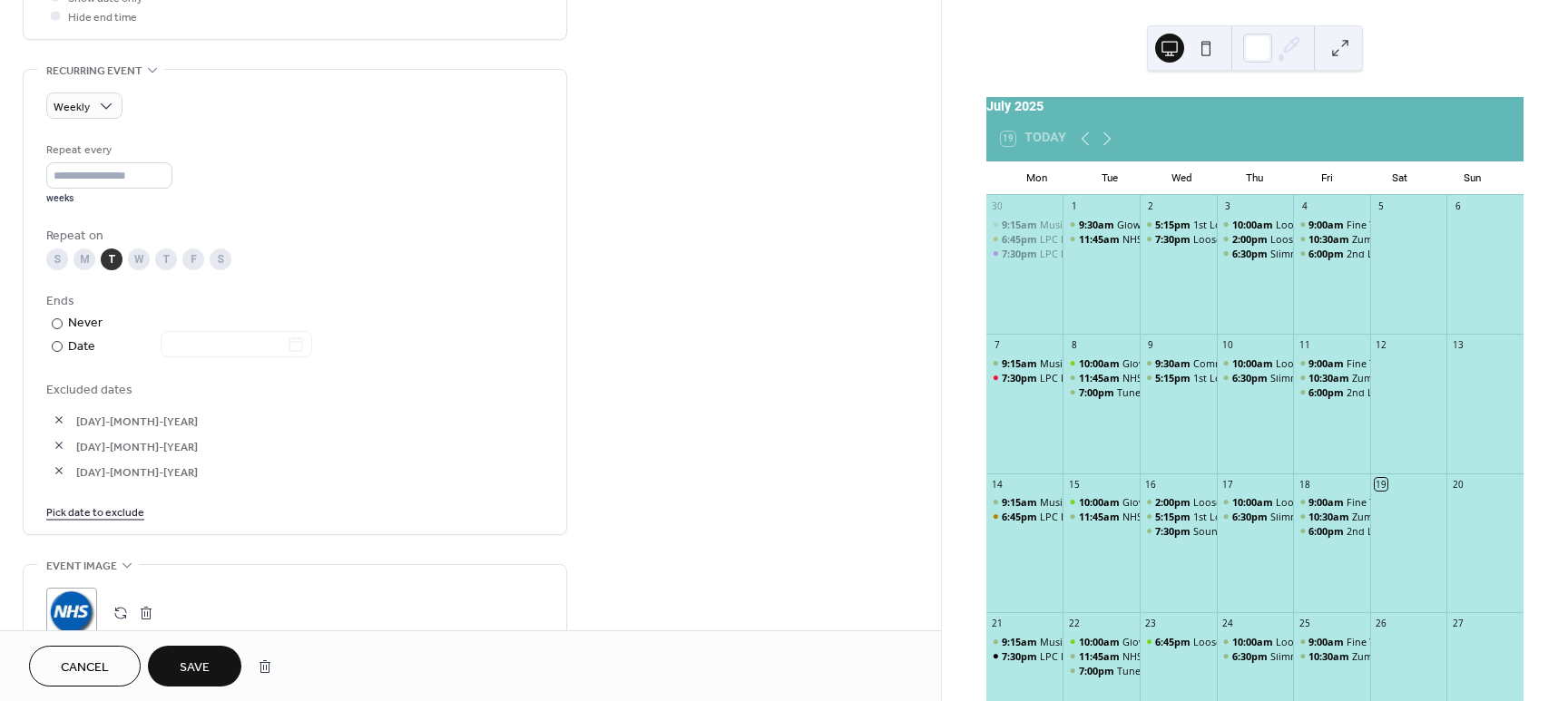 click on "Pick date to exclude" at bounding box center (95, 511) 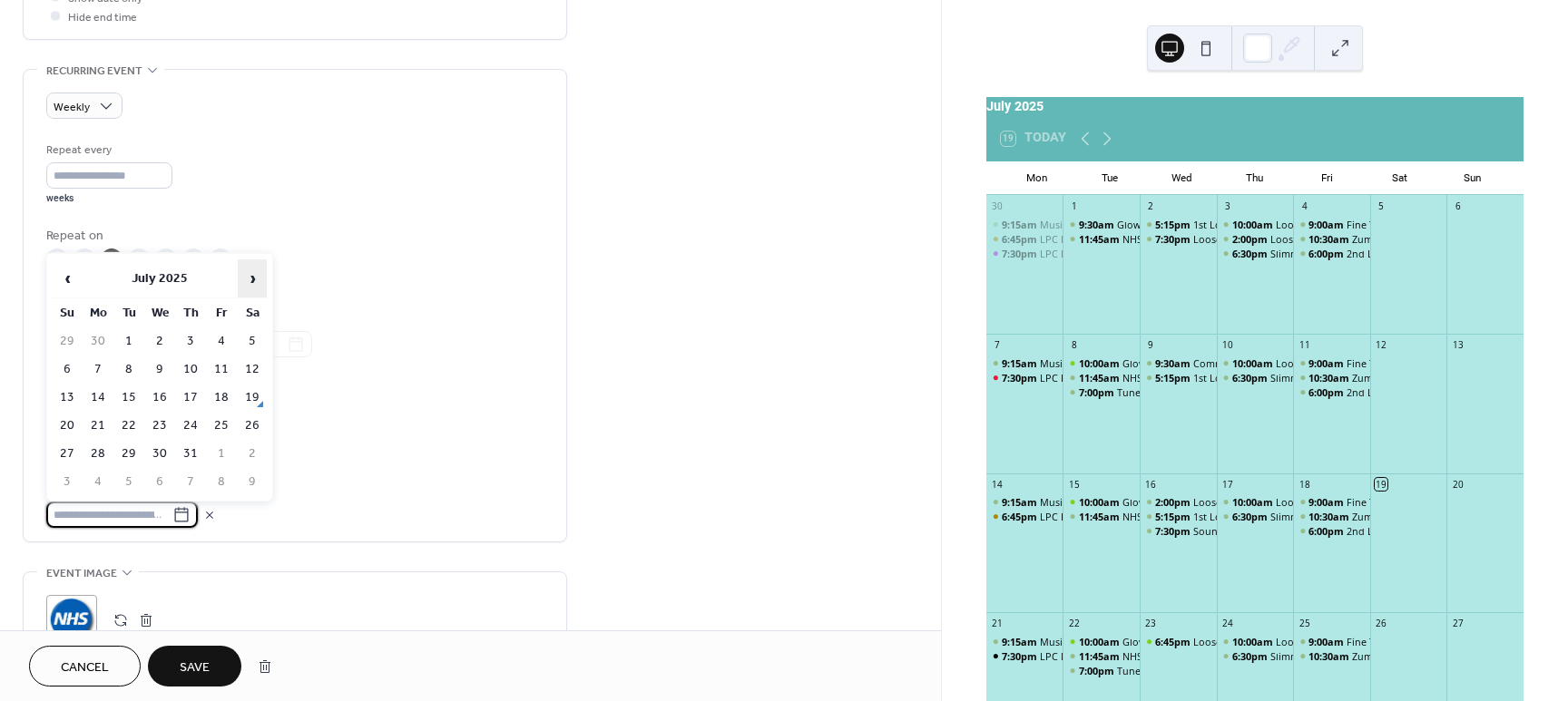 click on "›" at bounding box center (252, 278) 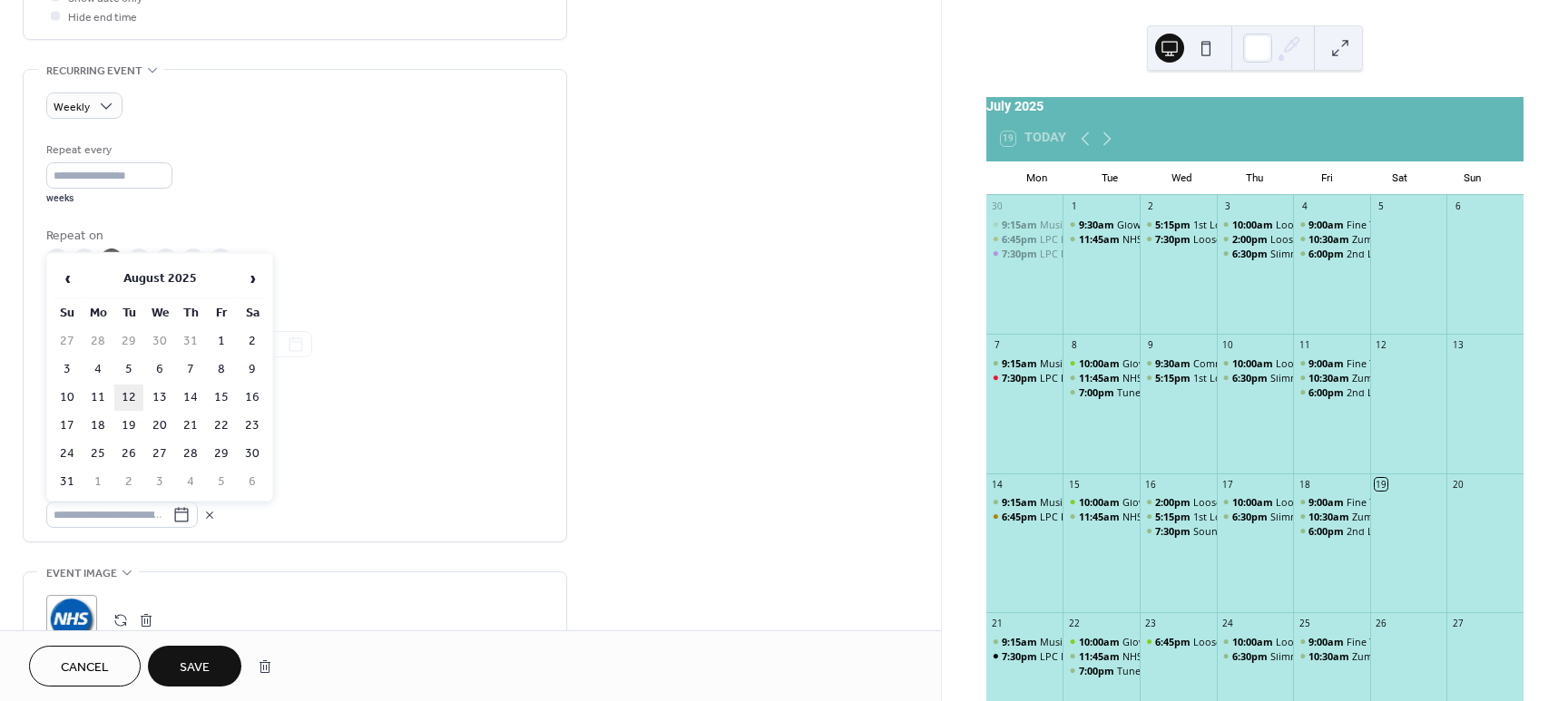 click on "12" at bounding box center [129, 397] 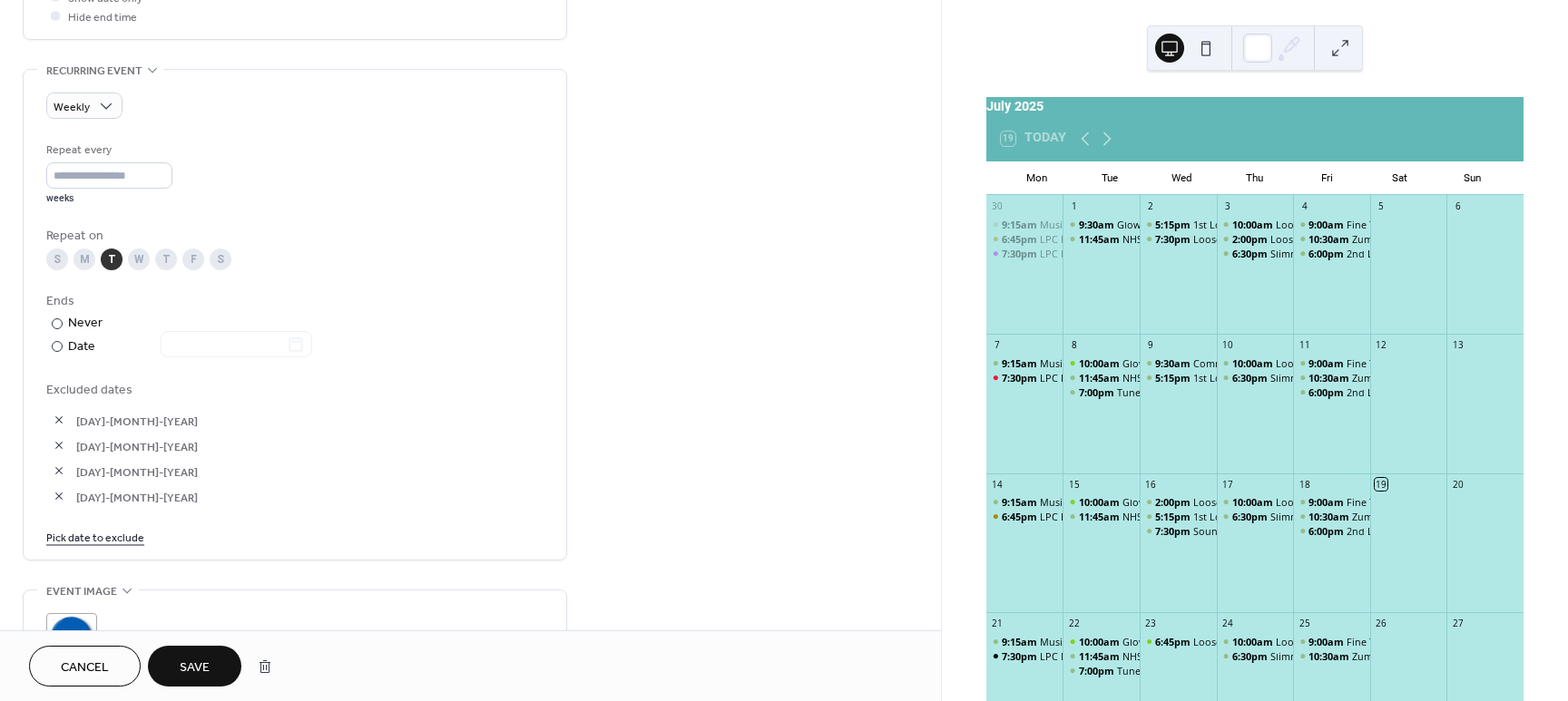 click on "Pick date to exclude" at bounding box center [95, 536] 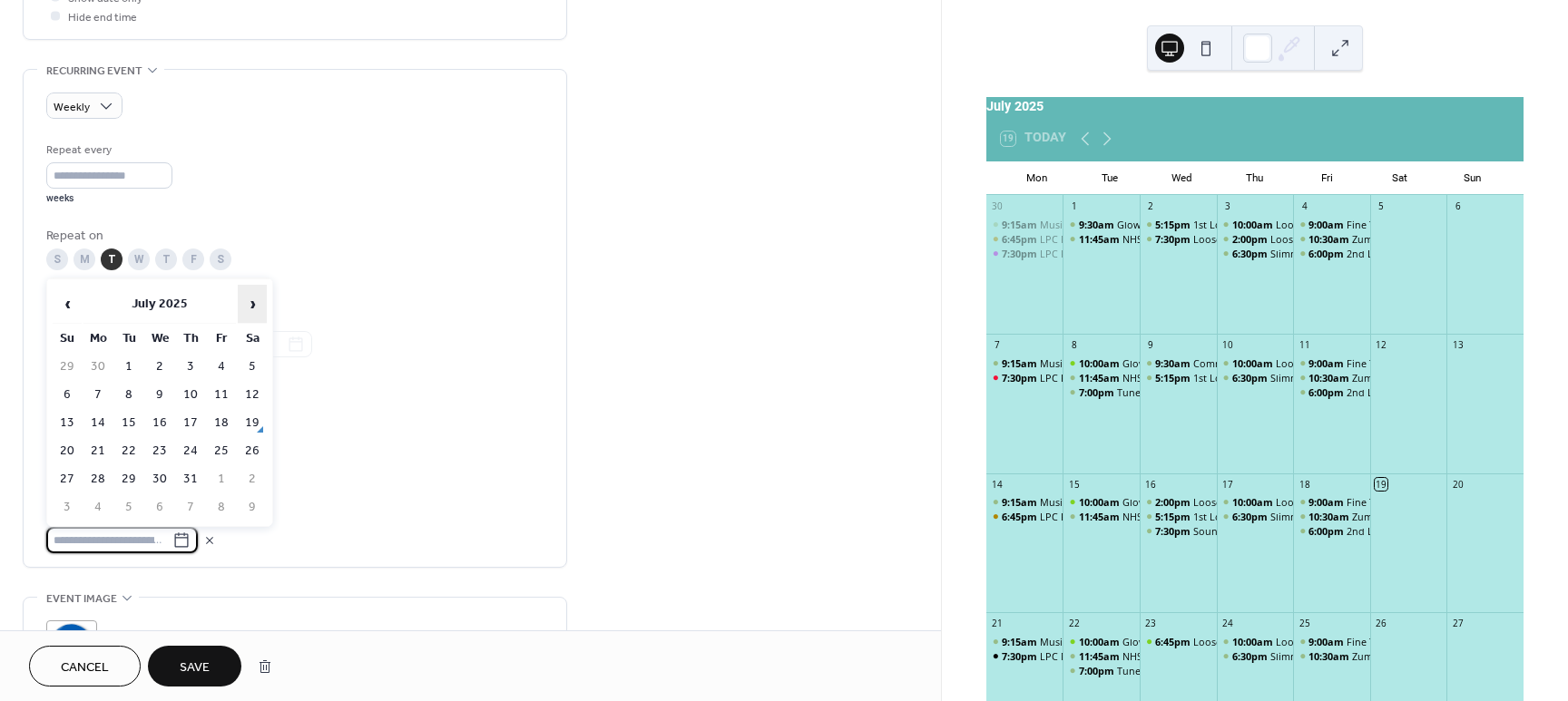 click on "›" at bounding box center [252, 304] 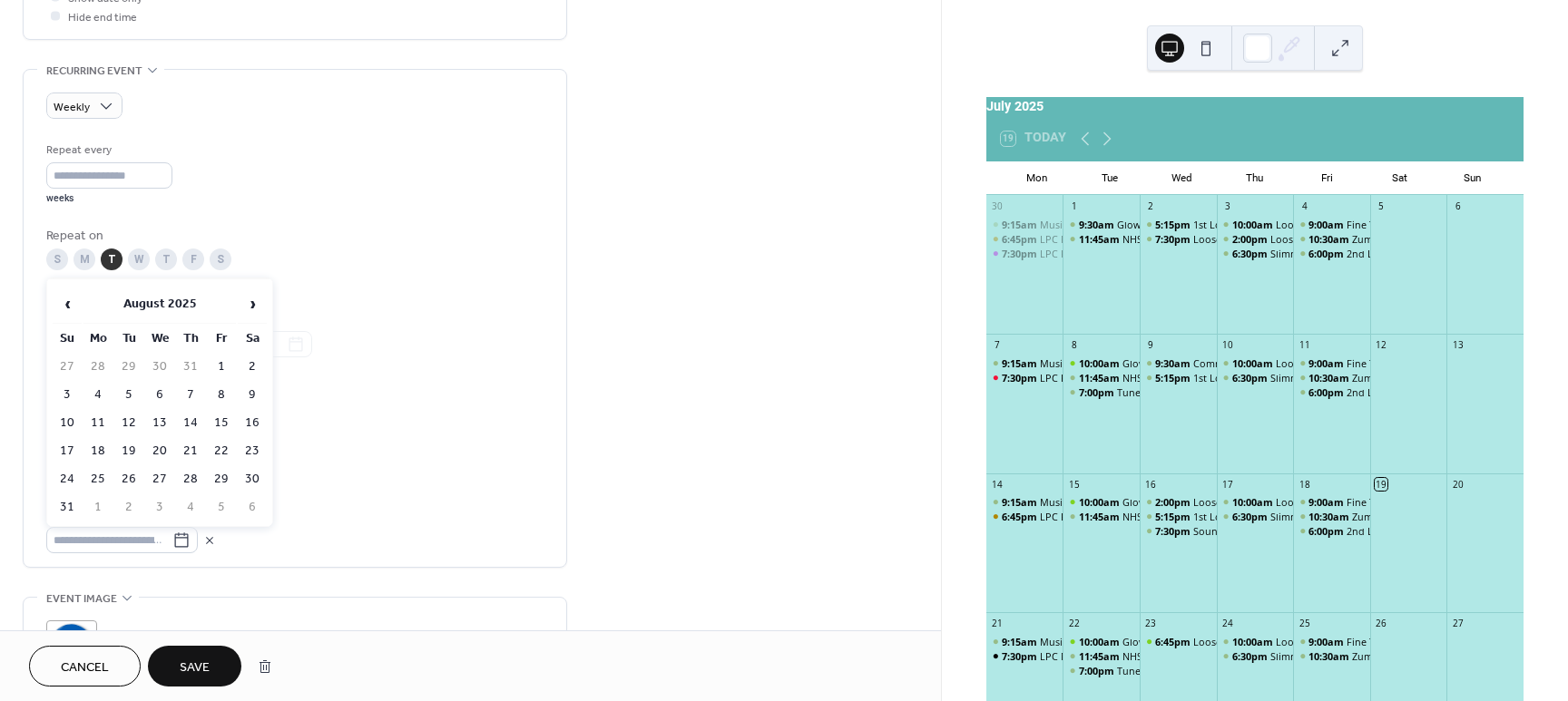 click on "**********" at bounding box center (470, 207) 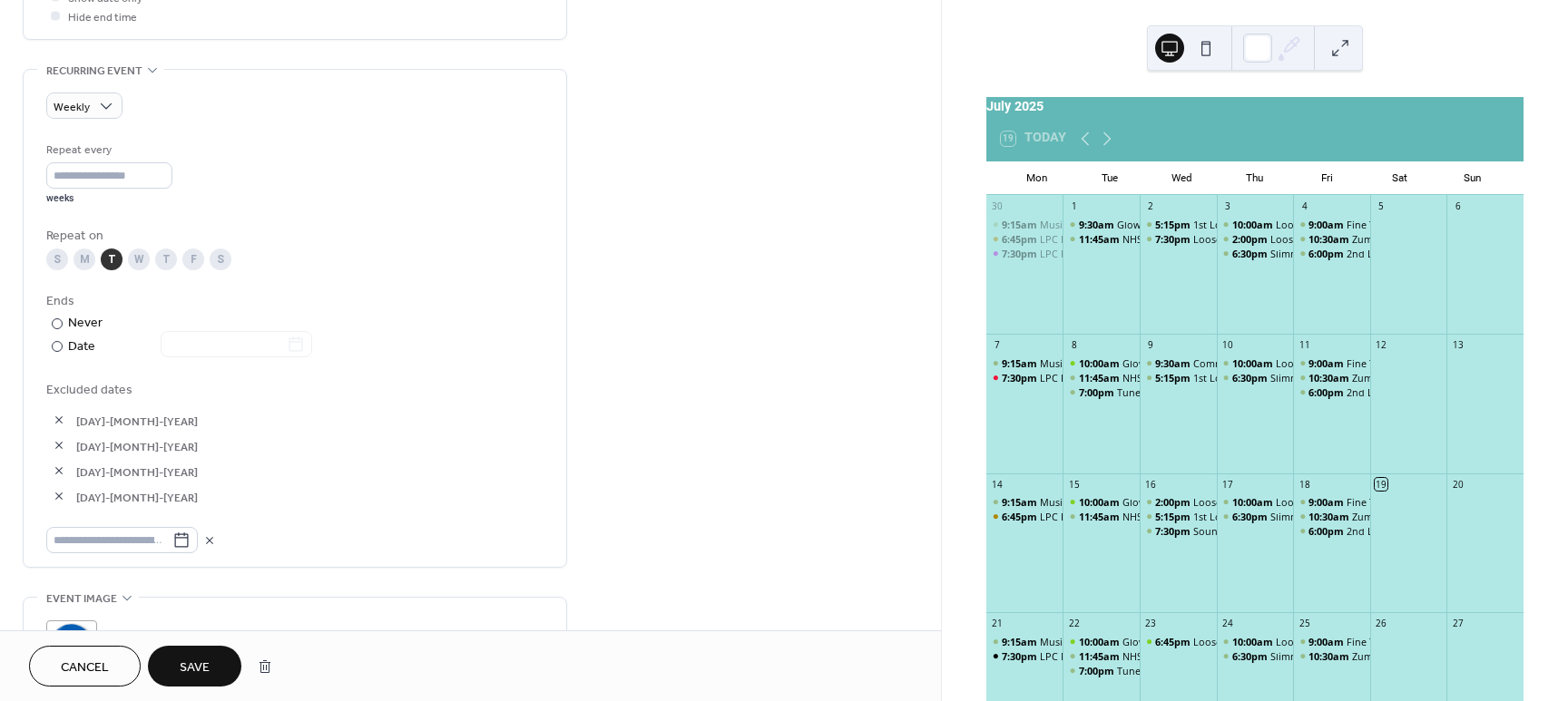 click on "Save" at bounding box center (194, 666) 